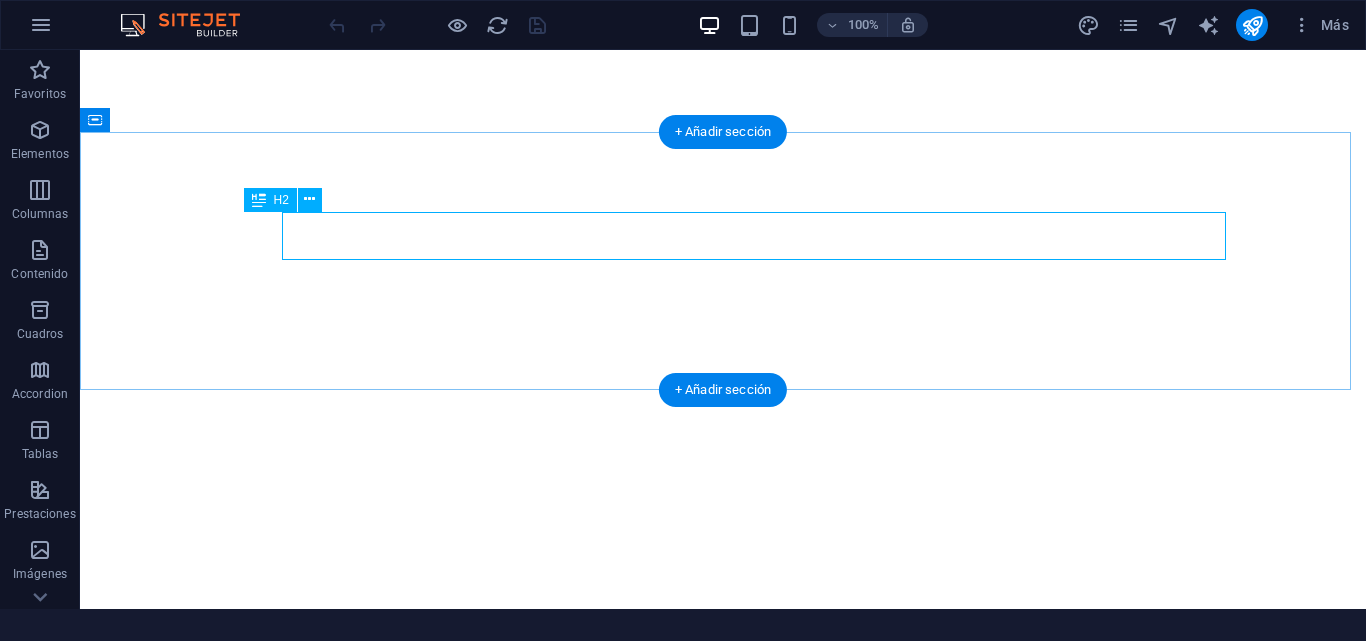 scroll, scrollTop: 0, scrollLeft: 0, axis: both 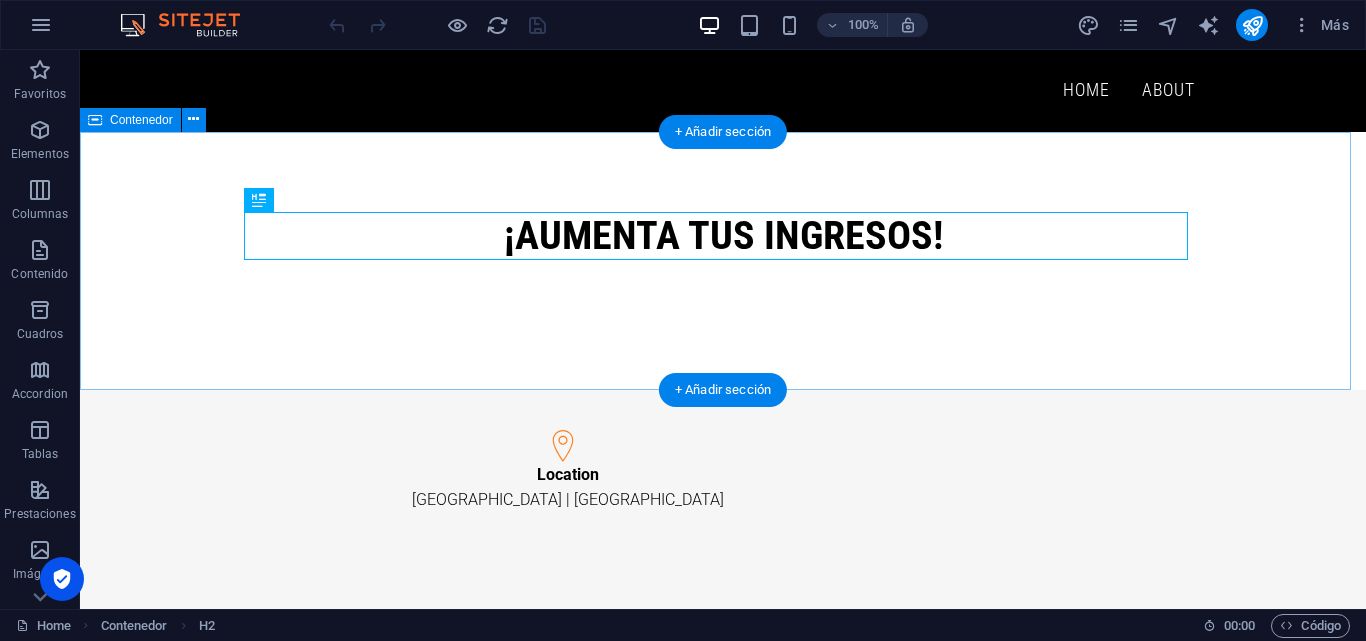 click on "¡AUMENTA TUS INGRESOS!" at bounding box center [723, 261] 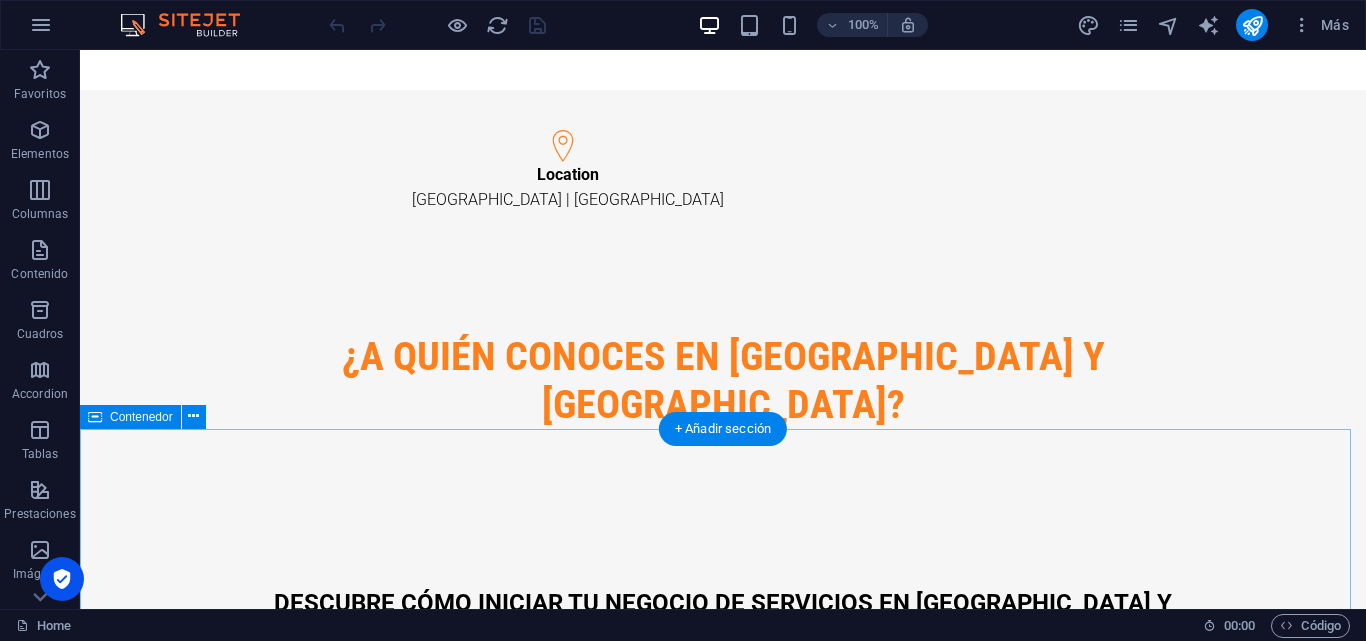 scroll, scrollTop: 400, scrollLeft: 0, axis: vertical 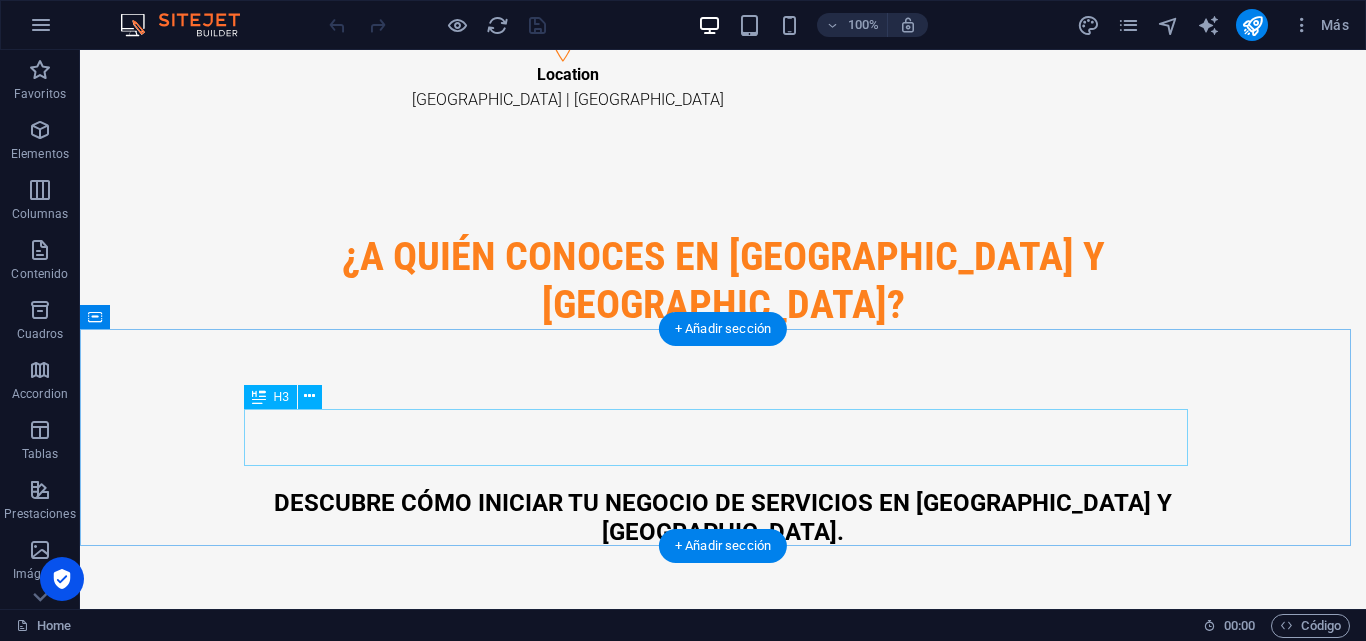 click on "DESCUBRE CÓMO INICIAR TU NEGOCIO DE SERVICIOS EN [GEOGRAPHIC_DATA] Y [GEOGRAPHIC_DATA]." at bounding box center [723, 518] 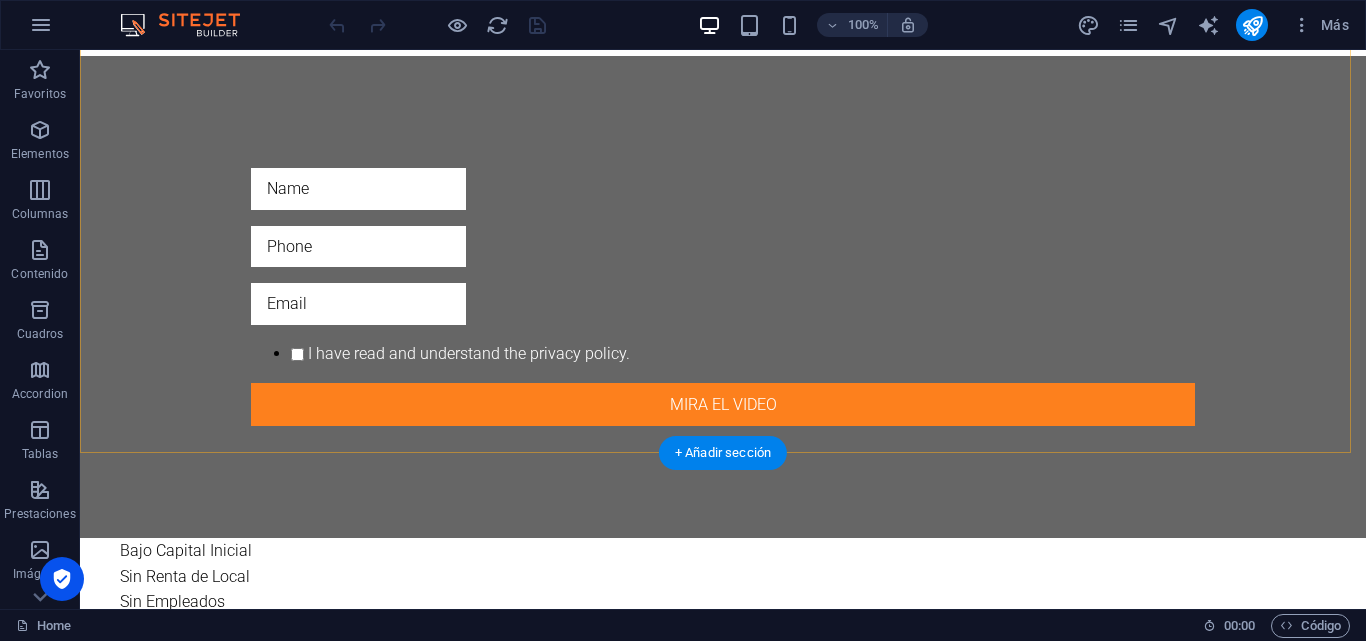 scroll, scrollTop: 1222, scrollLeft: 0, axis: vertical 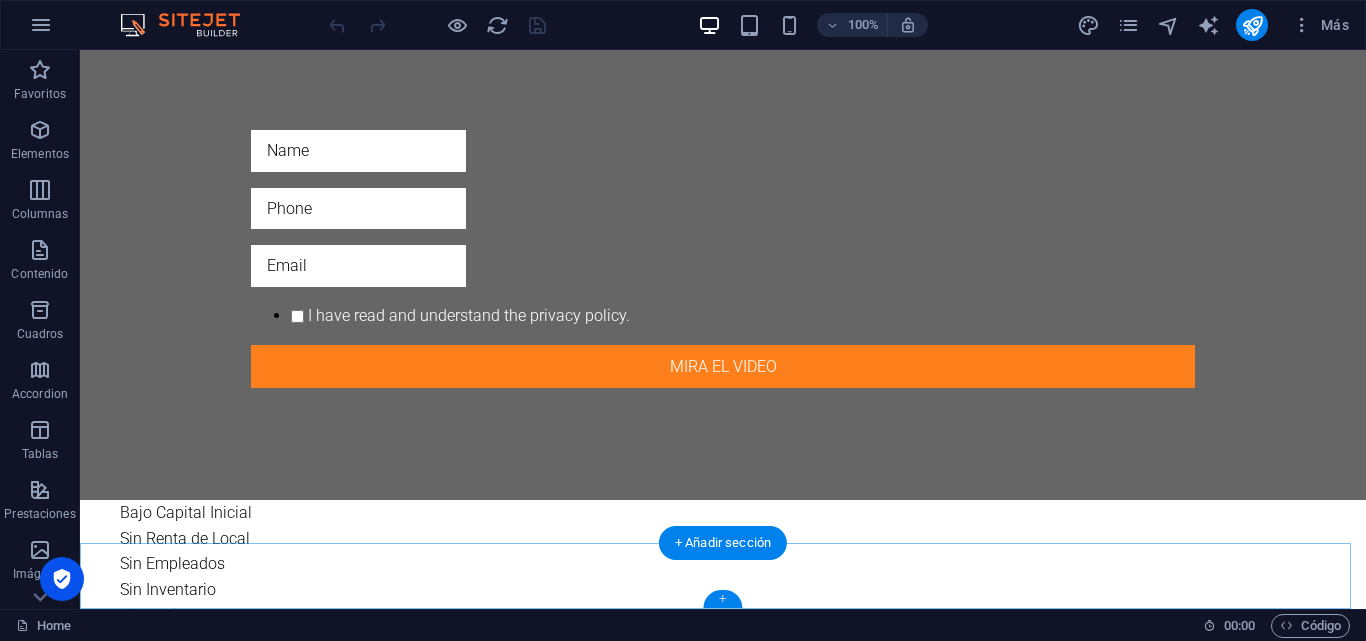 drag, startPoint x: 285, startPoint y: 570, endPoint x: 716, endPoint y: 595, distance: 431.72446 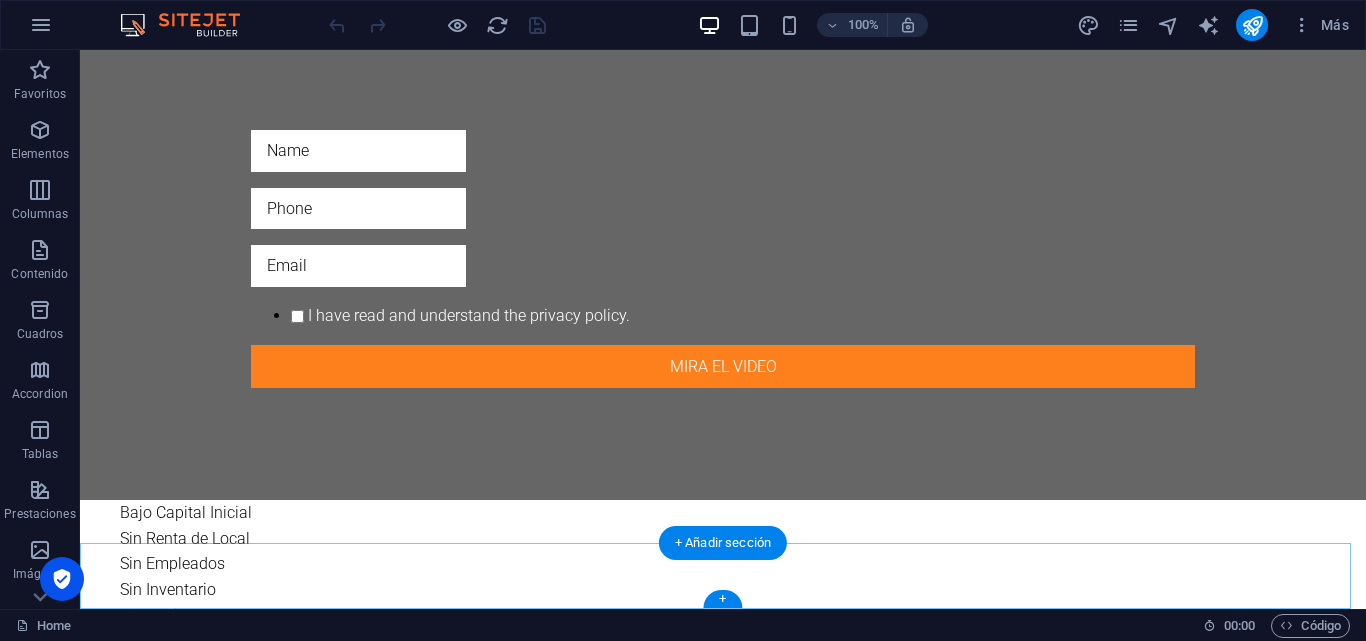 scroll, scrollTop: 1168, scrollLeft: 0, axis: vertical 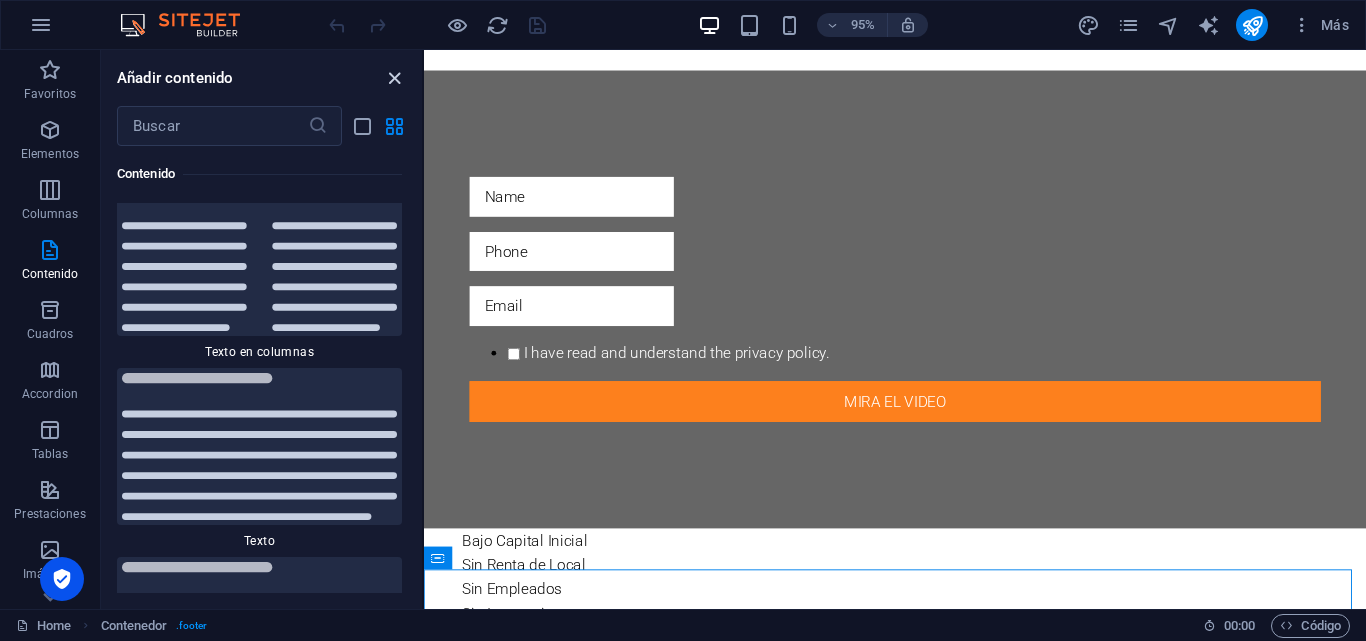 drag, startPoint x: 396, startPoint y: 71, endPoint x: 316, endPoint y: 24, distance: 92.7847 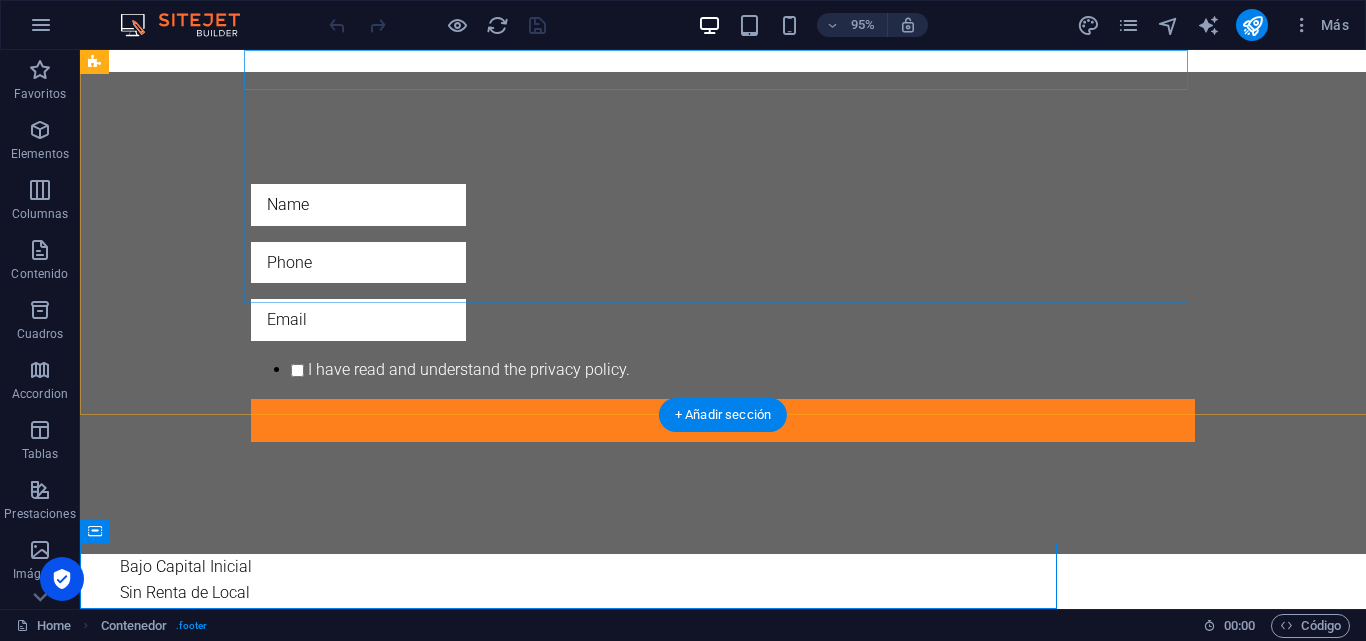 scroll, scrollTop: 1222, scrollLeft: 0, axis: vertical 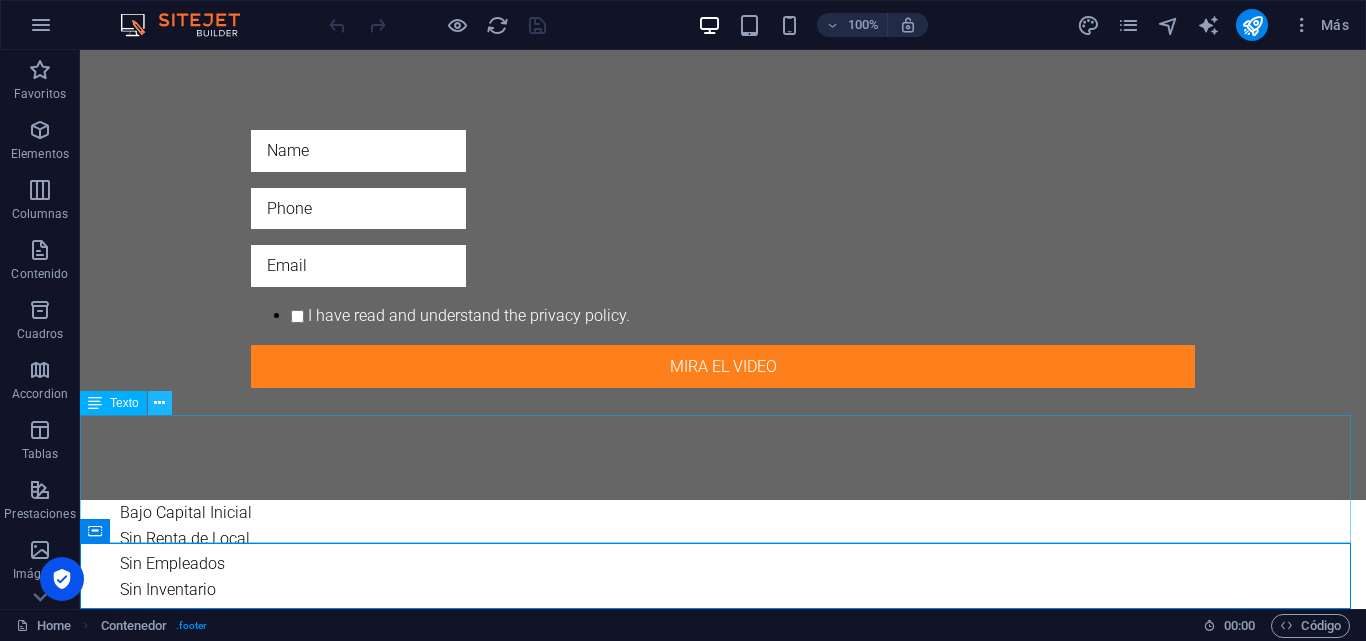 click at bounding box center [159, 403] 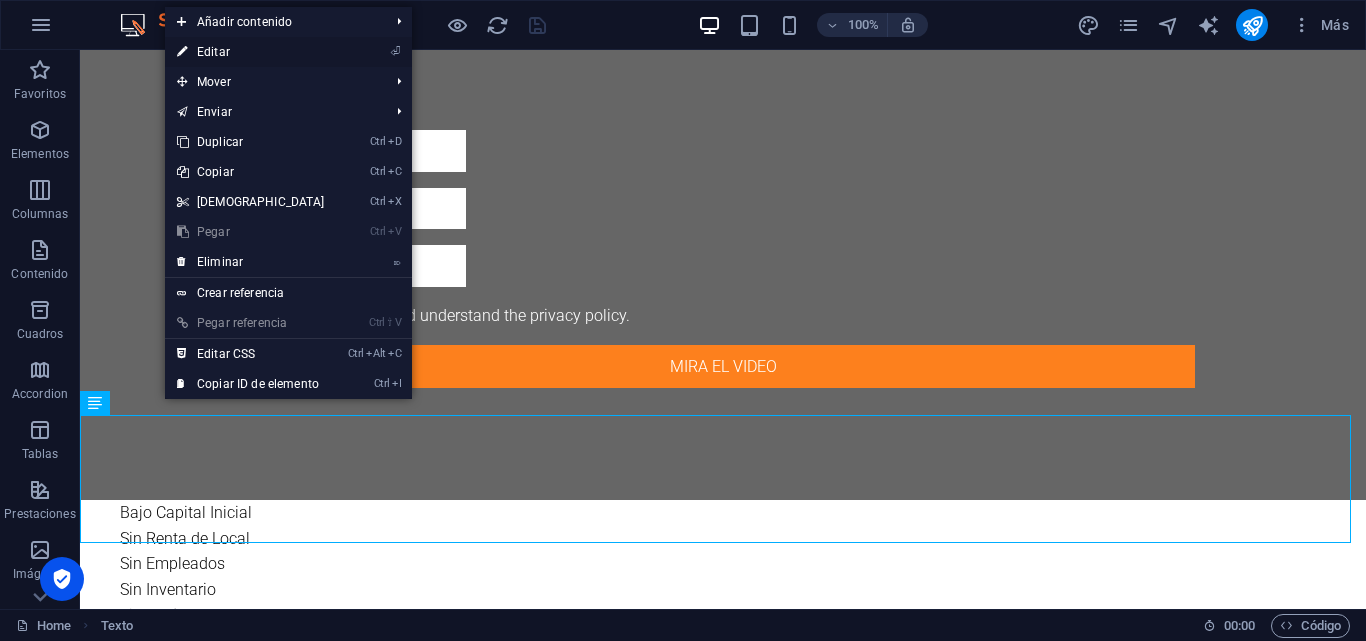 click on "⏎  Editar" at bounding box center [251, 52] 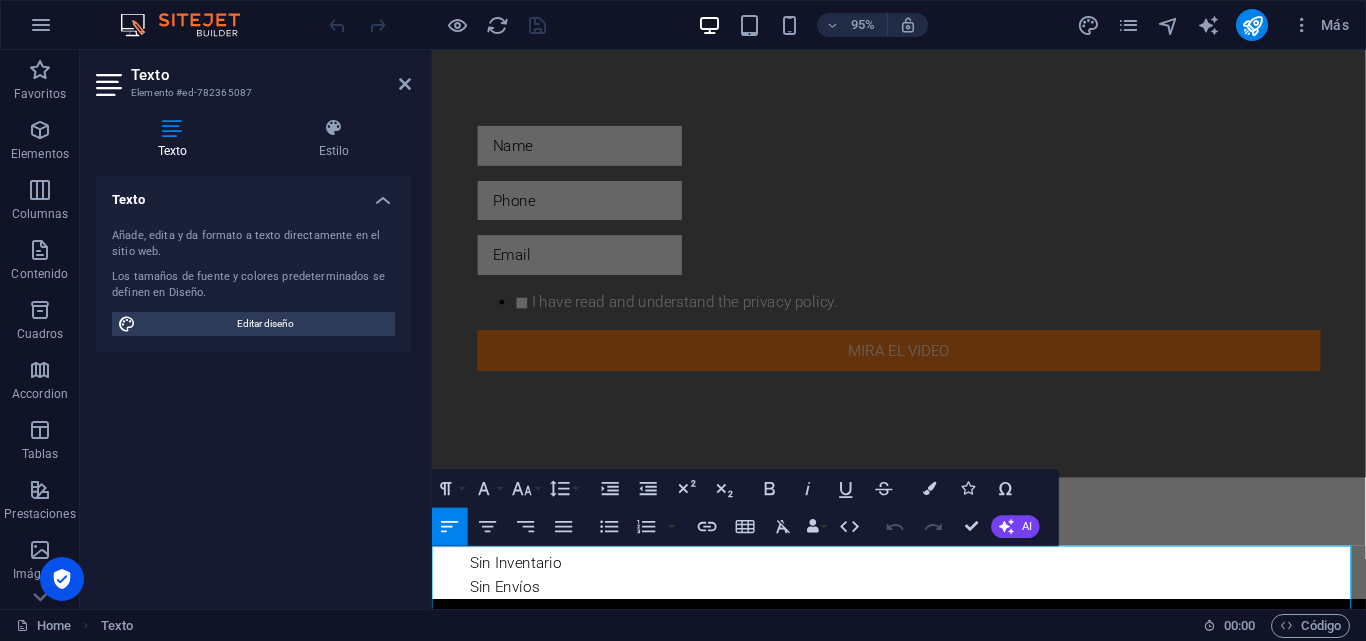 scroll, scrollTop: 1065, scrollLeft: 0, axis: vertical 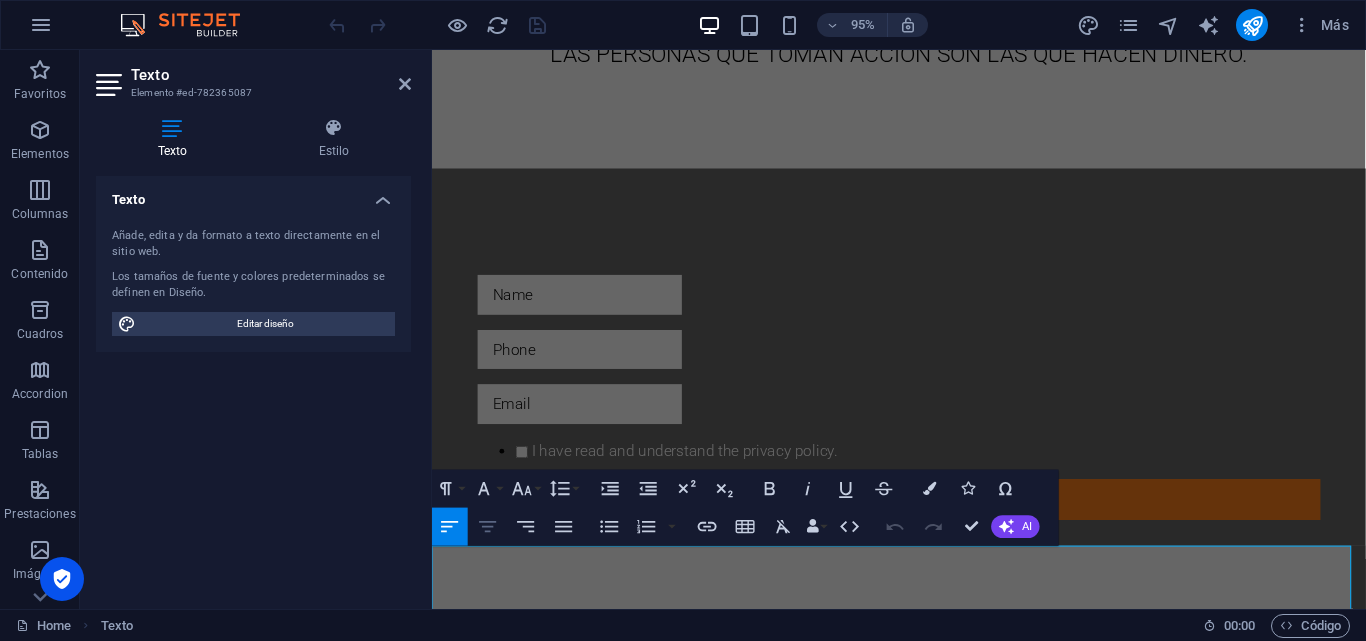 click 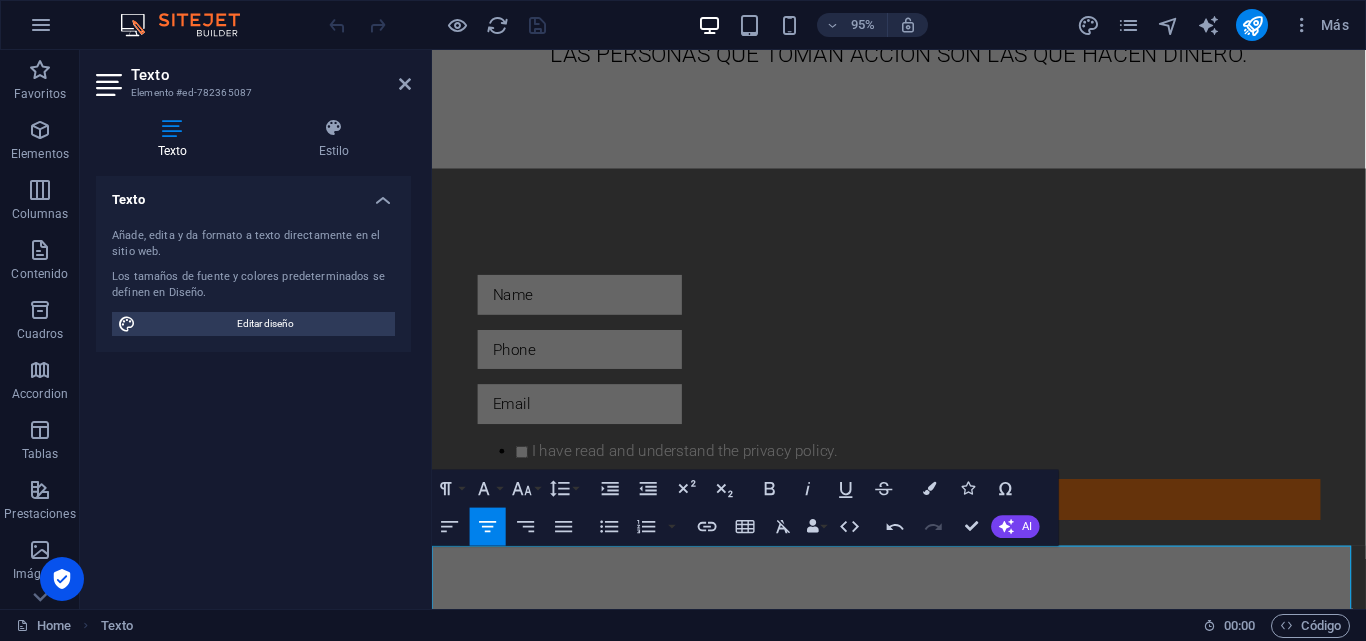 click 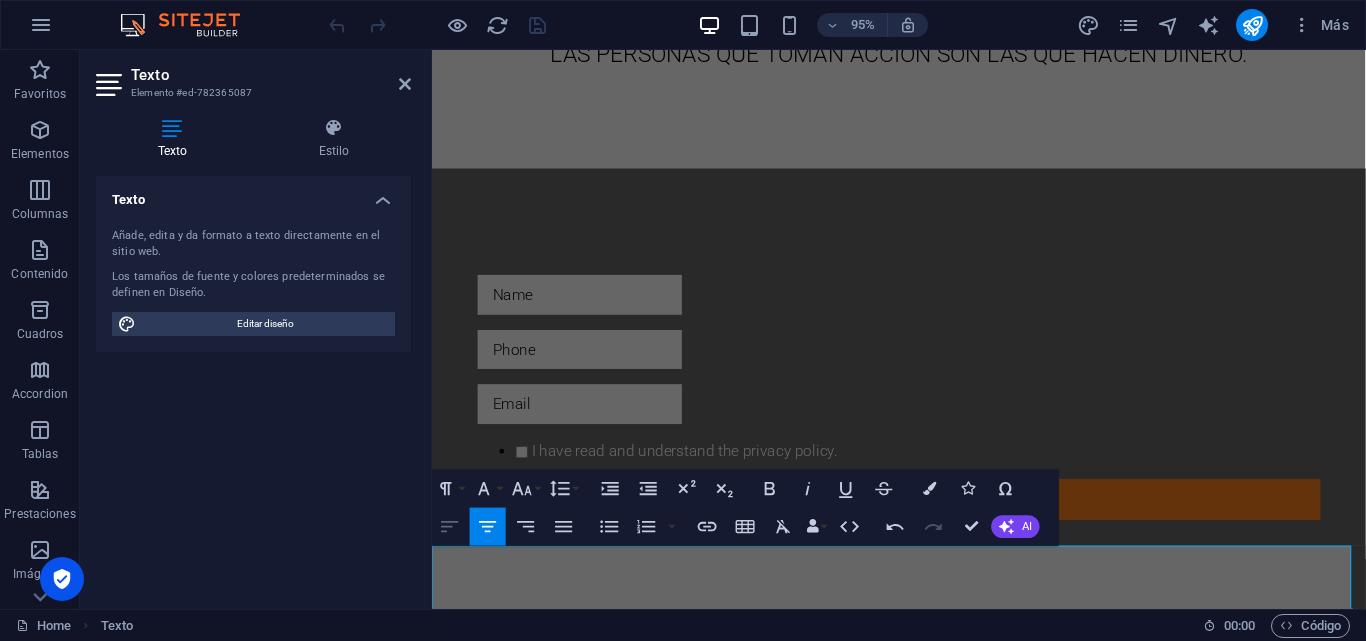 click 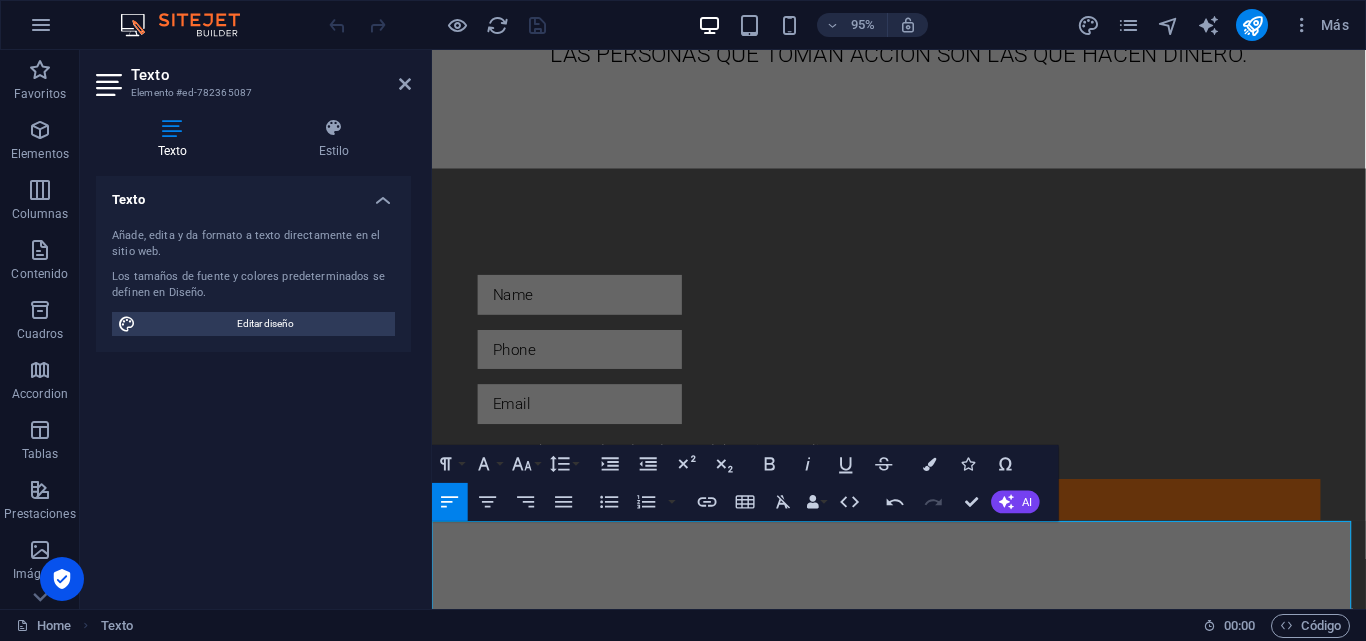 scroll, scrollTop: 1165, scrollLeft: 0, axis: vertical 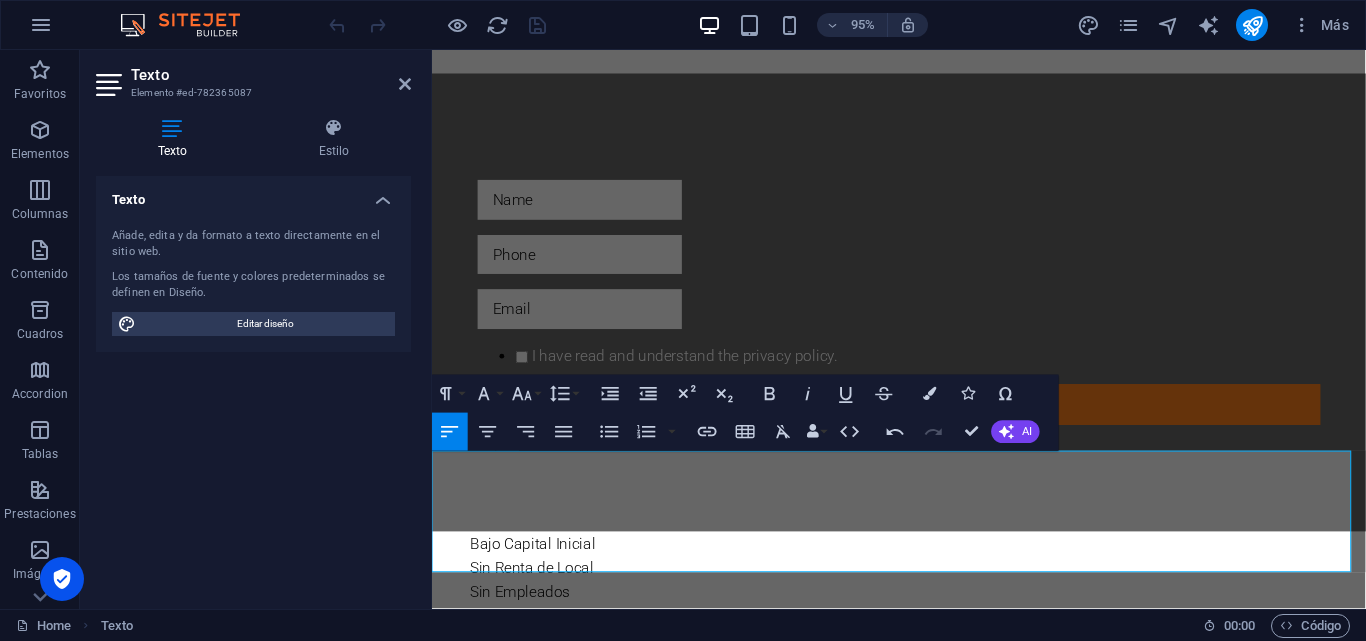 click on "Sin Envíos" at bounding box center (943, 673) 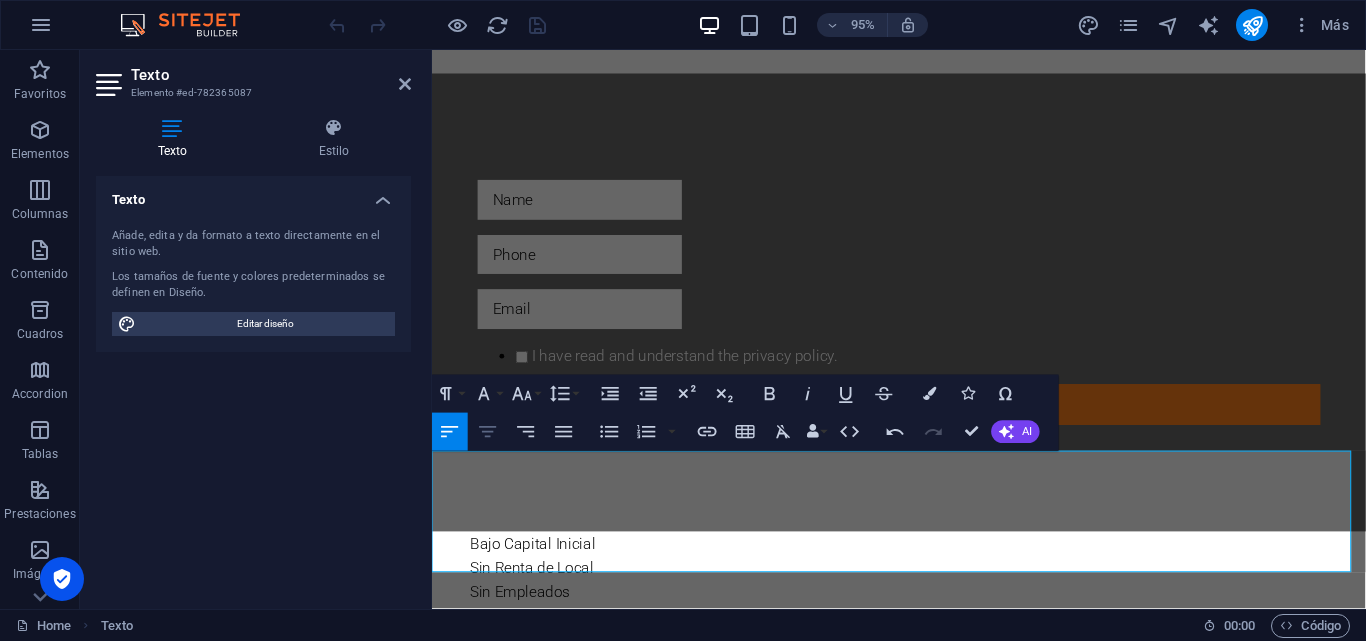 click 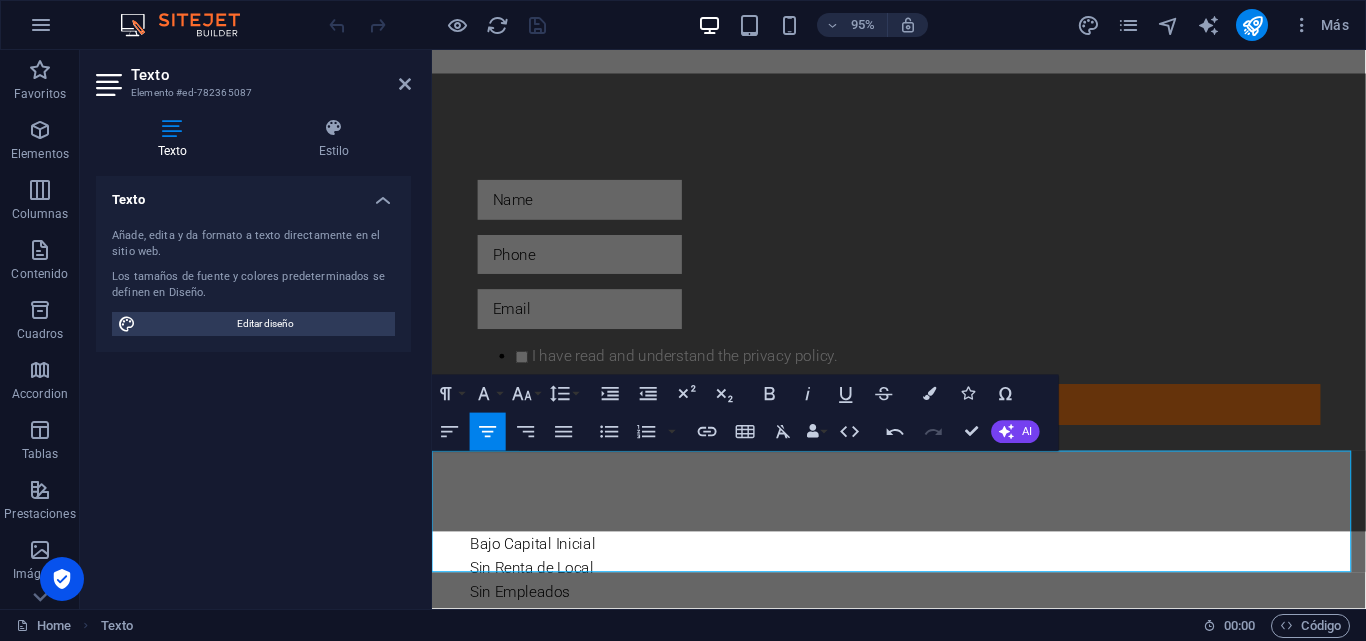 click on "Bajo Capital Inicial Sin Renta de Local Sin Empleados Sin Inventario Sin Envíos" at bounding box center [923, 621] 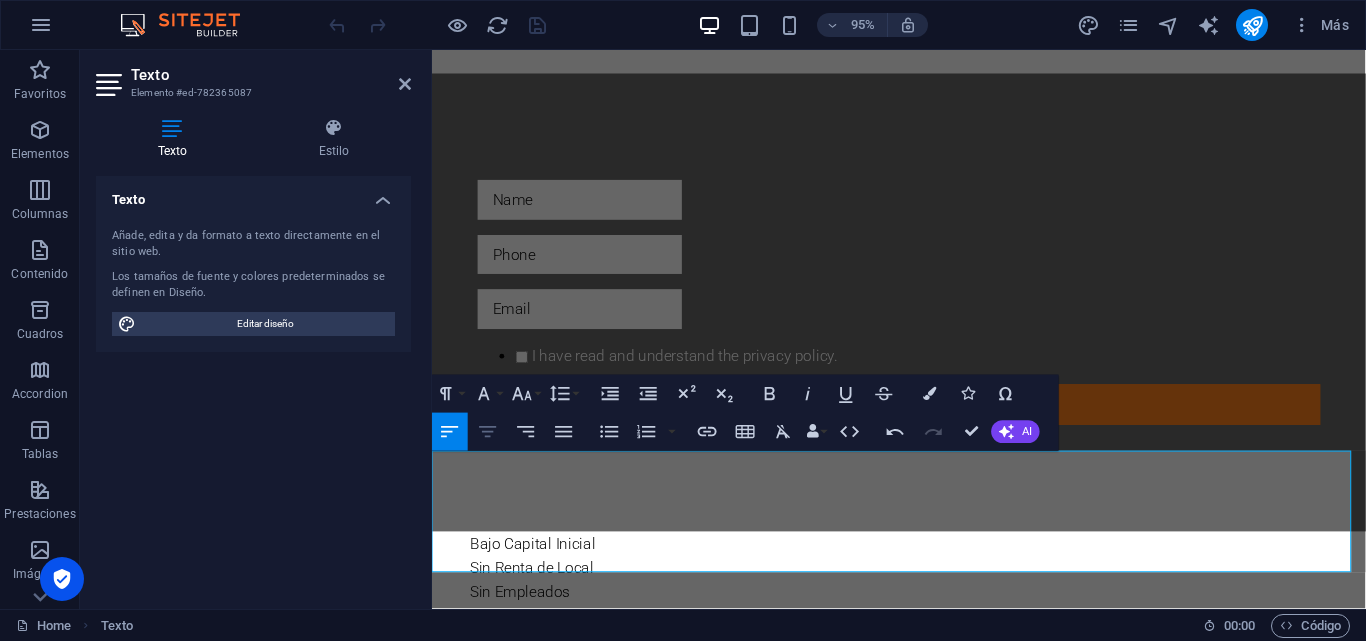 click 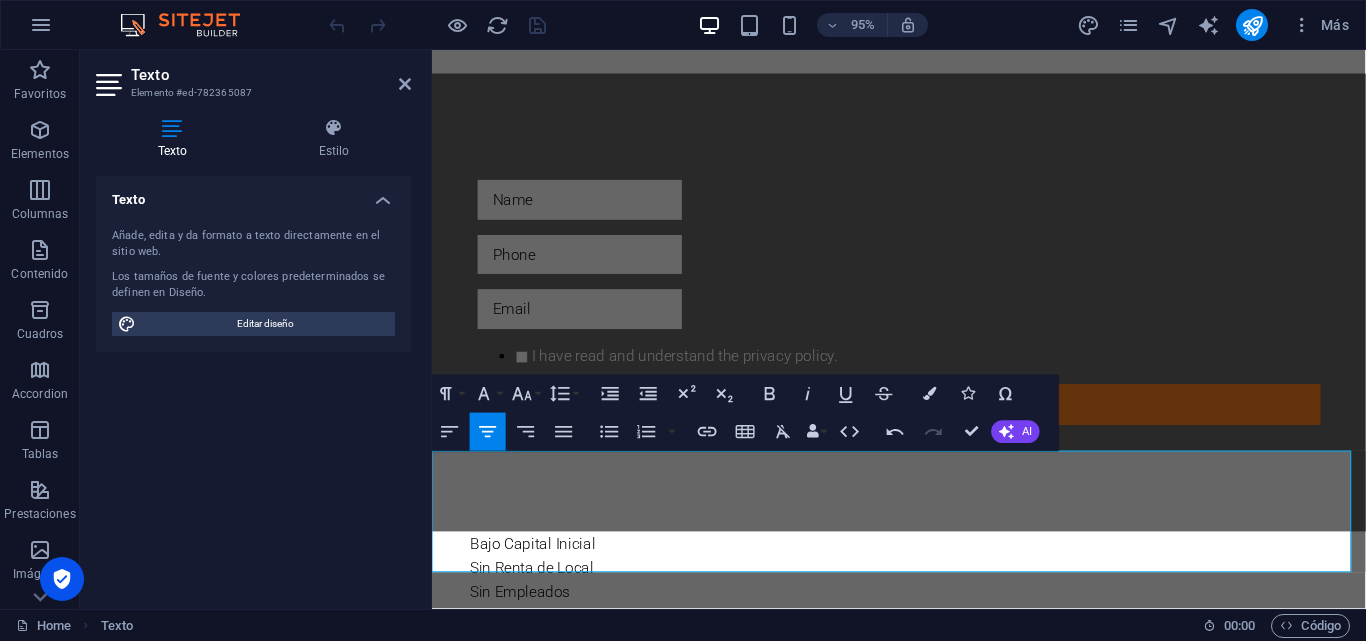 click on "Sin Empleados" at bounding box center (943, 621) 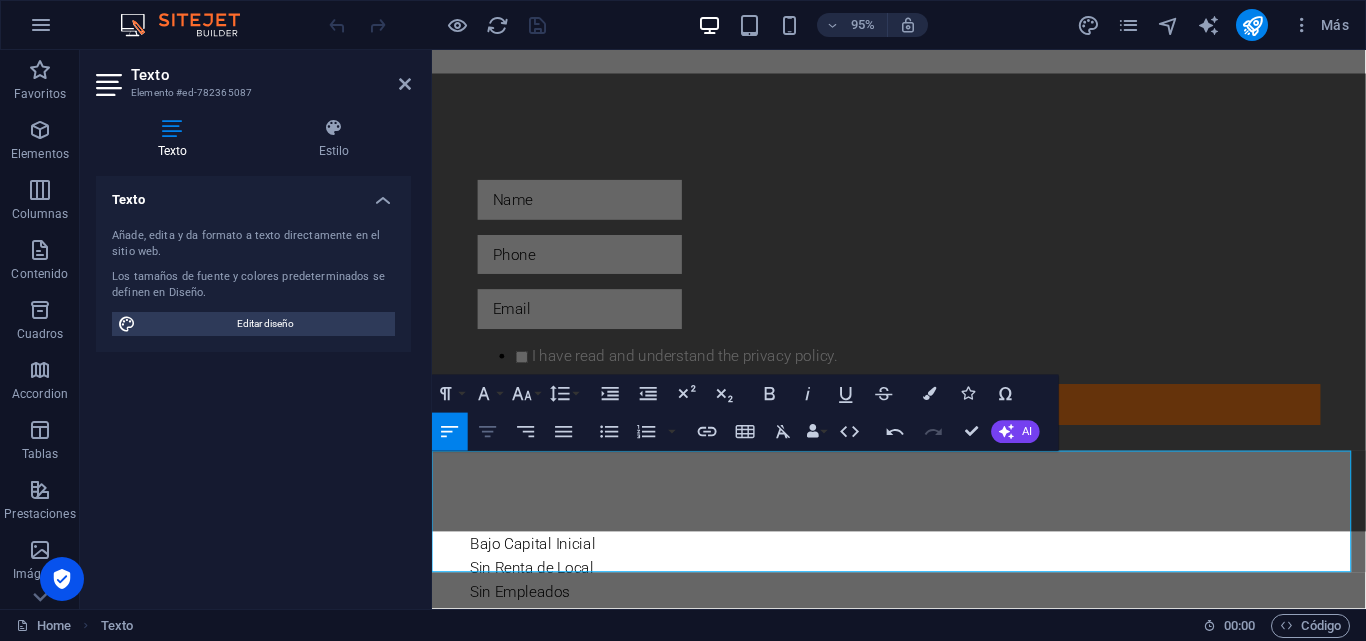 click 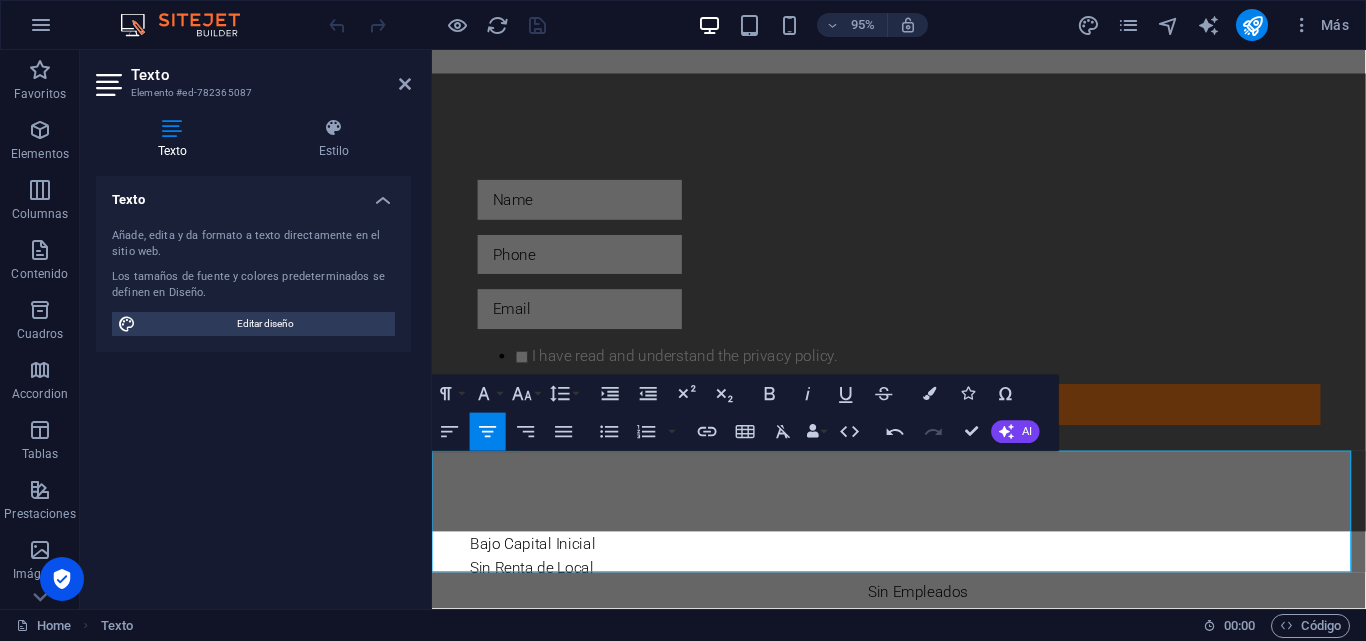 click on "Sin Renta de Local" at bounding box center [943, 596] 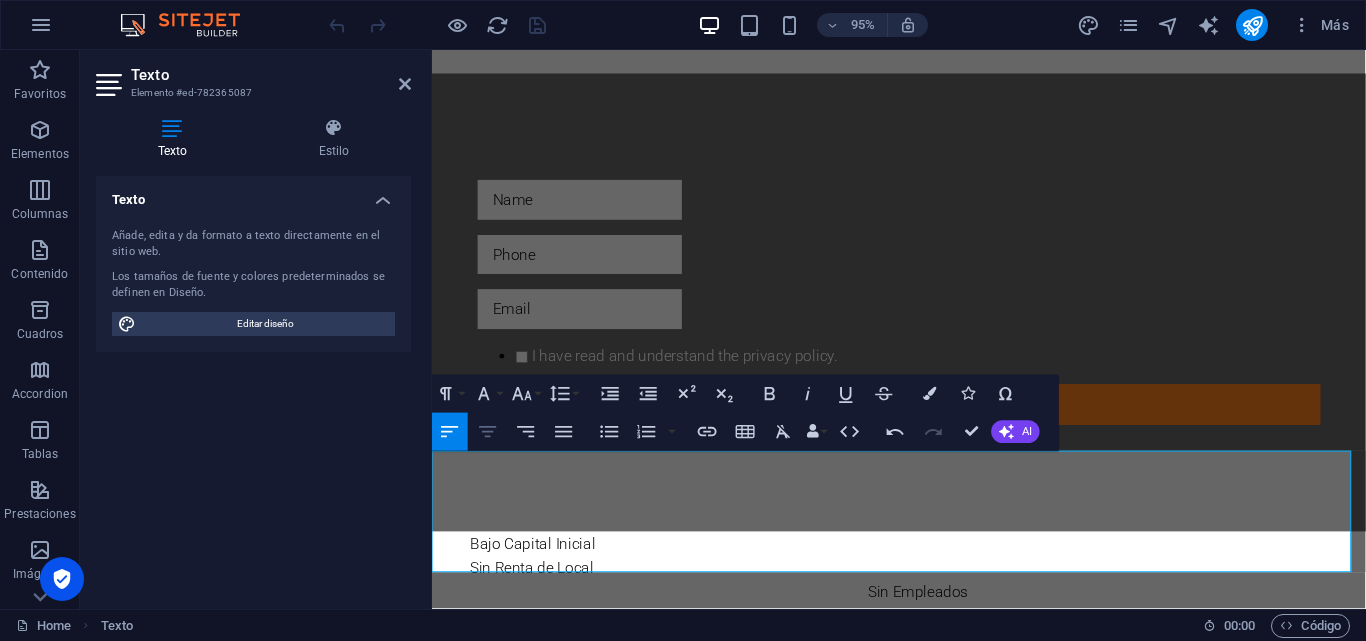 click 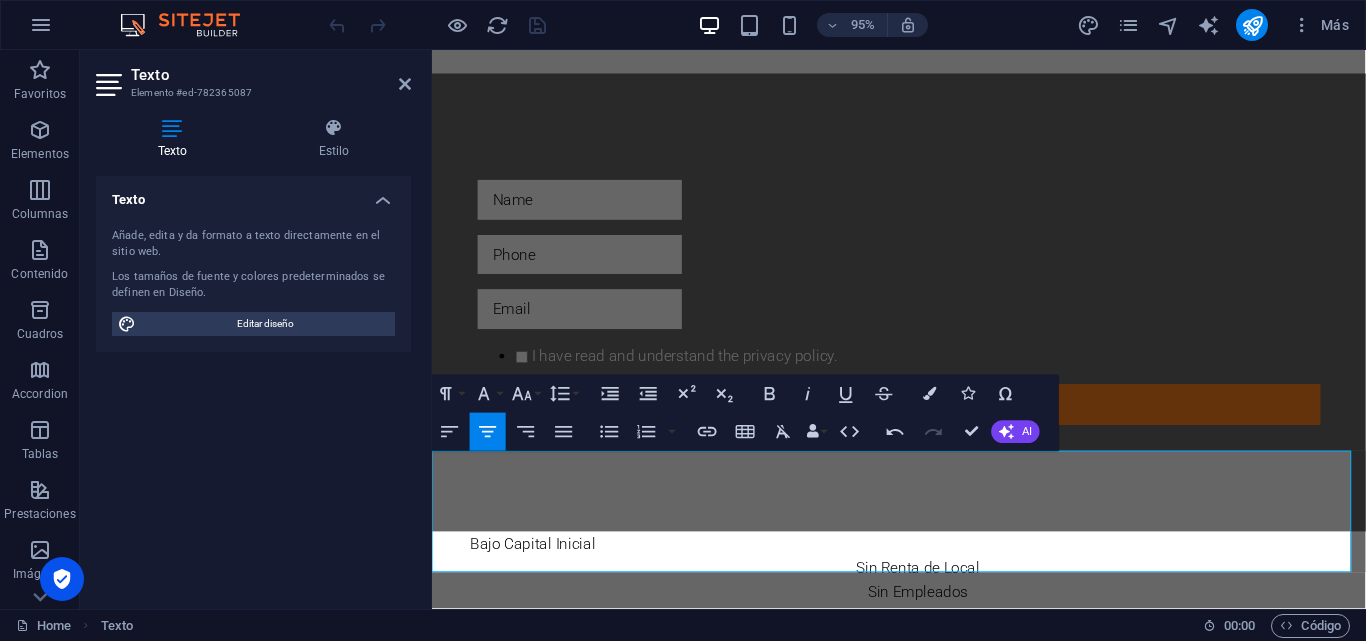 click on "Bajo Capital Inicial" at bounding box center (943, 570) 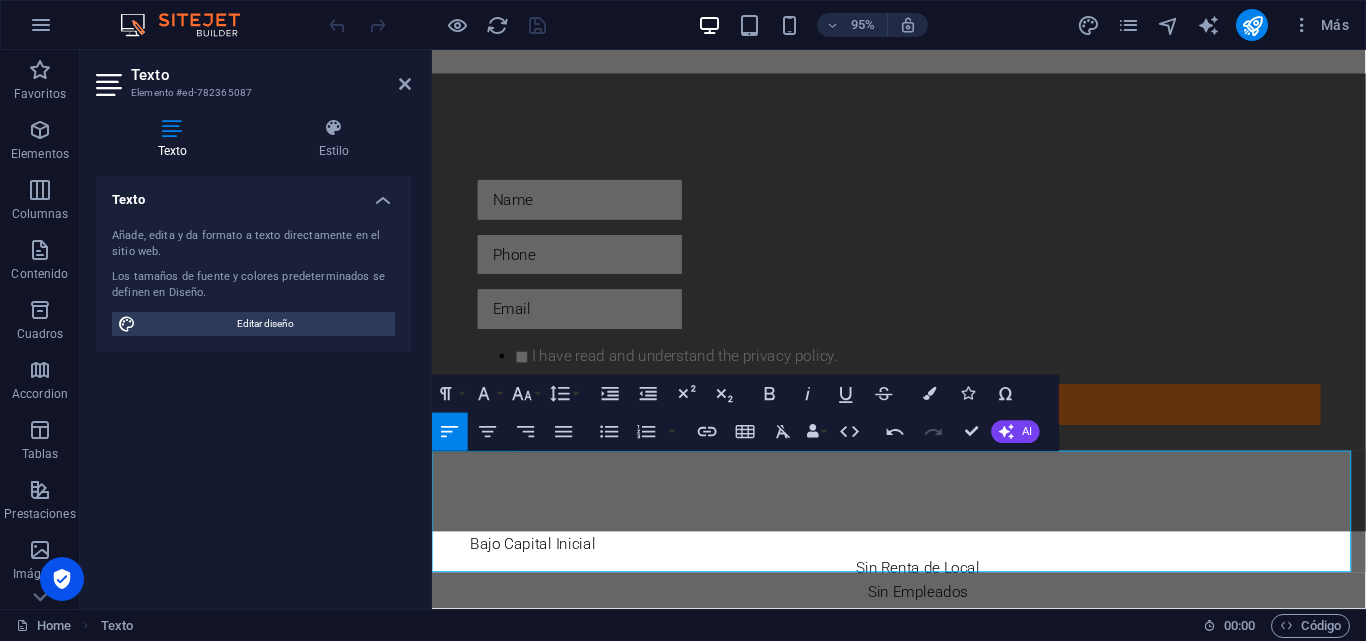 click on "Bajo Capital Inicial" at bounding box center (943, 570) 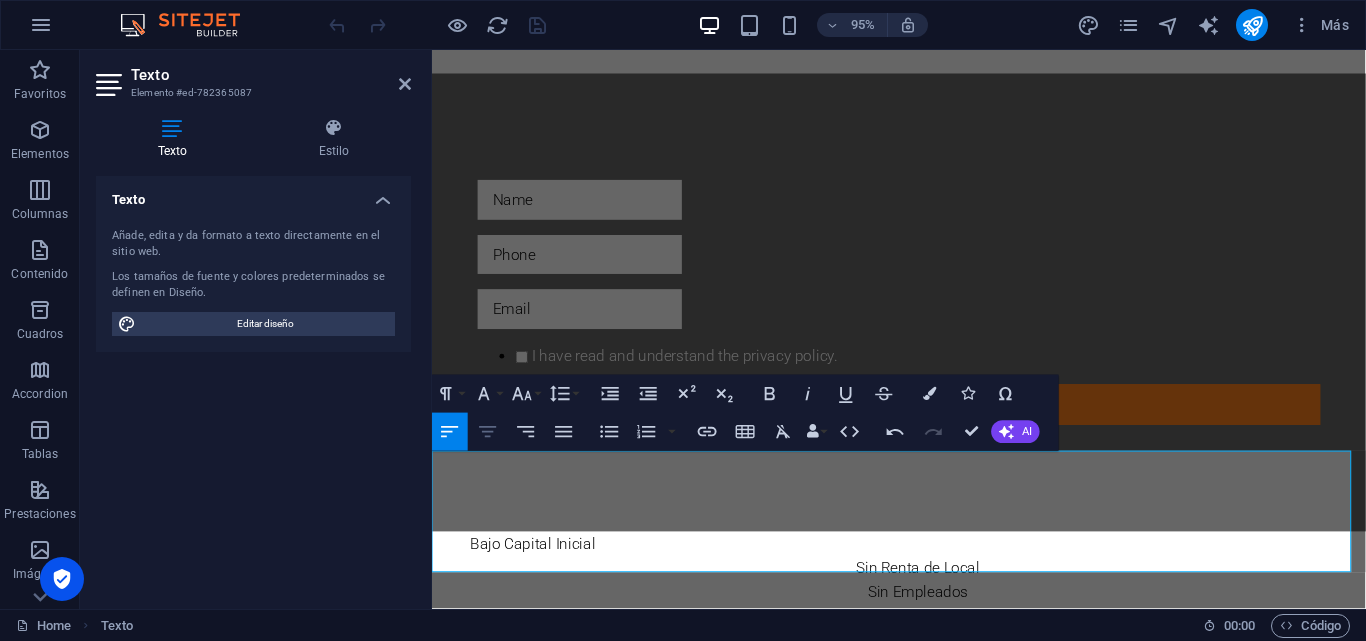 click 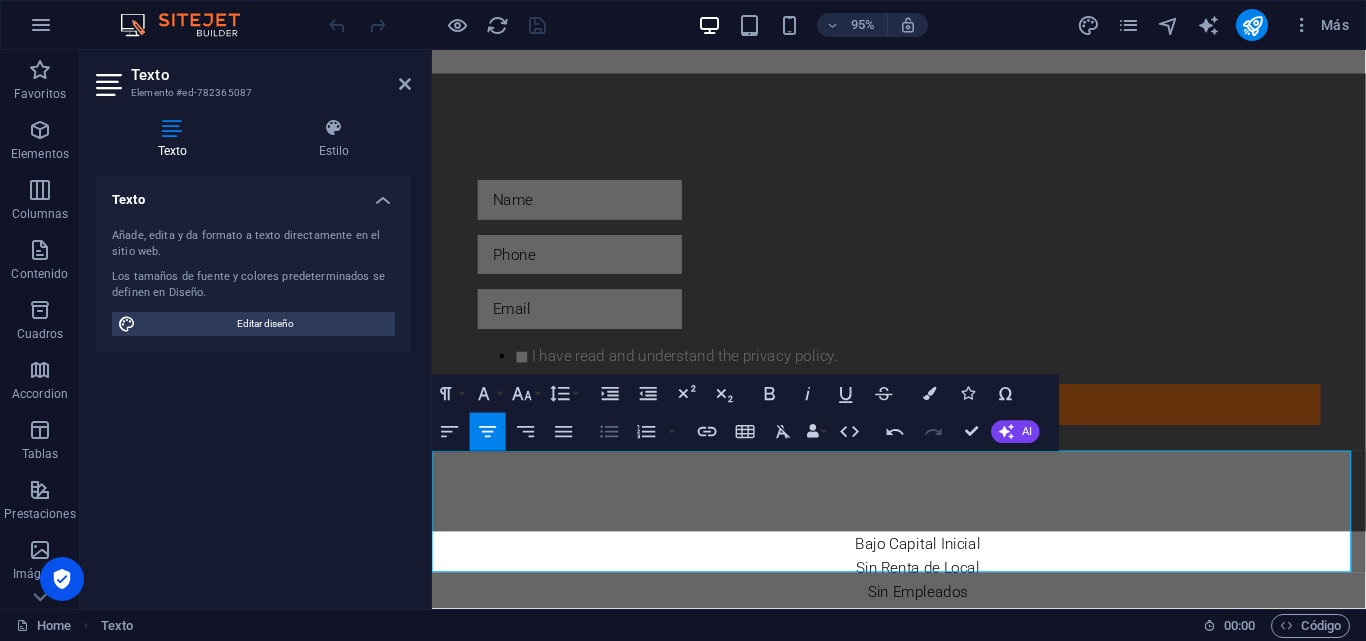 click 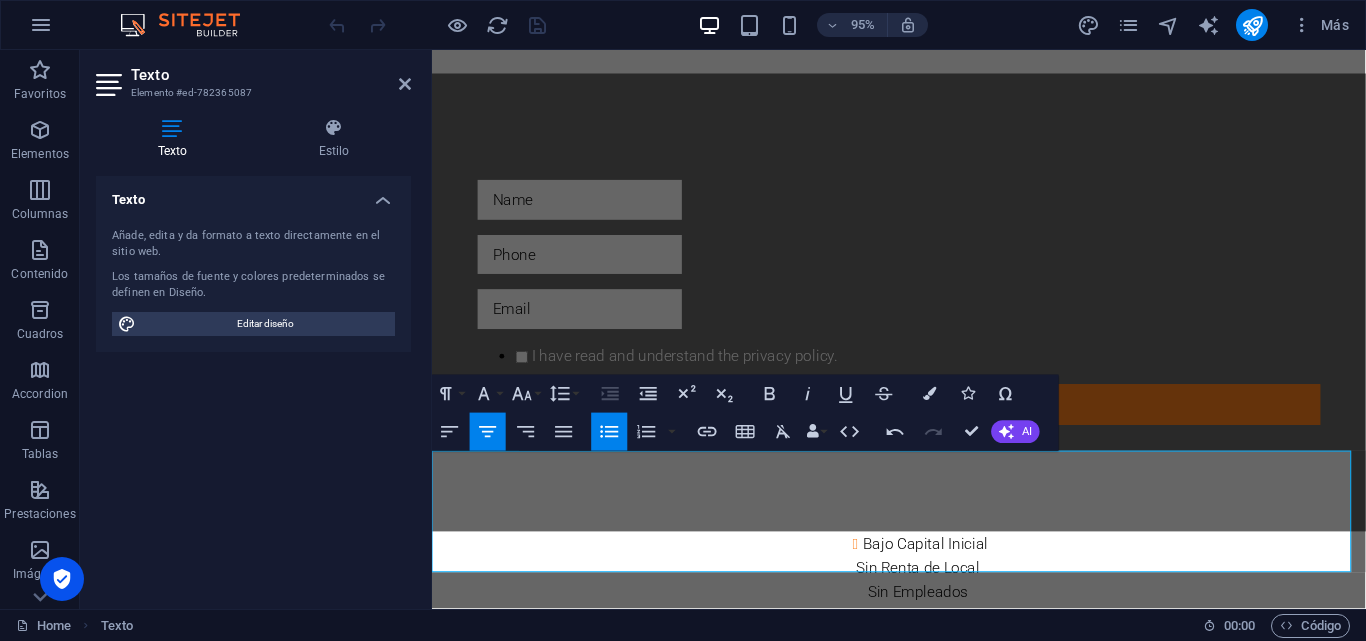 click on "Sin Renta de Local" at bounding box center (943, 596) 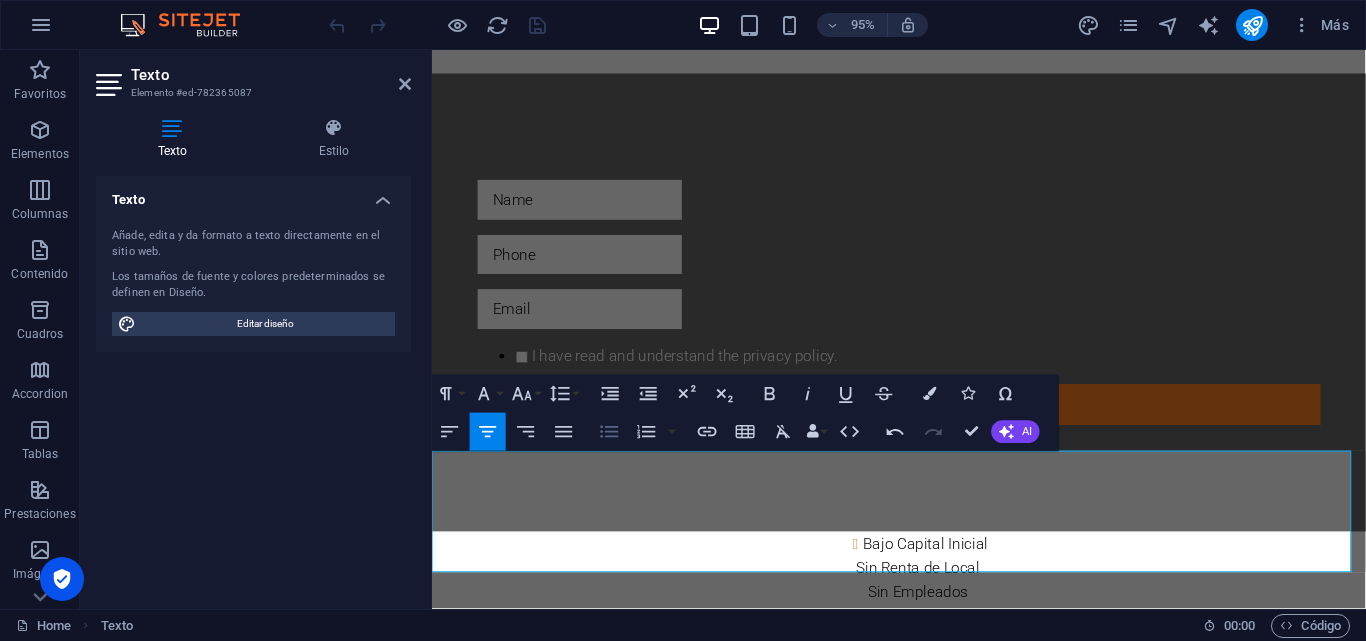 click 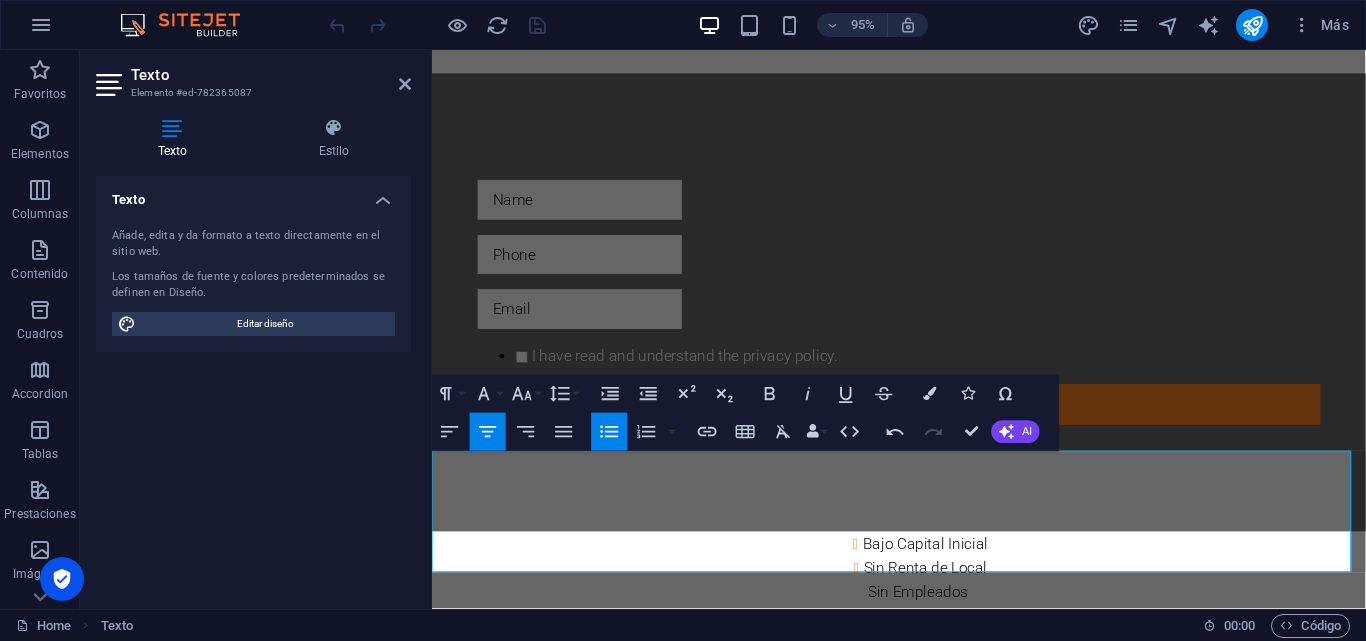 click on "Sin Empleados" at bounding box center (943, 621) 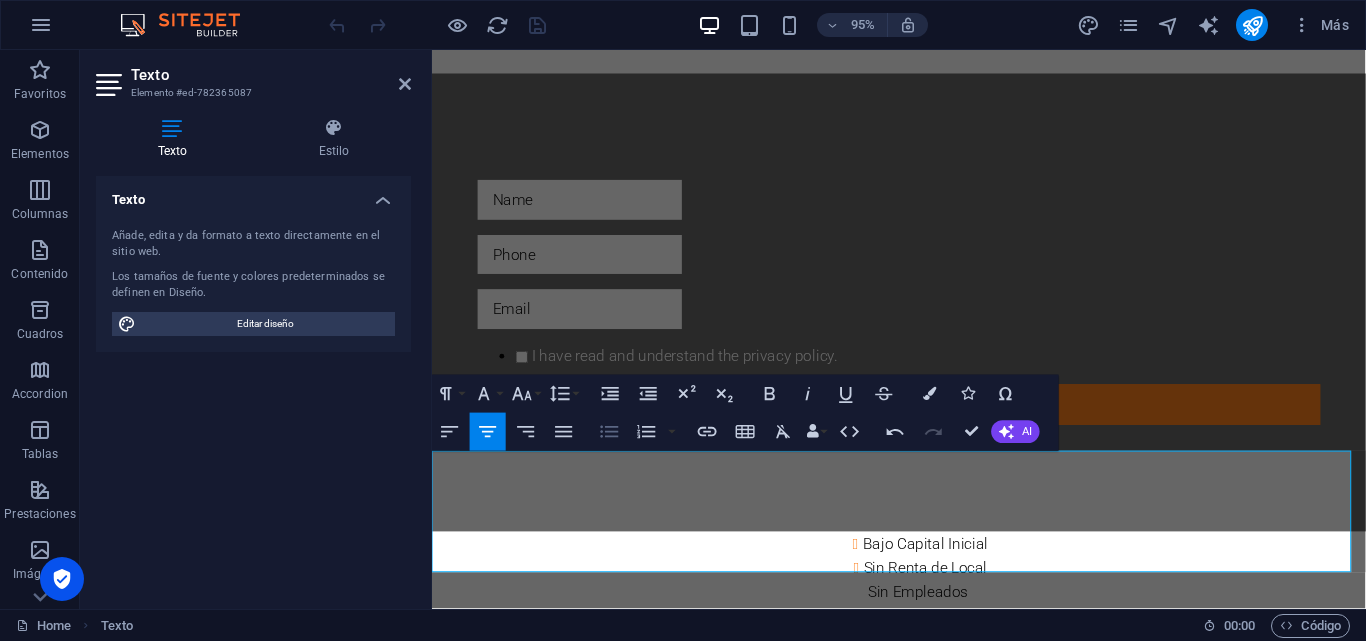 click 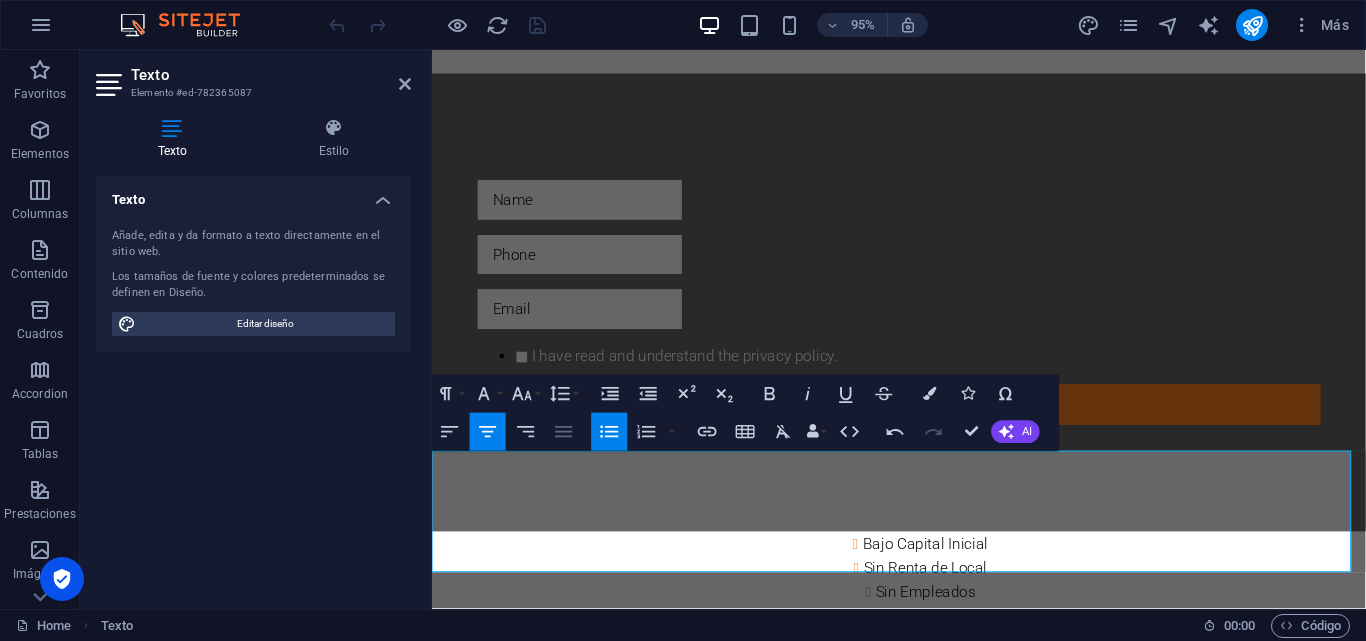click 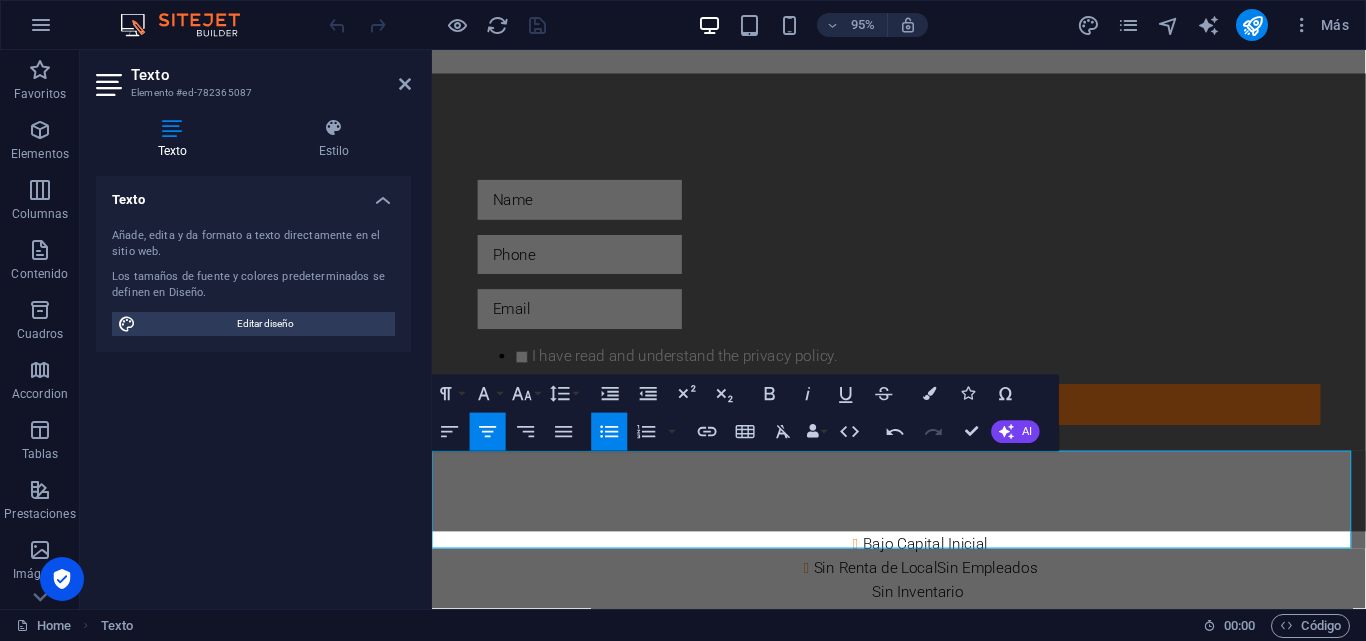 type 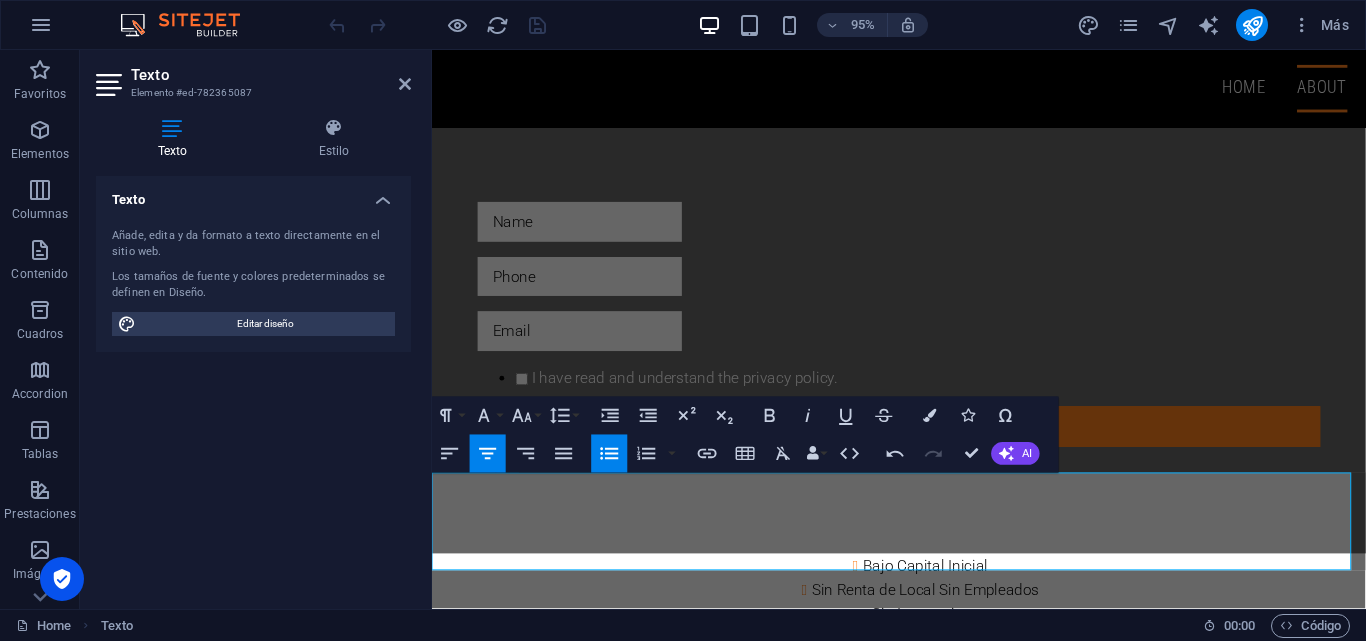 click on "Sin Renta de Local Sin Empleados" at bounding box center [951, 619] 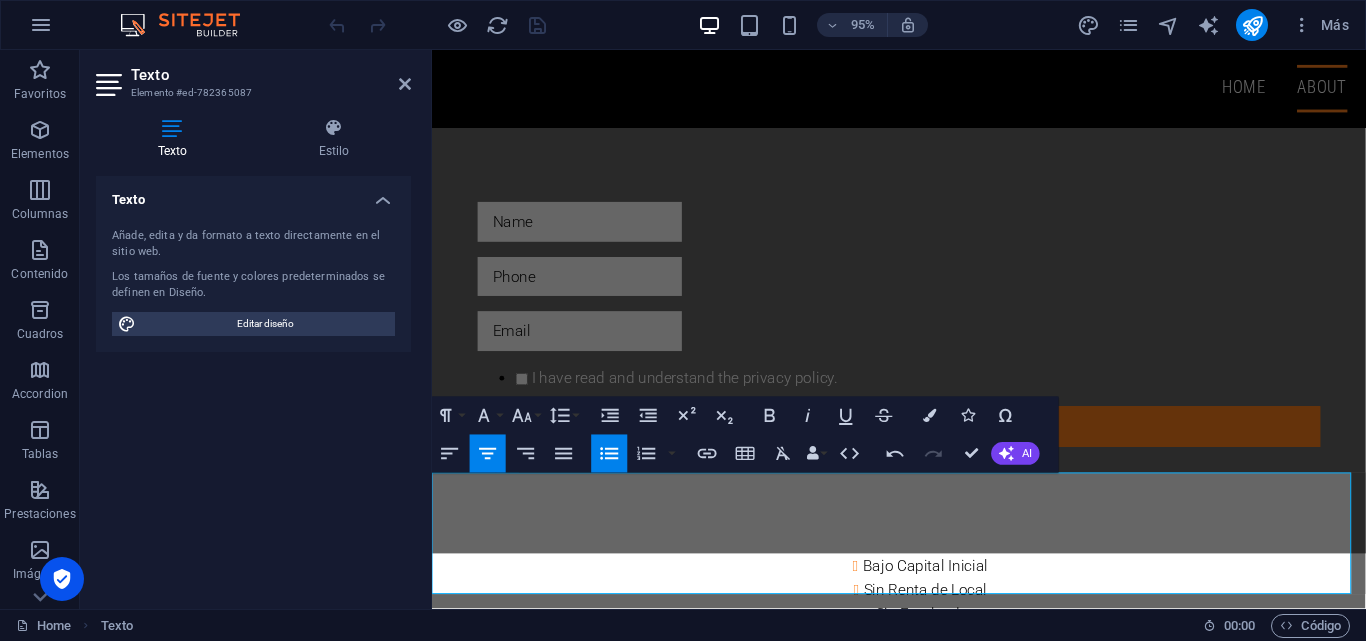 click on "Sin Inventario" at bounding box center (943, 670) 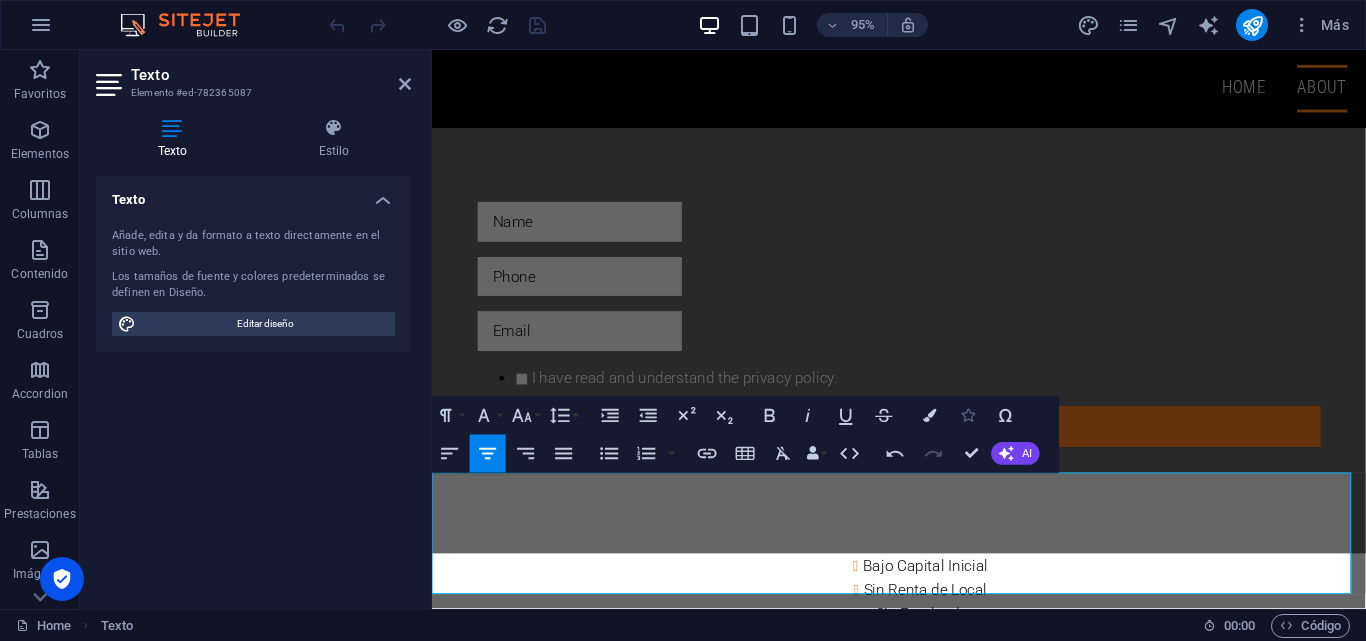 click at bounding box center [967, 415] 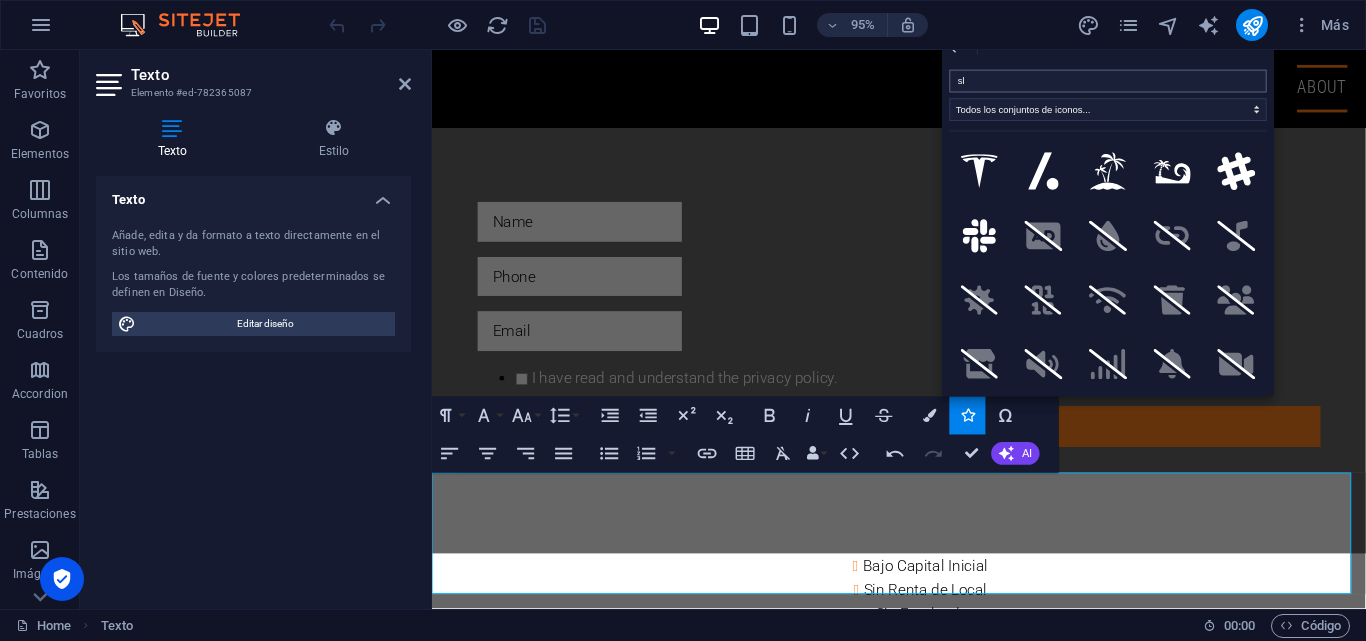 type on "s" 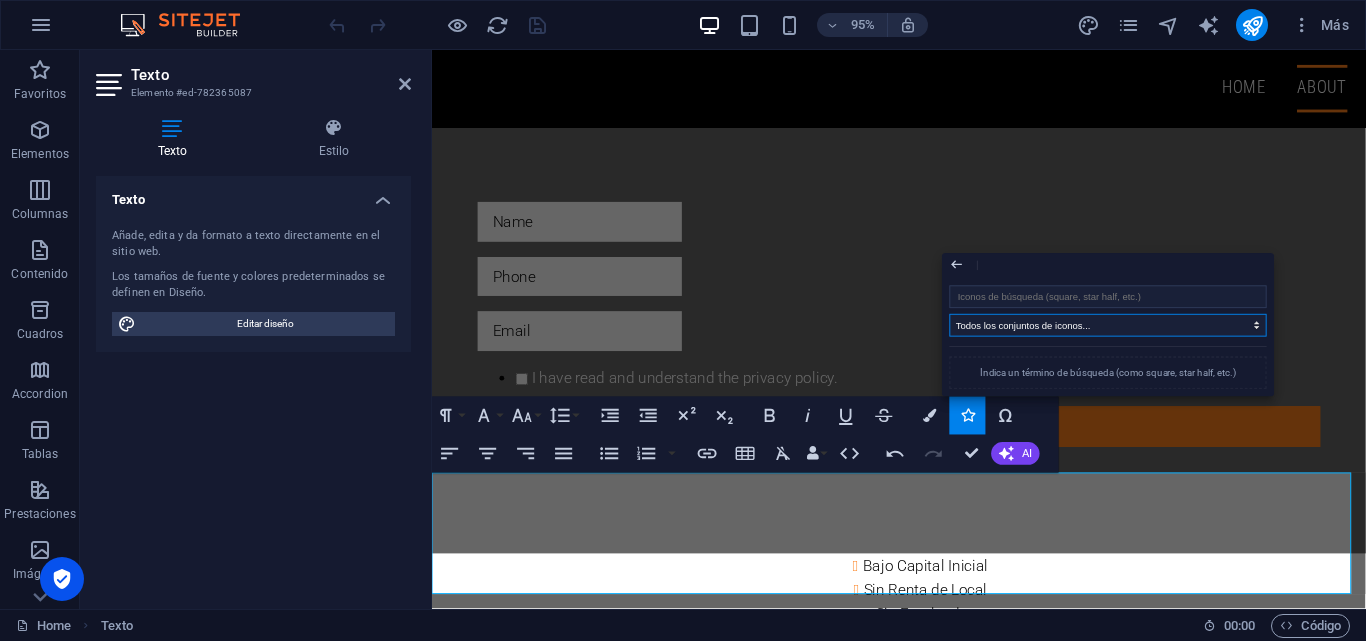 click on "Todos los conjuntos de iconos... IcoFont Ionicons FontAwesome Brands FontAwesome Duotone FontAwesome Solid FontAwesome Regular FontAwesome Light FontAwesome Thin FontAwesome Sharp Solid FontAwesome Sharp Regular FontAwesome Sharp Light FontAwesome Sharp Thin" at bounding box center (1108, 325) 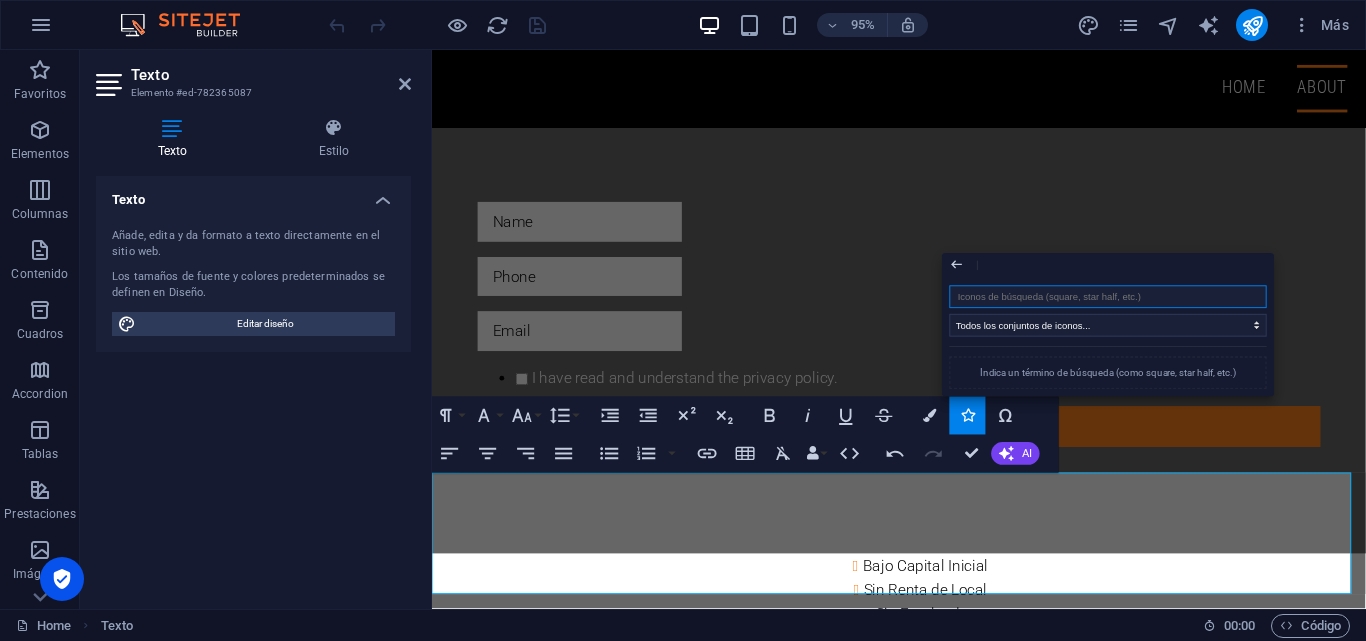 click at bounding box center [1108, 297] 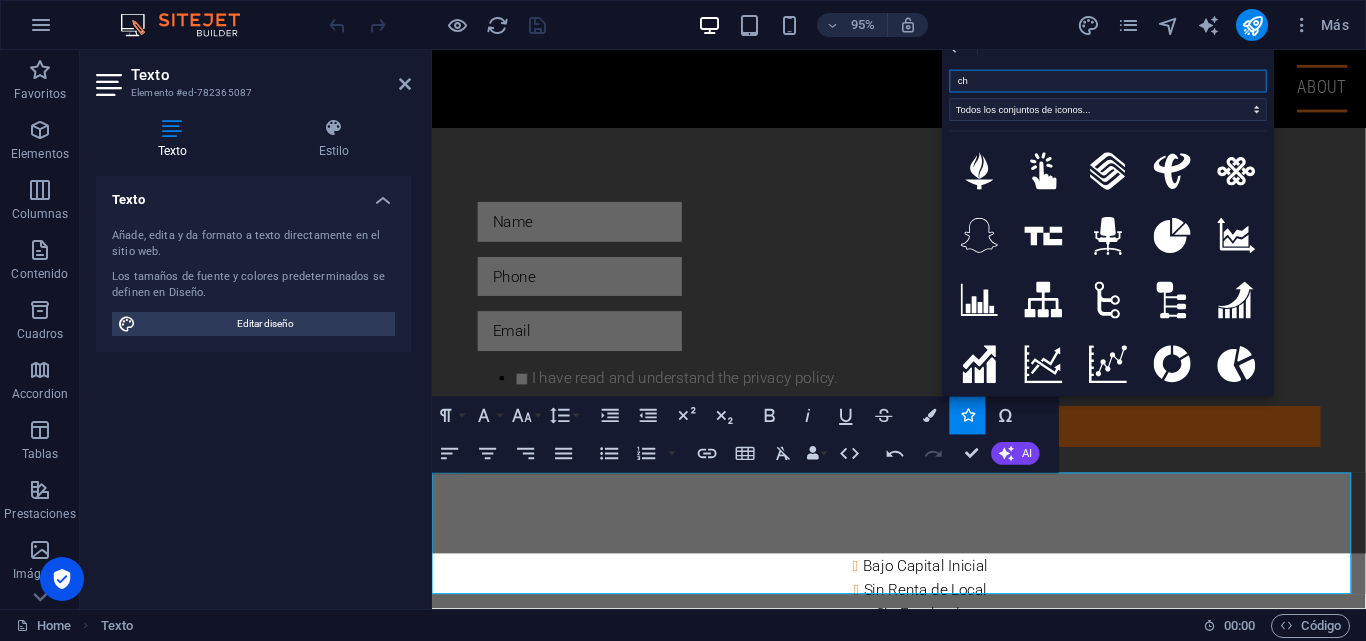 type on "che" 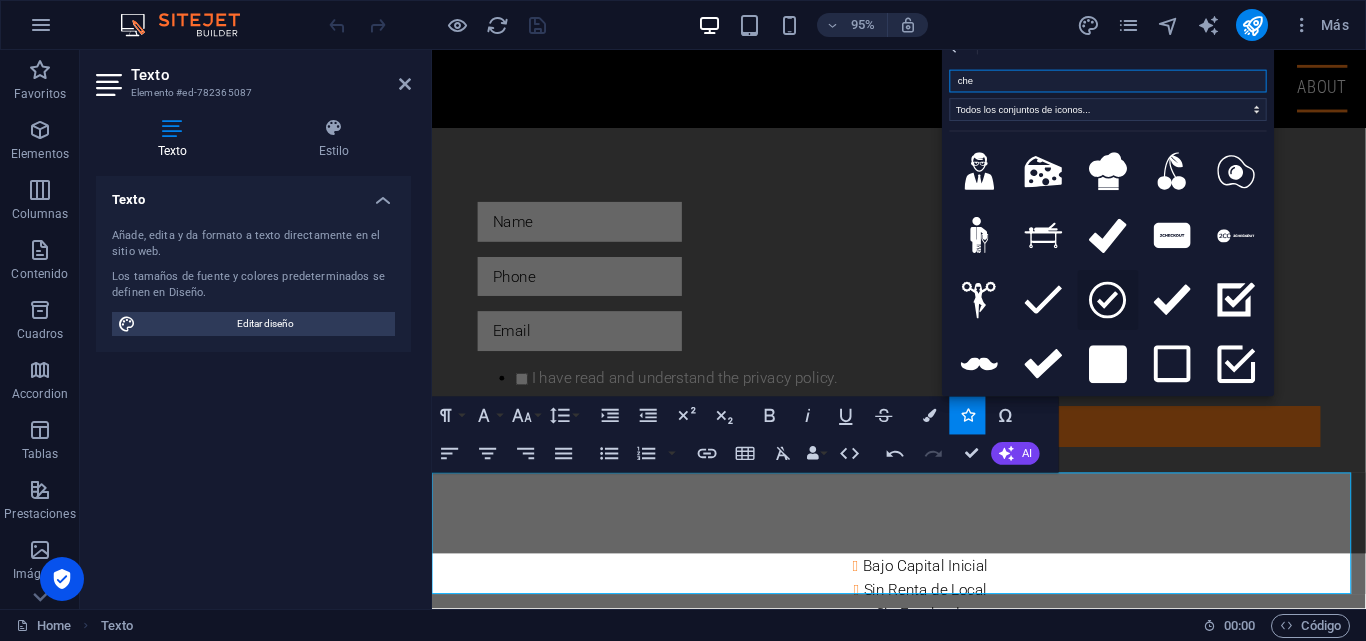 click 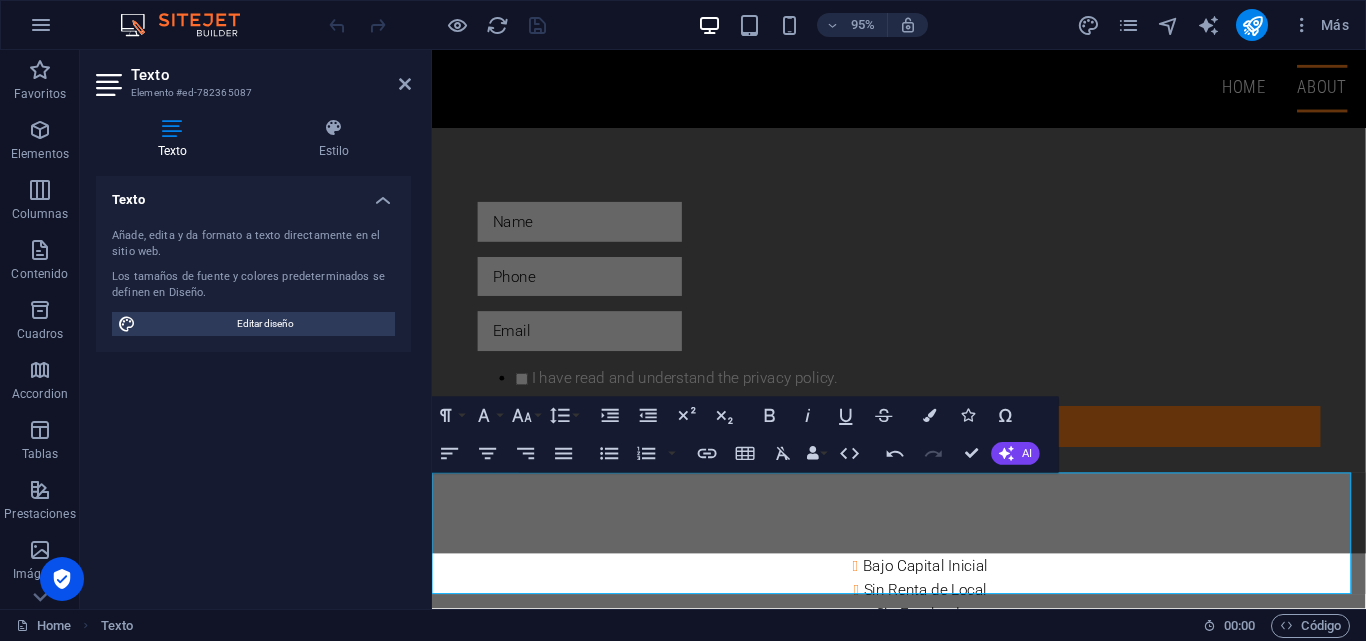 click on "Sin Inventario" at bounding box center (943, 1158) 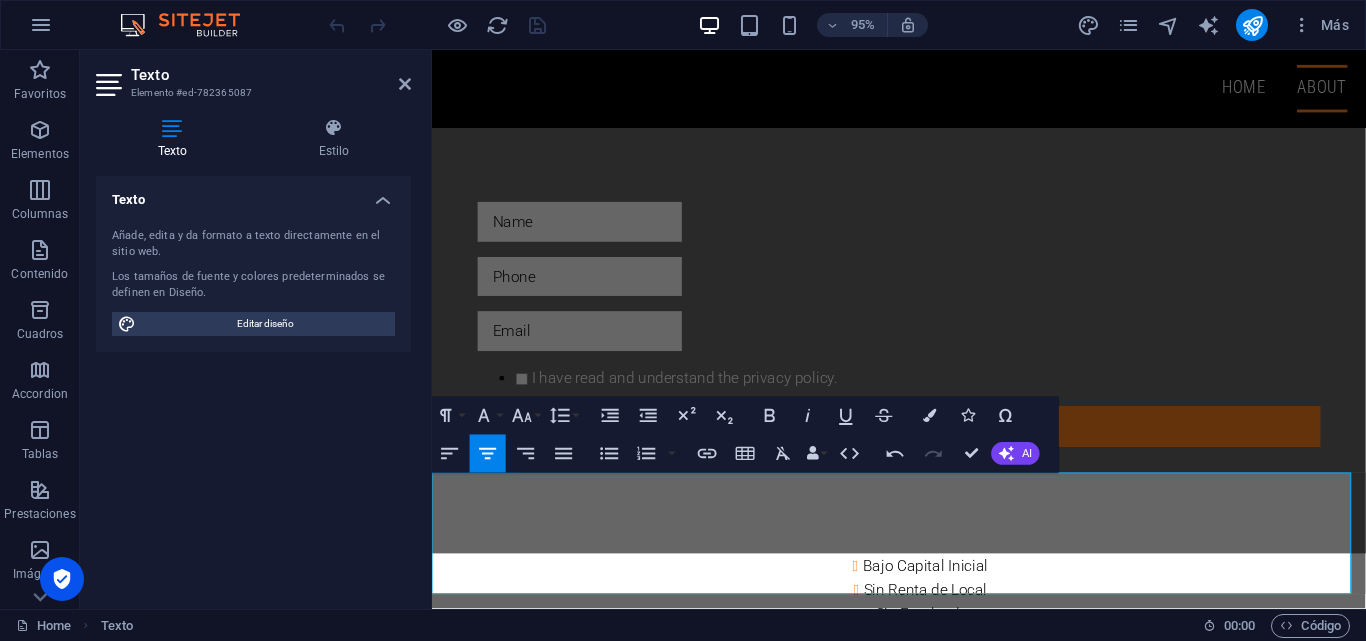 click on "Sin Empleados" at bounding box center (951, 644) 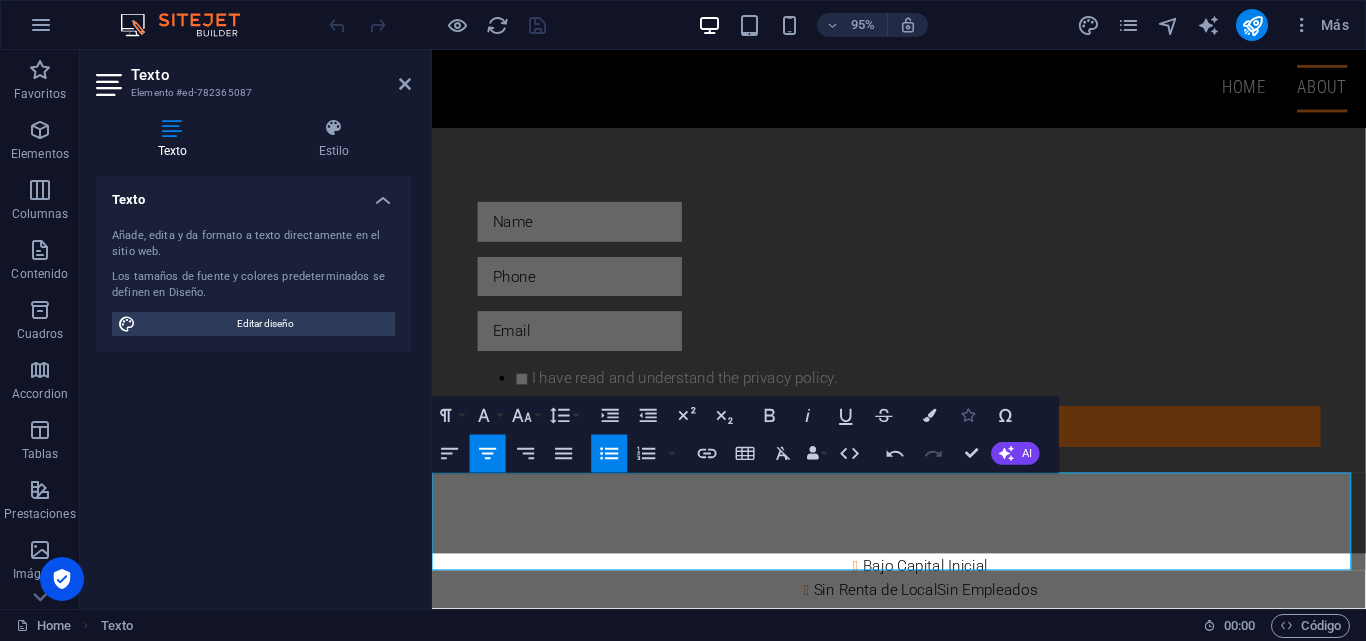 click at bounding box center [967, 415] 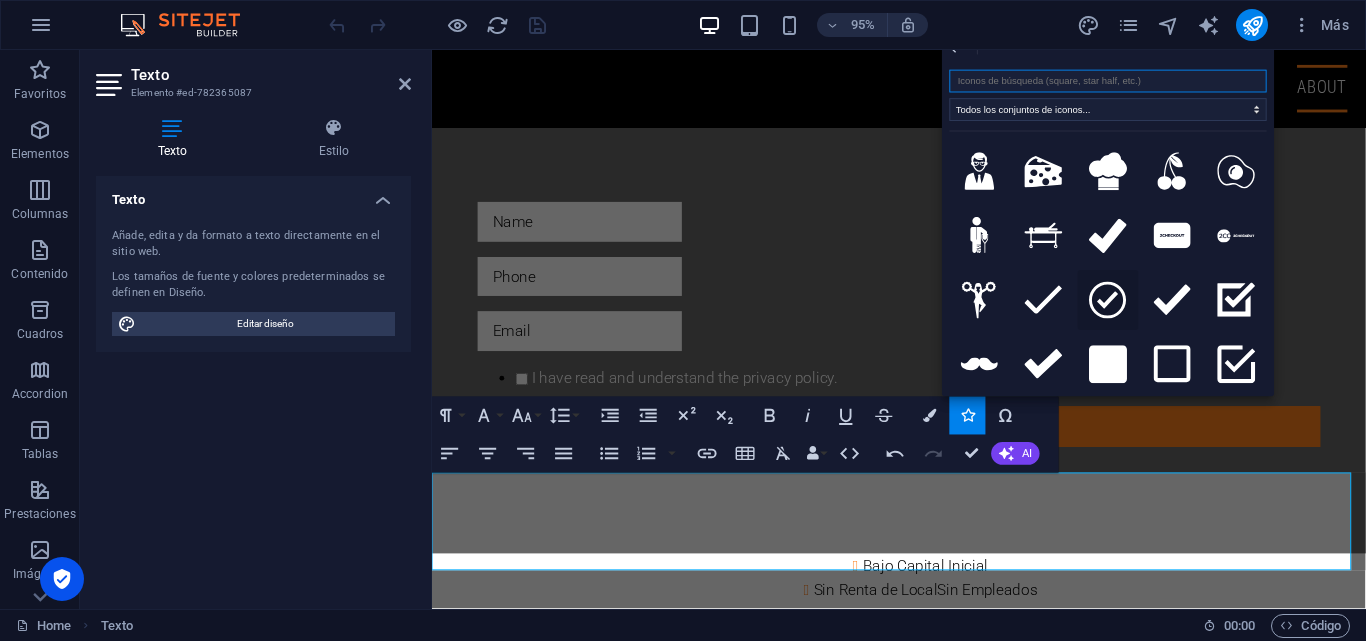 click 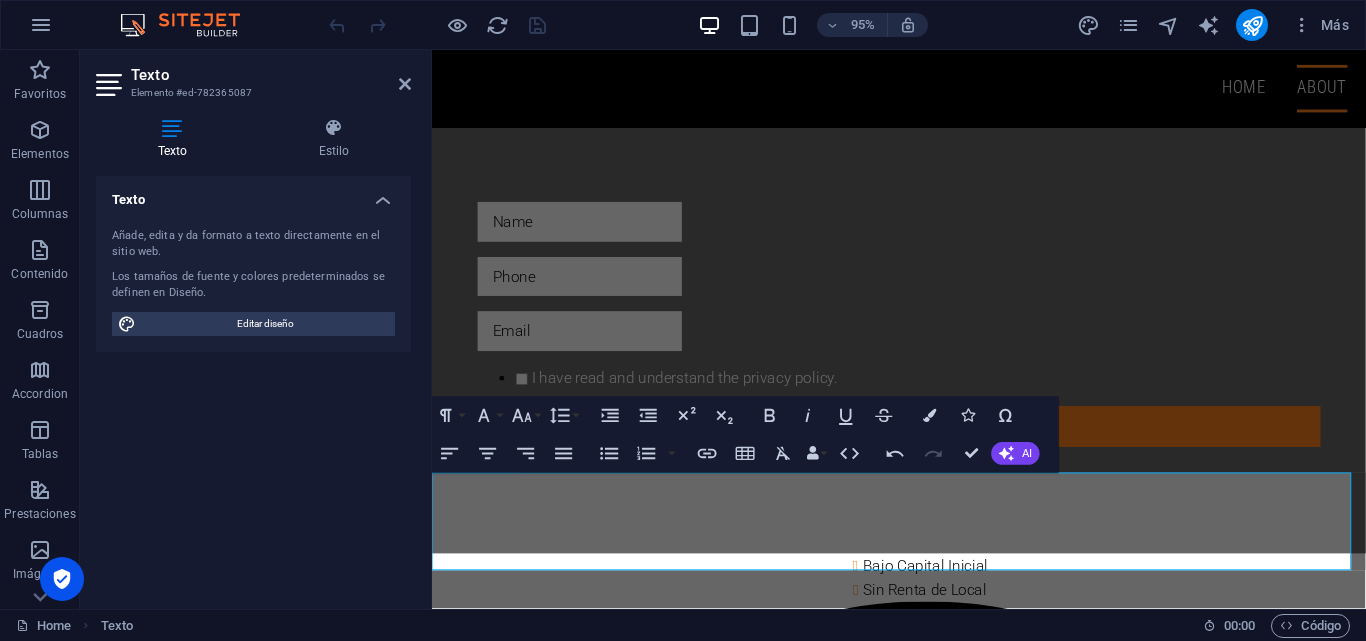 click 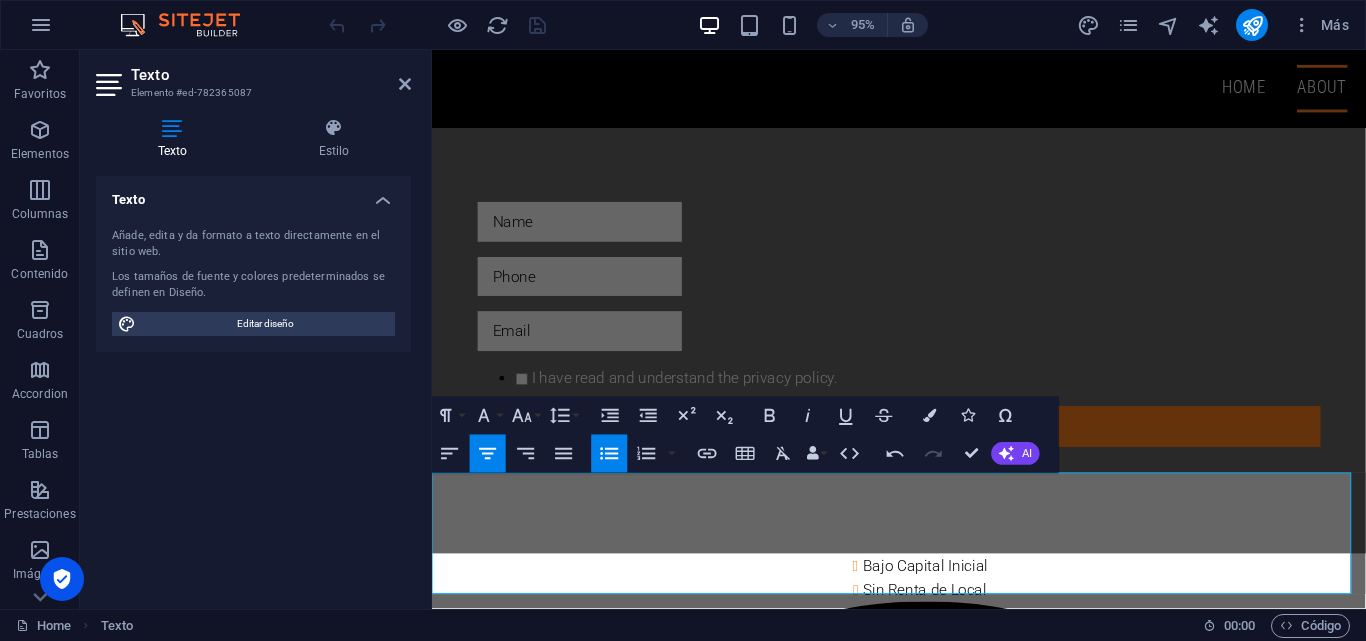 click on "​   Sin Empleados" at bounding box center [951, 1111] 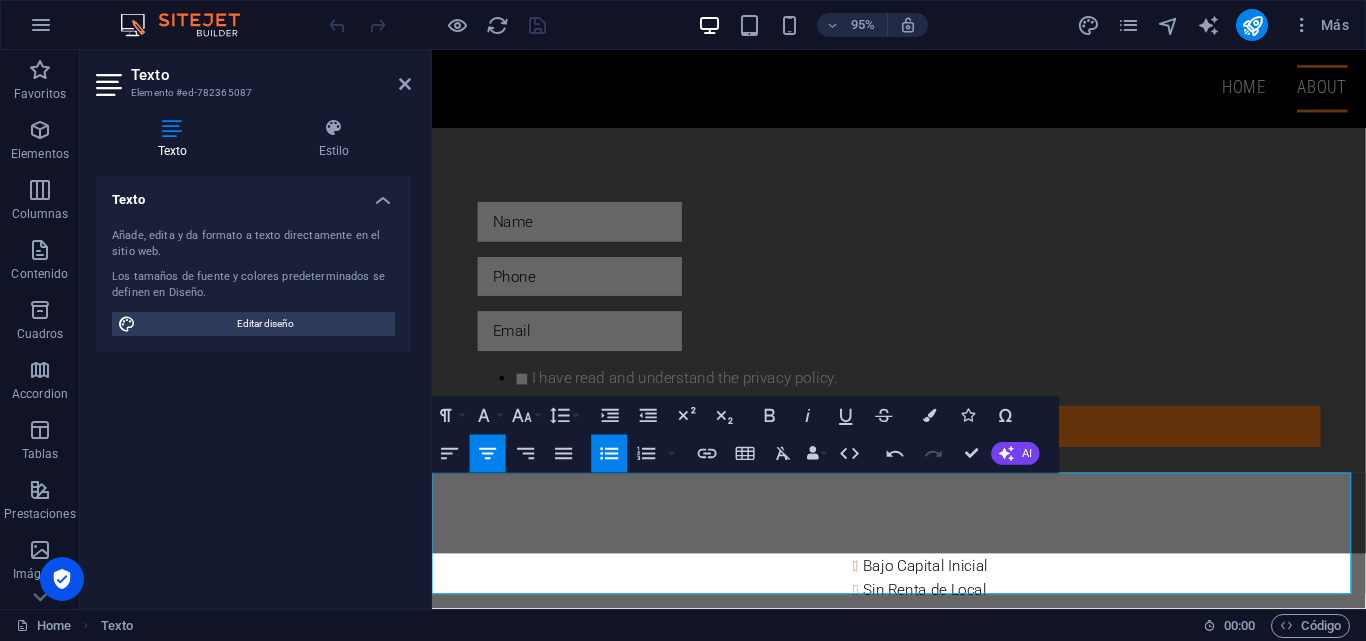 click at bounding box center [951, 1123] 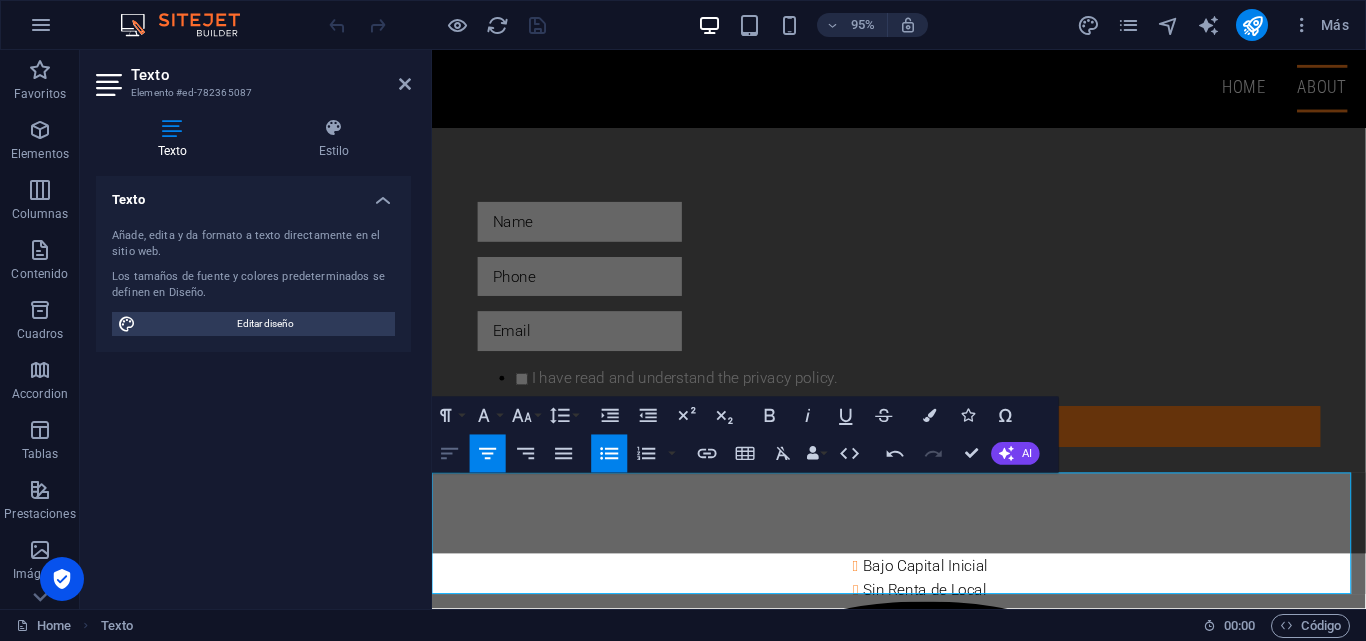 click 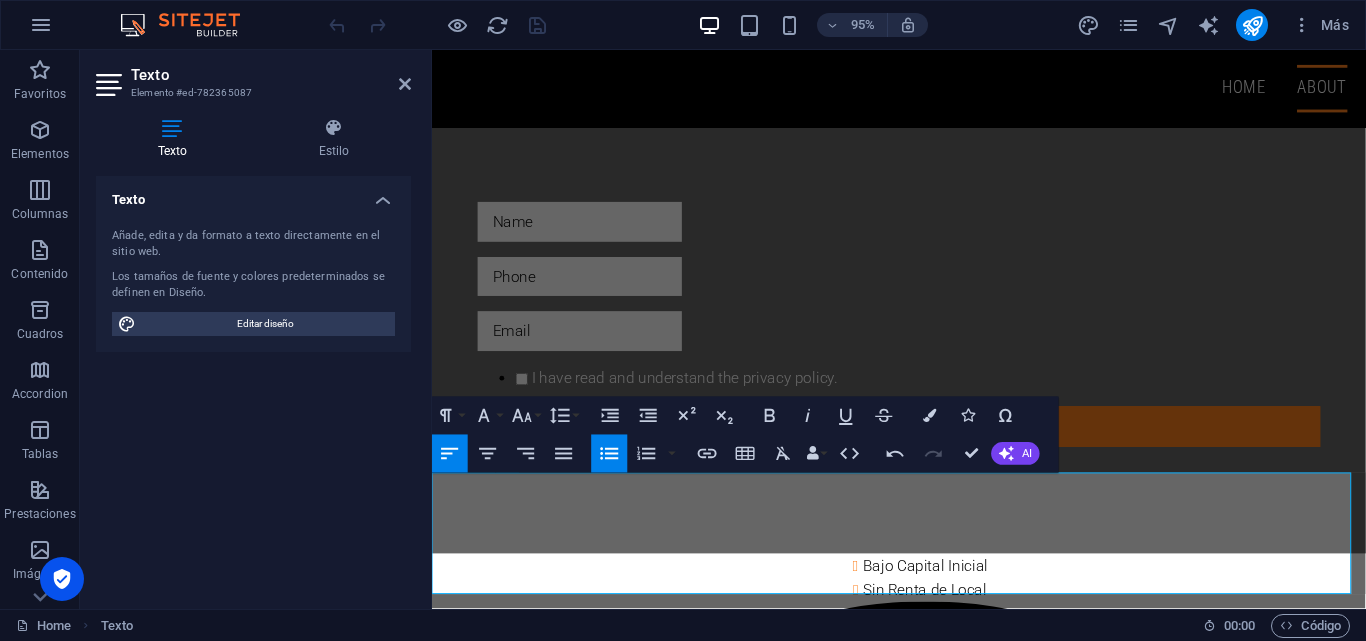 click on "​    Sin Empleados" at bounding box center (951, 1111) 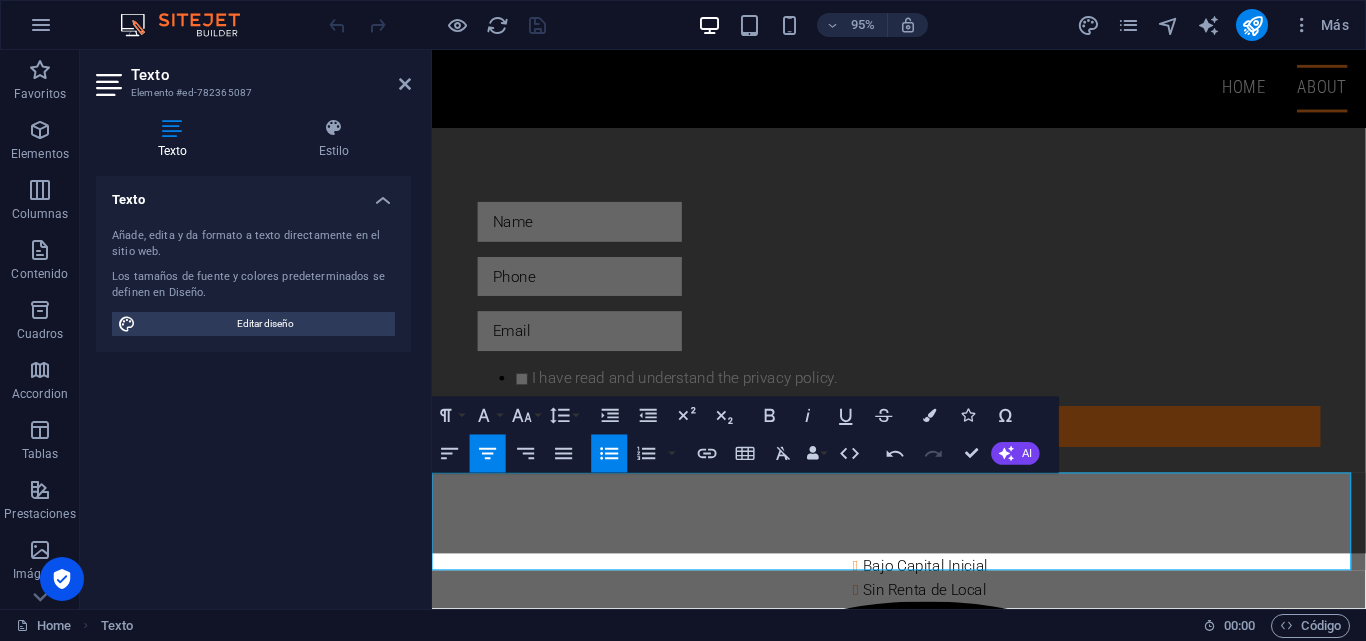 click on "Sin Renta de Local   ​    Sin Empleados" at bounding box center (951, 1099) 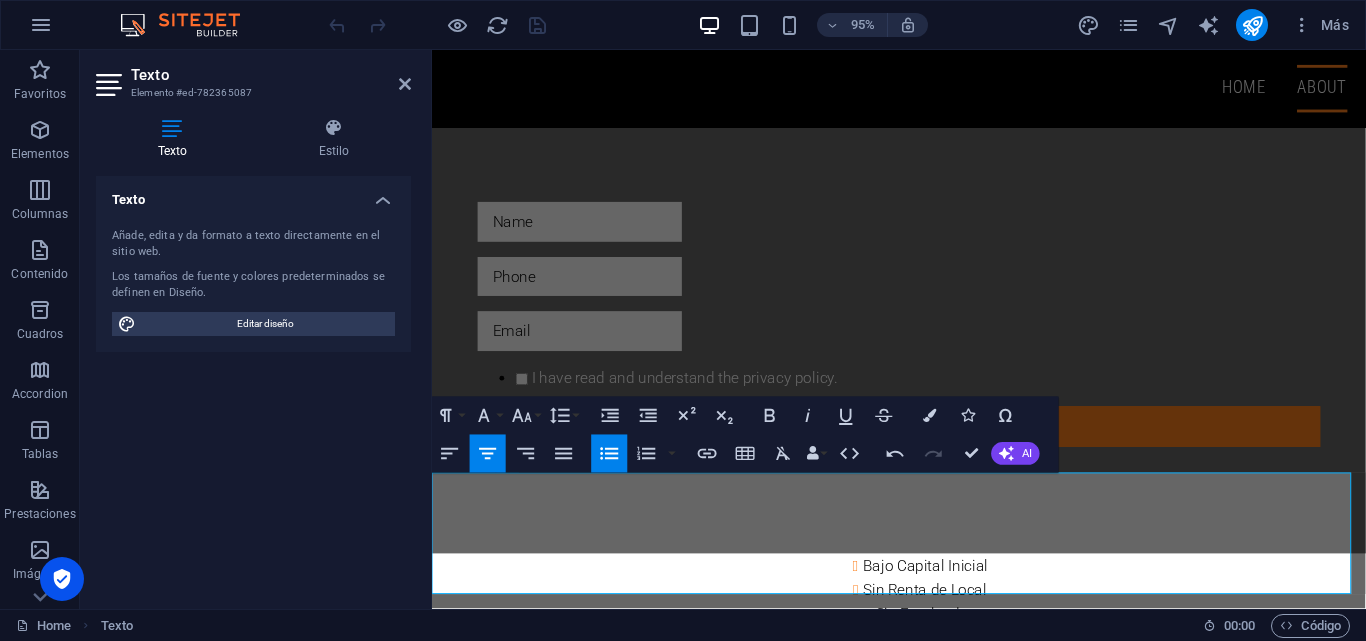 click on "Sin Inventario" at bounding box center (943, 1158) 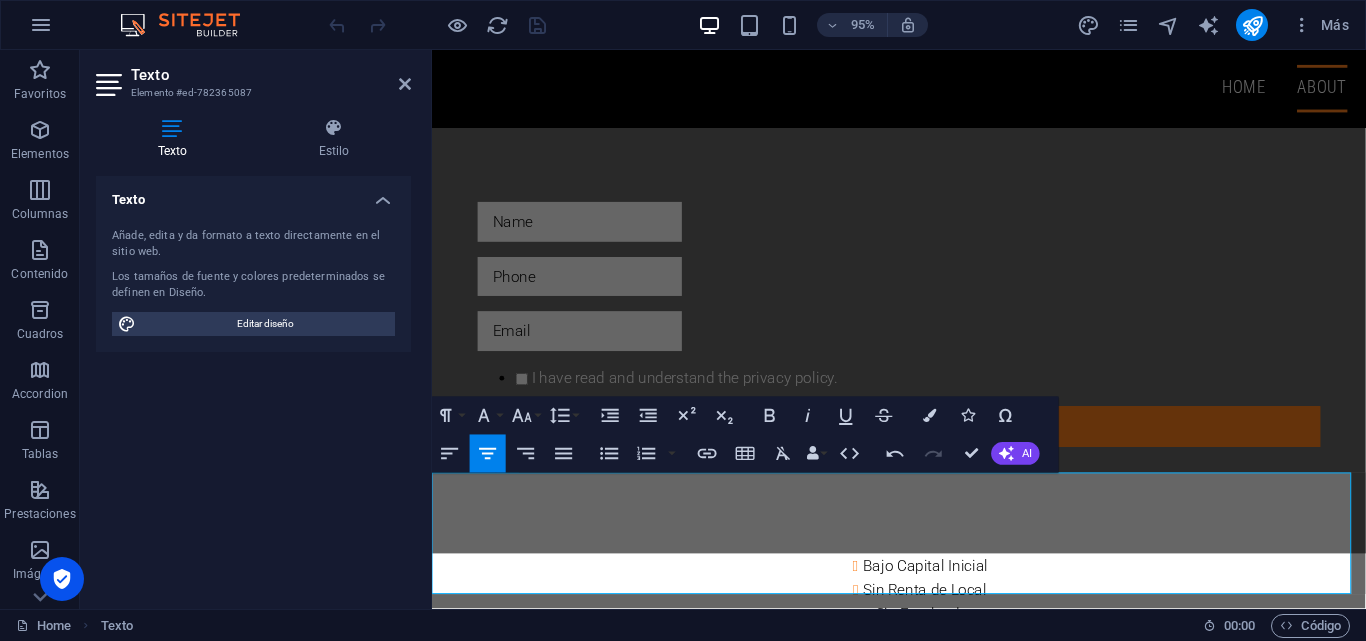 click on "Sin Inventario" at bounding box center (943, 1158) 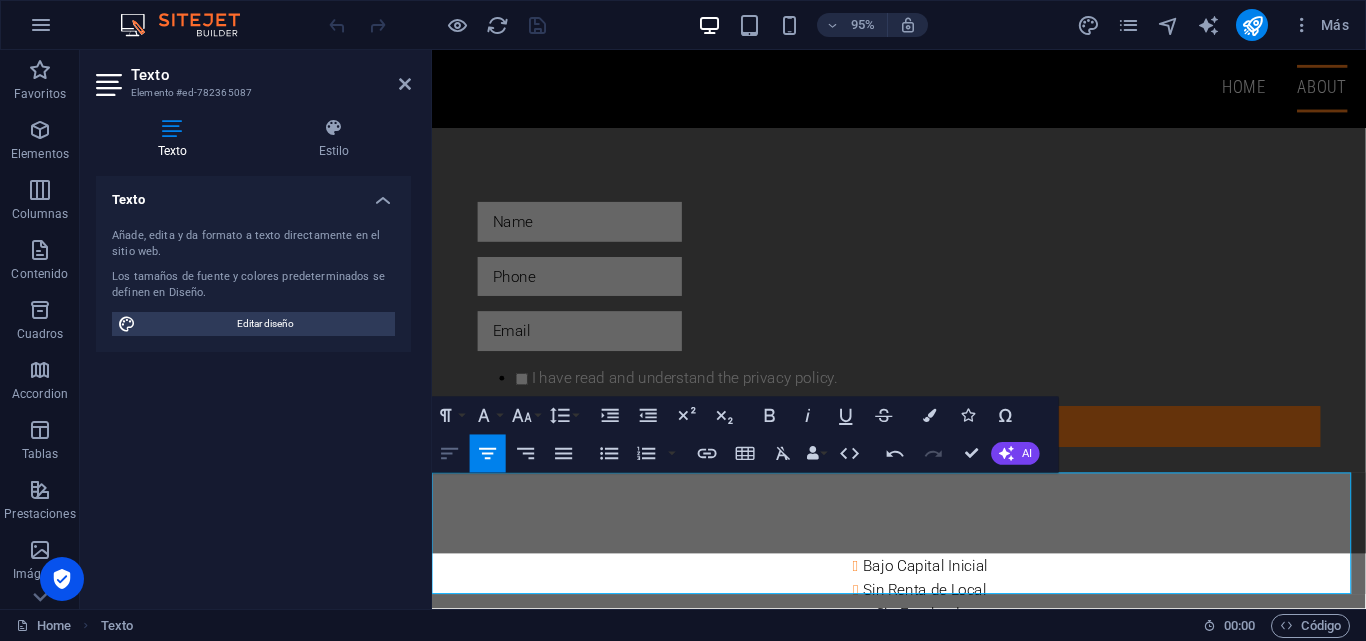 click 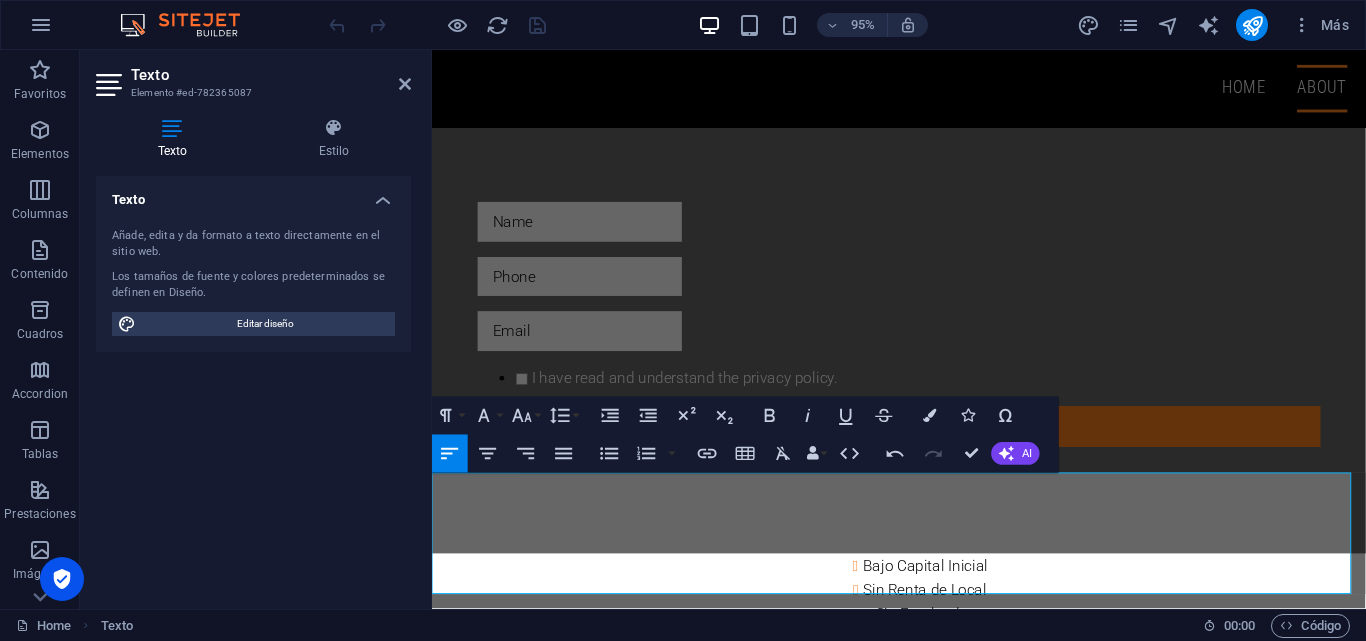 click on "Sin Inventario" at bounding box center [943, 670] 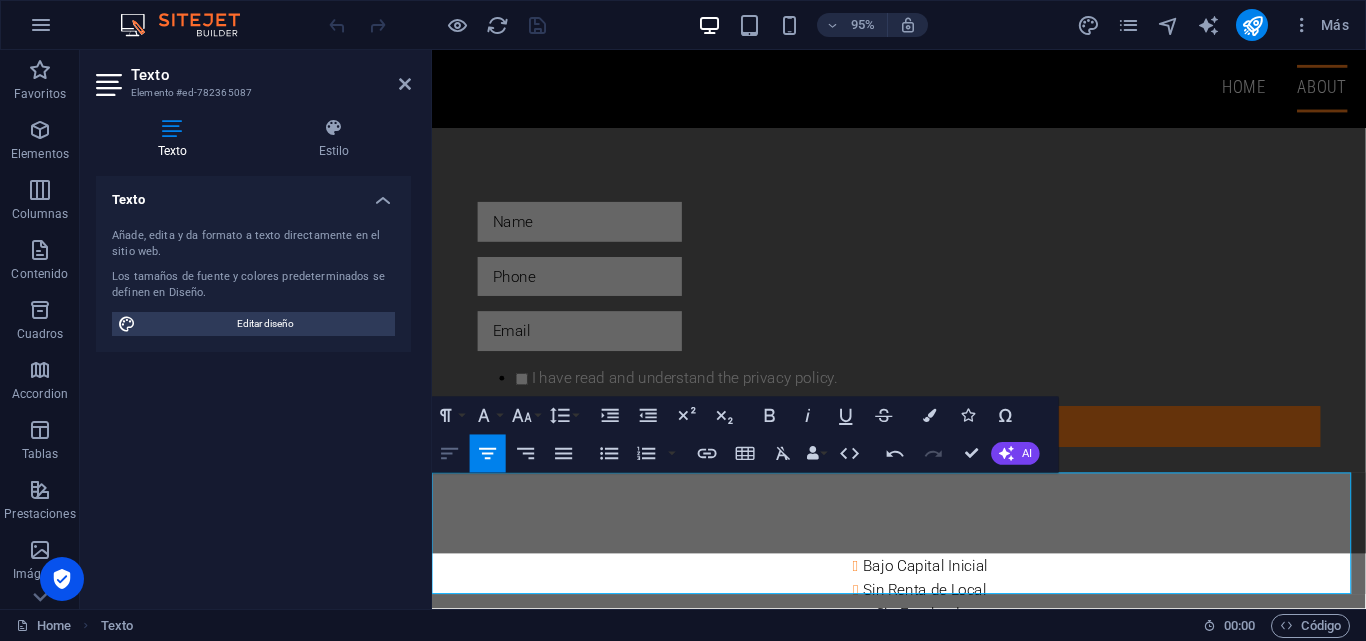 click 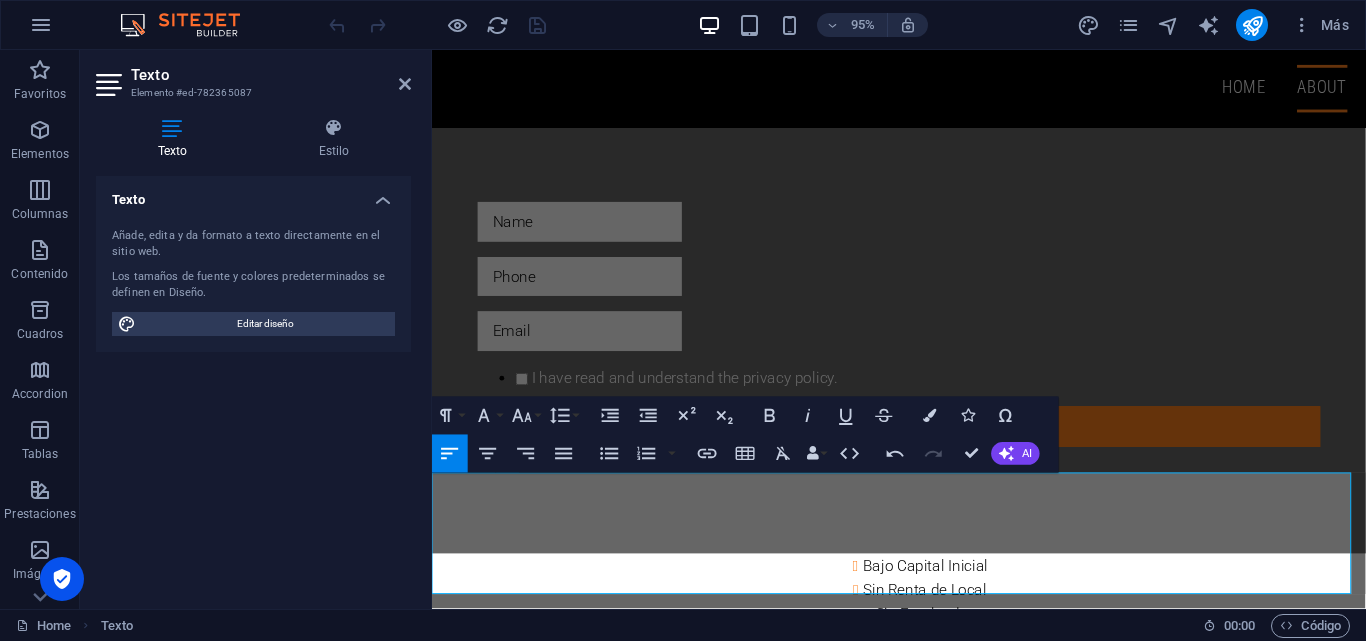click on "Sin Empleados" at bounding box center [951, 644] 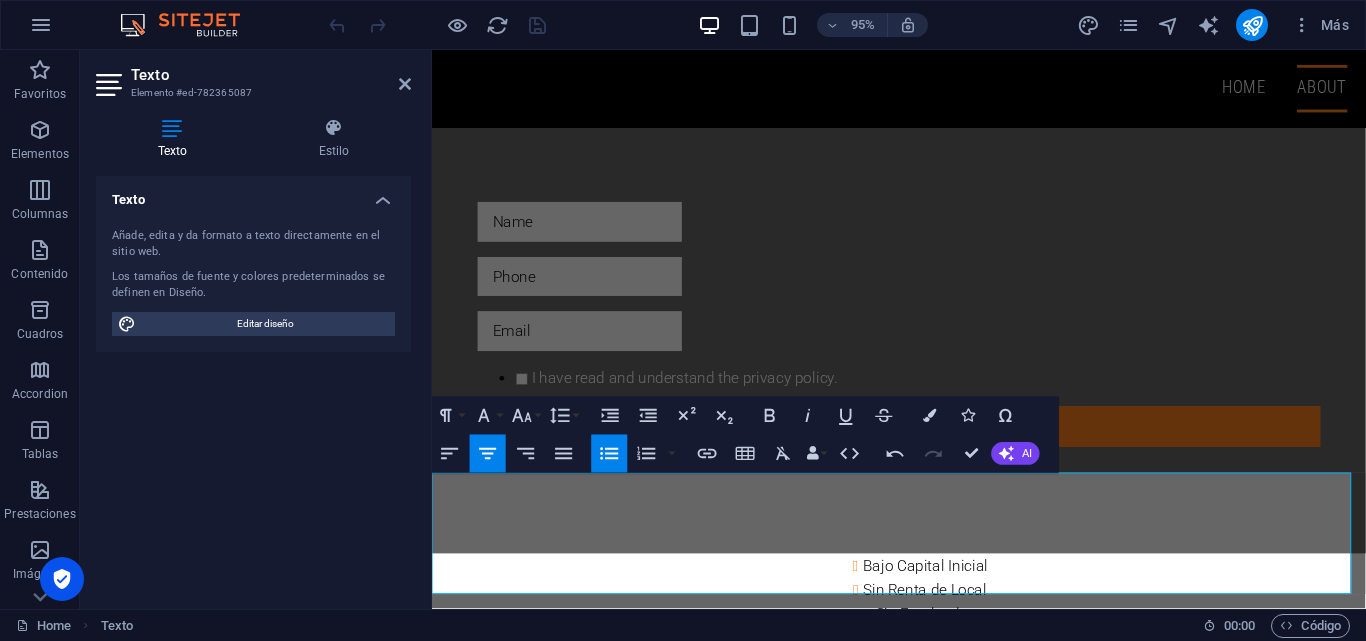 click on "Bajo Capital Inicial" at bounding box center [951, 593] 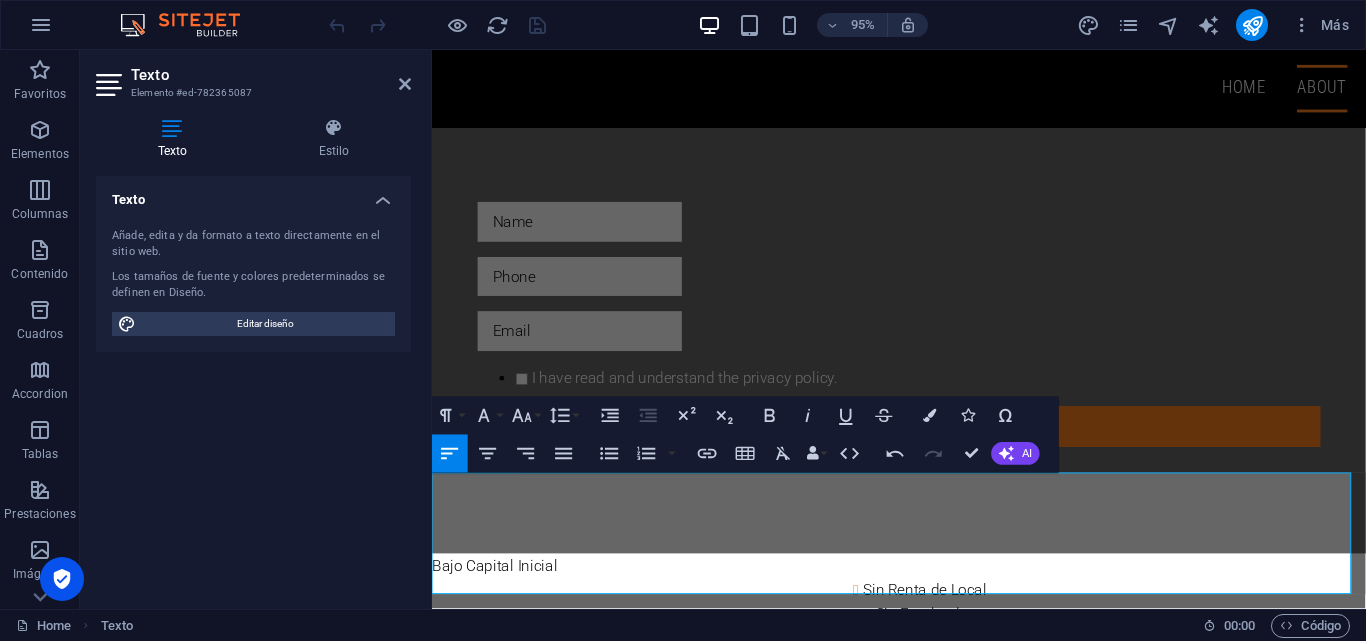 click on "Sin Renta de Local" at bounding box center [951, 619] 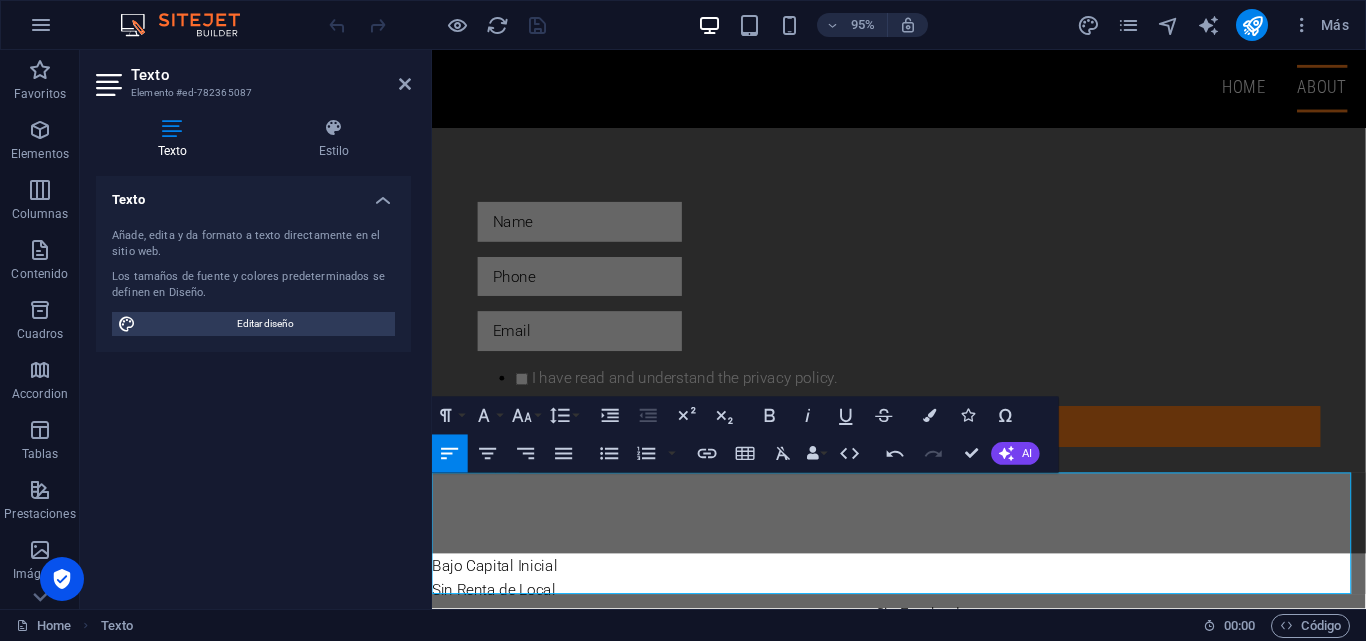 click on "Sin Empleados" at bounding box center (951, 644) 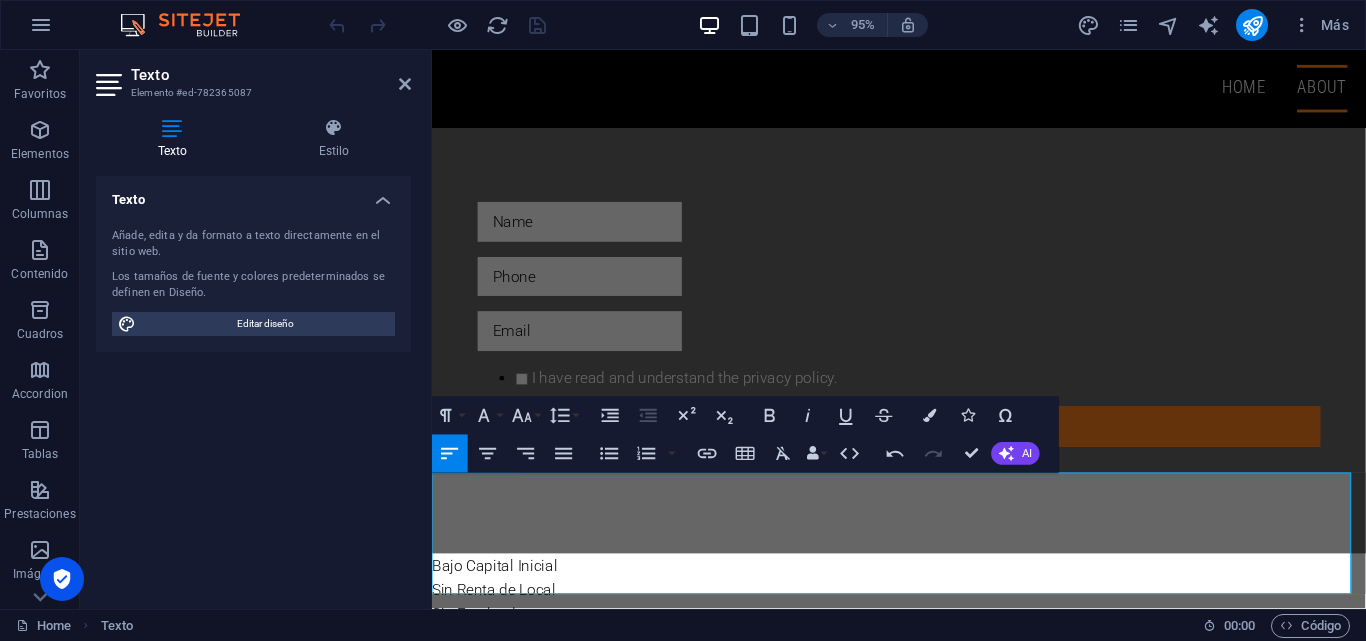 click on "Sin Inventario" at bounding box center (943, 670) 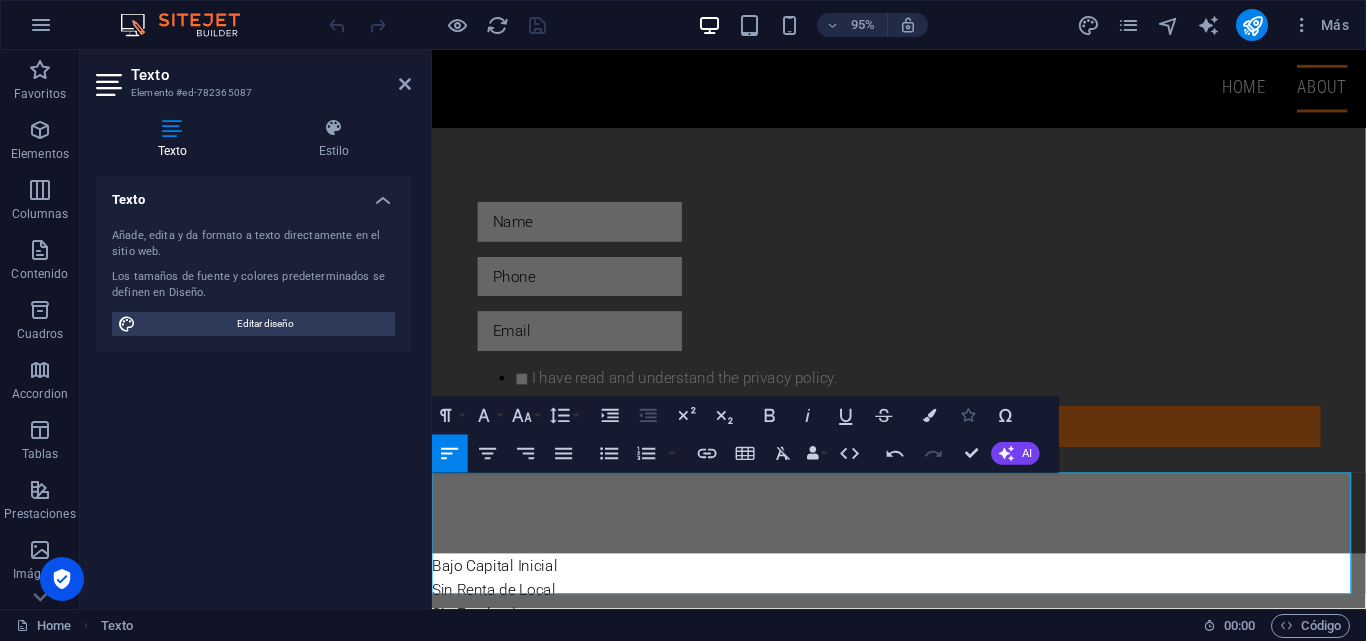 click at bounding box center (967, 415) 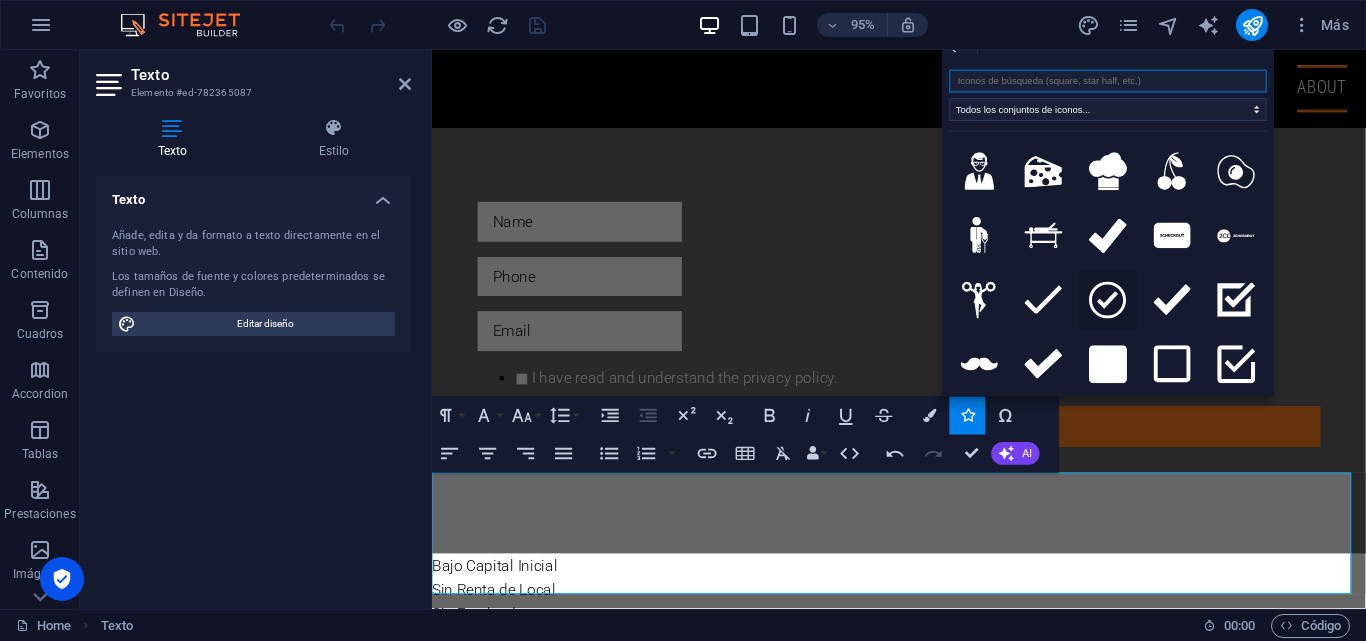 click 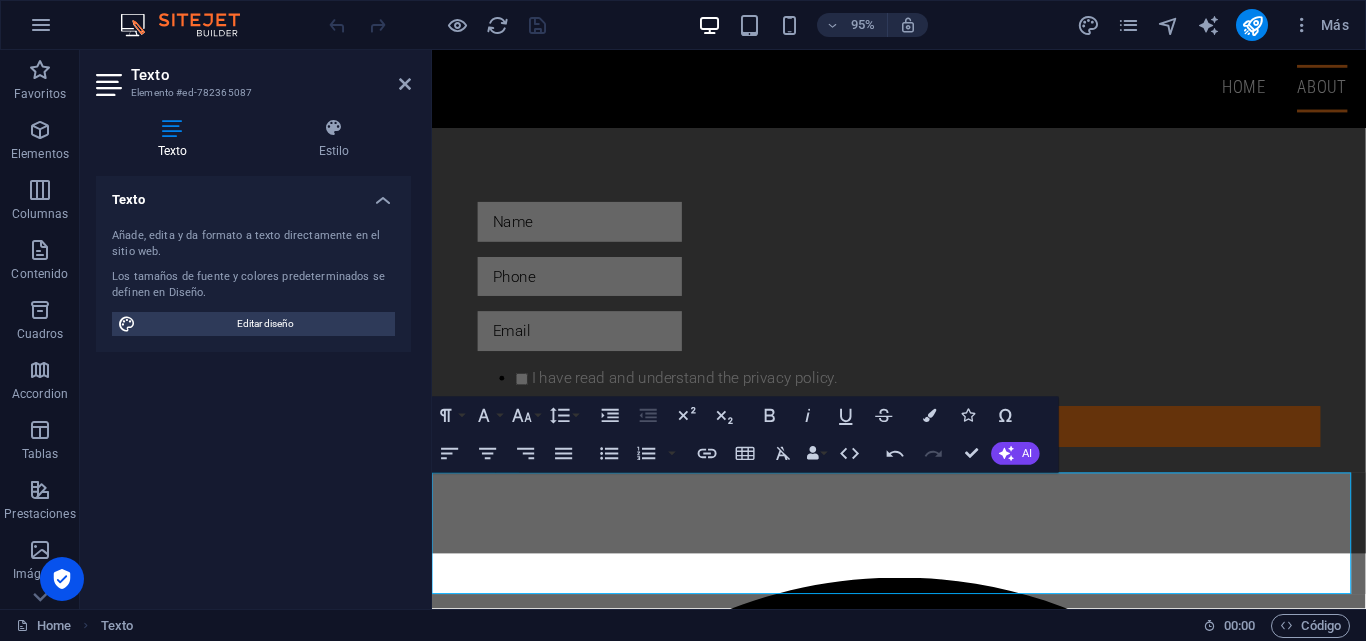 click on "Bajo Capital Inicial" at bounding box center [923, 1101] 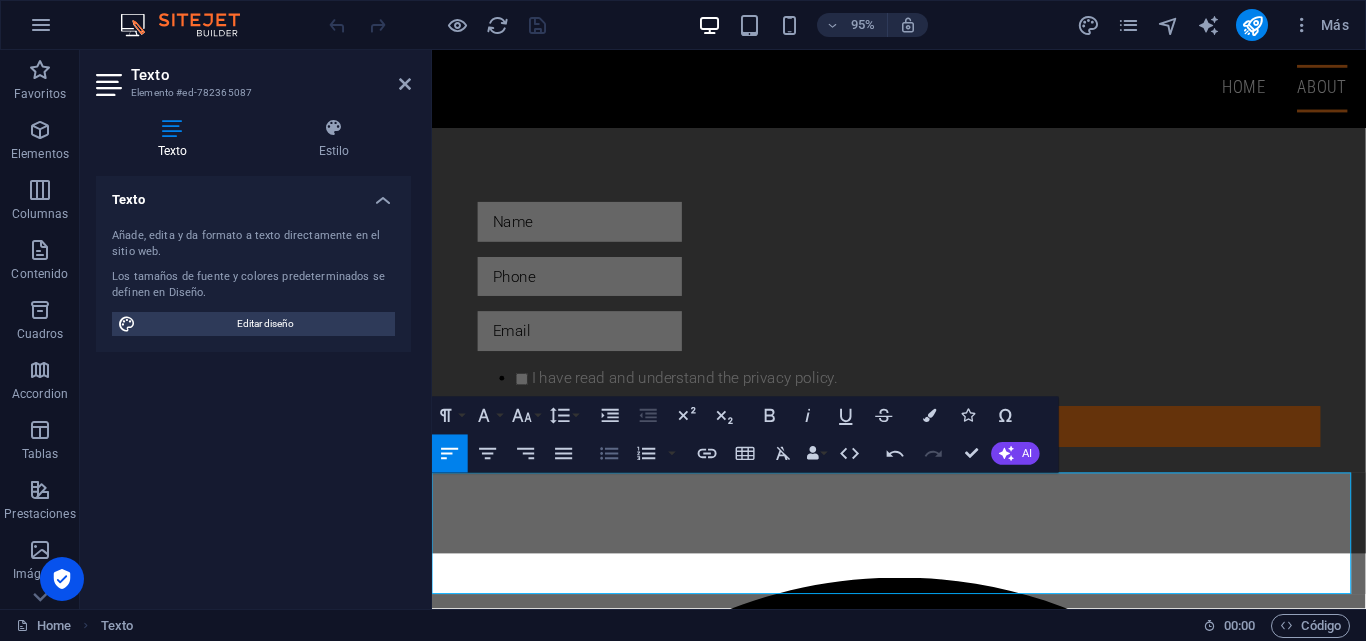 click 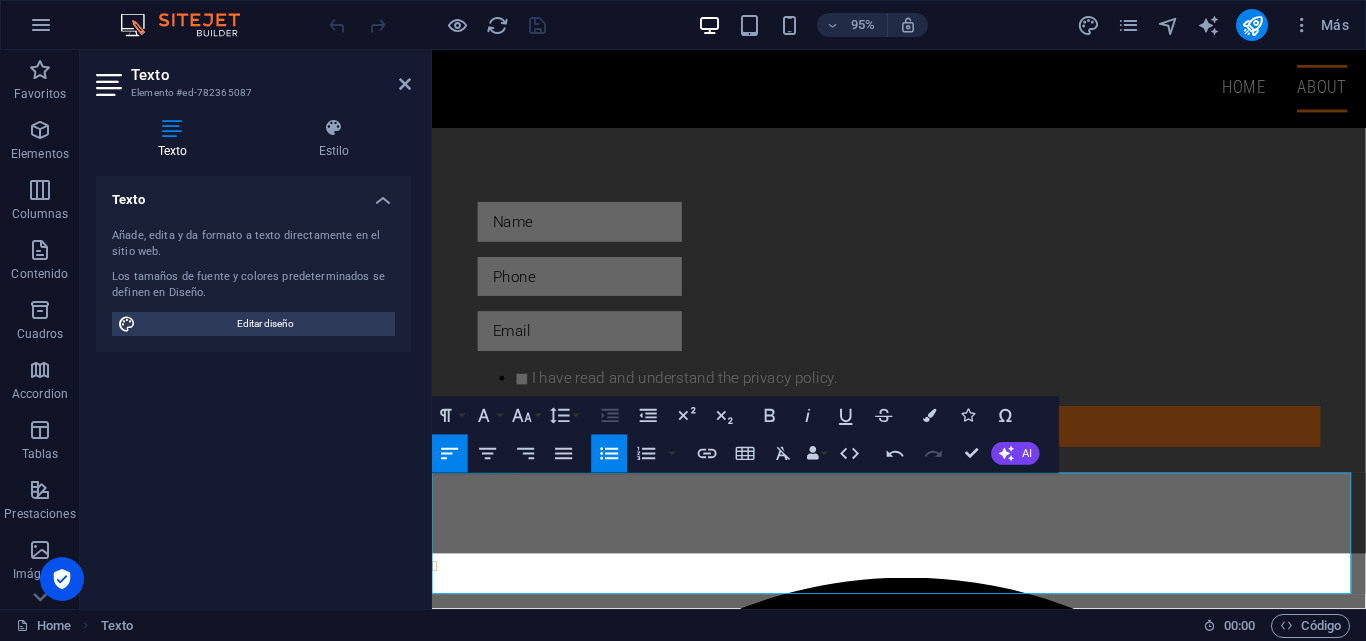 click on "Bajo Capital Inicial" at bounding box center [931, 1093] 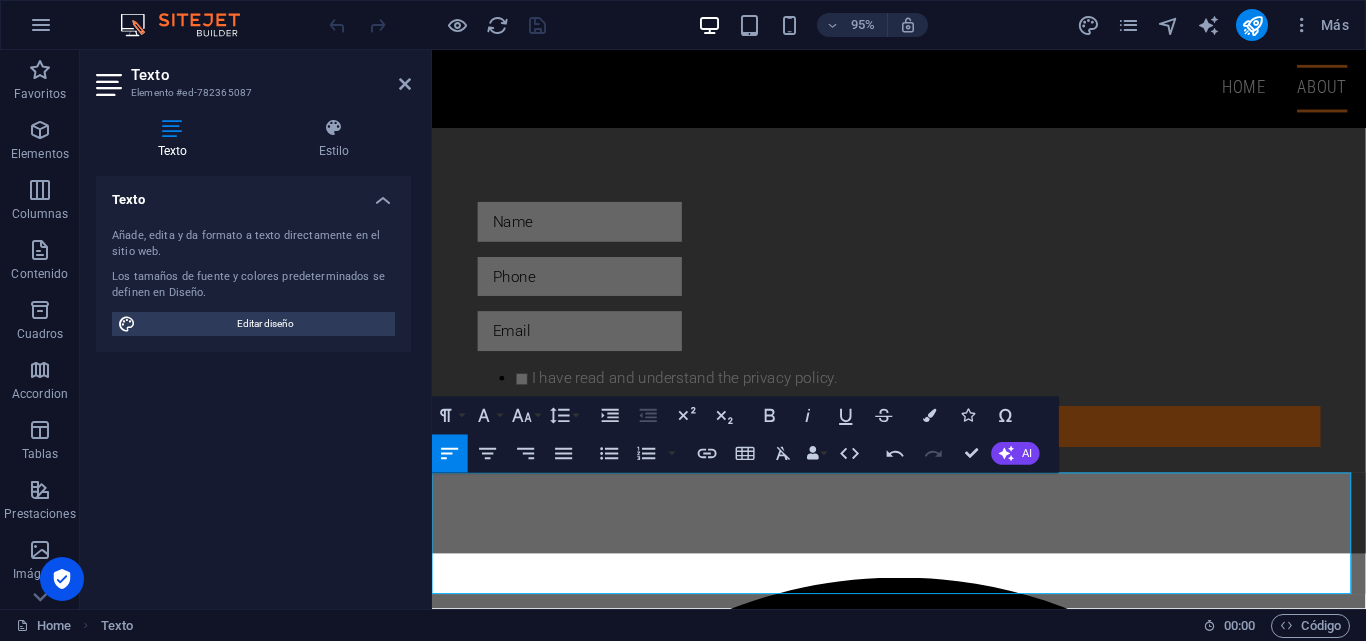 click on "Sin Renta de Local" at bounding box center [923, 1635] 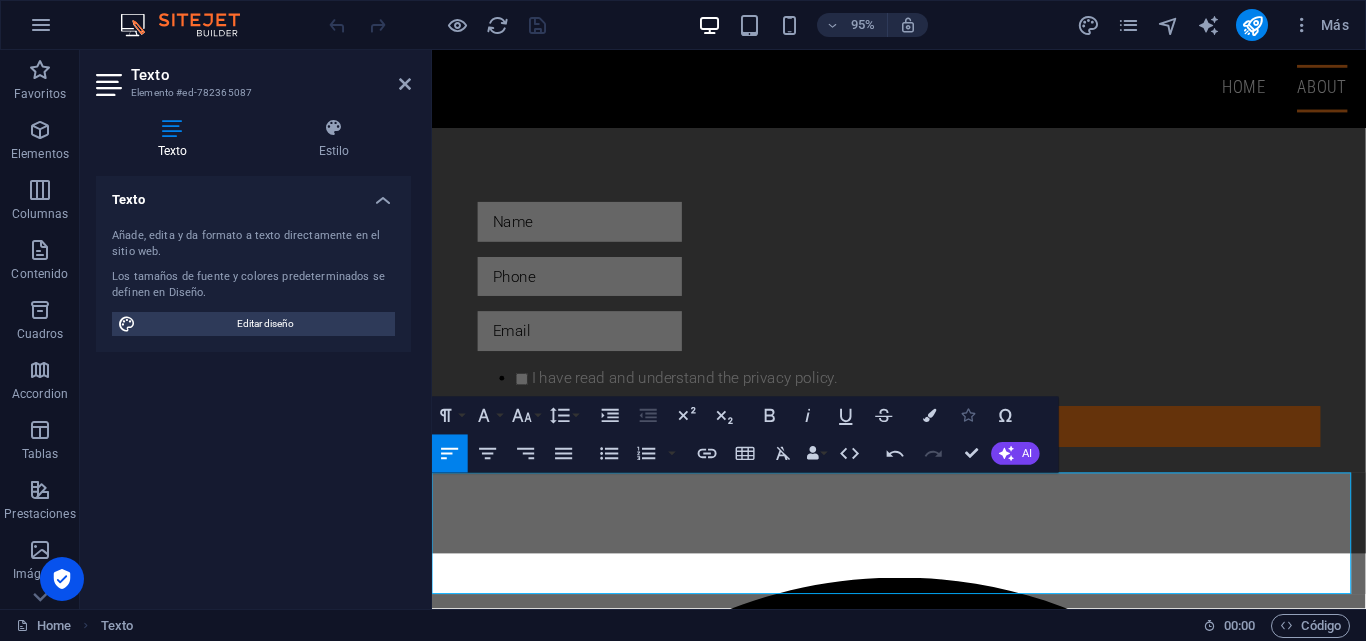 drag, startPoint x: 969, startPoint y: 420, endPoint x: 956, endPoint y: 417, distance: 13.341664 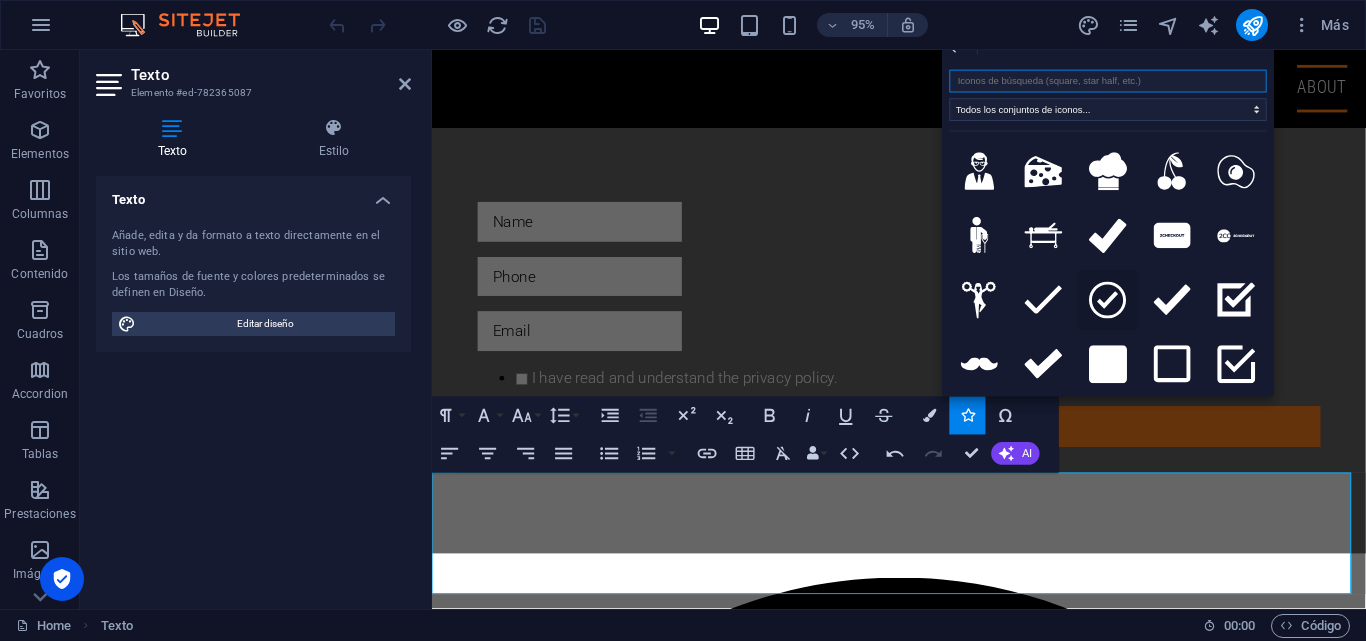 click 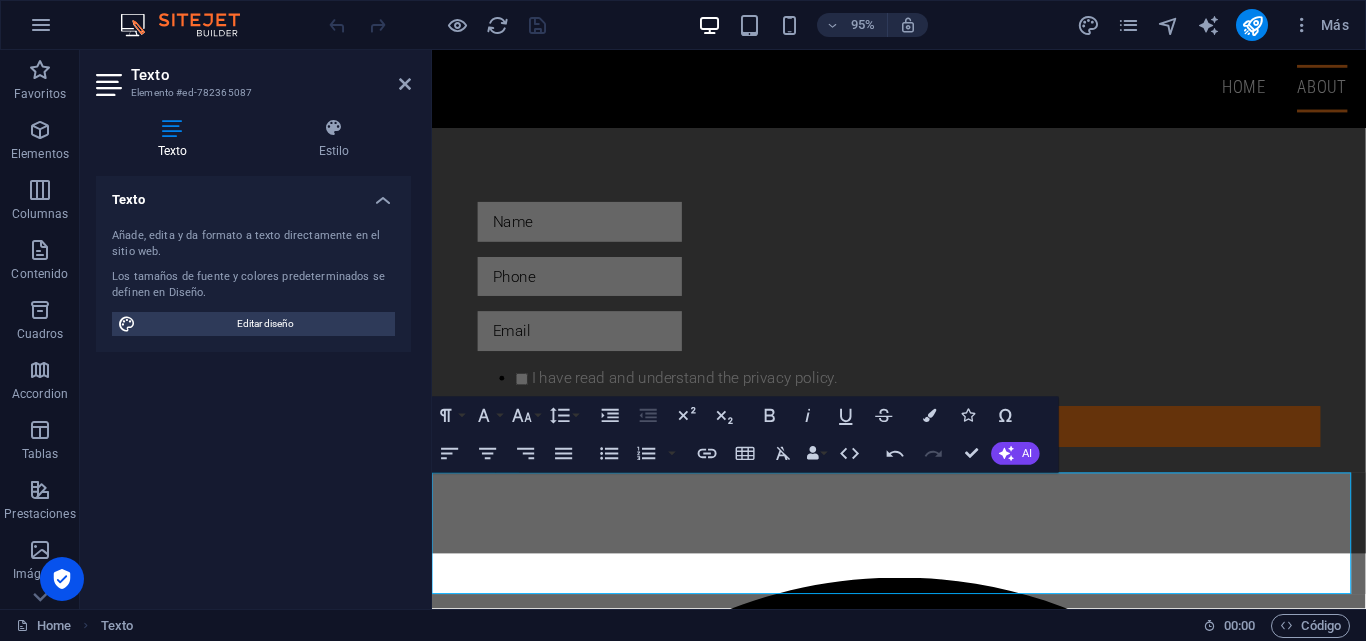 click on "Sin Renta de Local" at bounding box center (923, 2143) 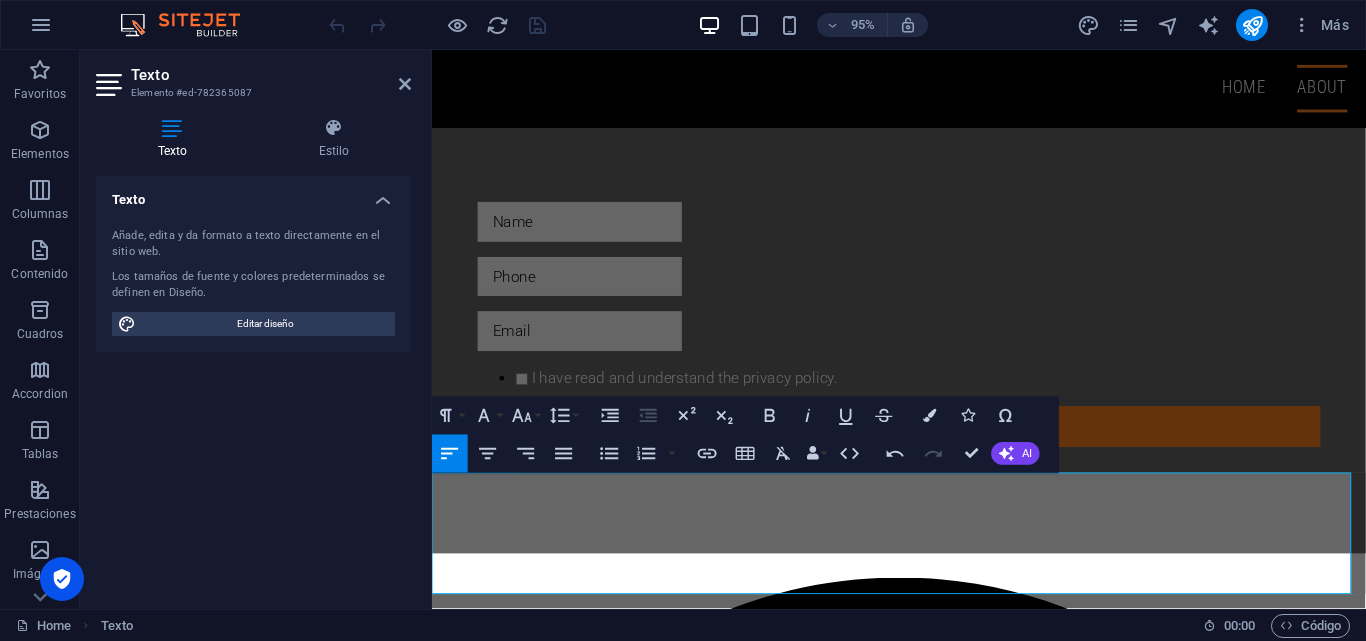 click on "Skip to main content
Home About ¡AUMENTA TUS INGRESOS! Location [GEOGRAPHIC_DATA] | [GEOGRAPHIC_DATA] ¿A QUIÉN CONOCES EN [GEOGRAPHIC_DATA] Y [GEOGRAPHIC_DATA]? DESCUBRE CÓMO INICIAR TU NEGOCIO DE SERVICIOS EN [GEOGRAPHIC_DATA] Y [GEOGRAPHIC_DATA]. LAS PERSONAS QUE TOMAN ACCIÓN SON LAS QUE HACEN DINERO.   I have read and understand the privacy policy. Unreadable? Regenerate mira el video      Bajo Capital Inicial      Sin Renta de Local   Sin Empleados Sin Inventario Sin Envíos © [DOMAIN_NAME]" at bounding box center [923, 857] 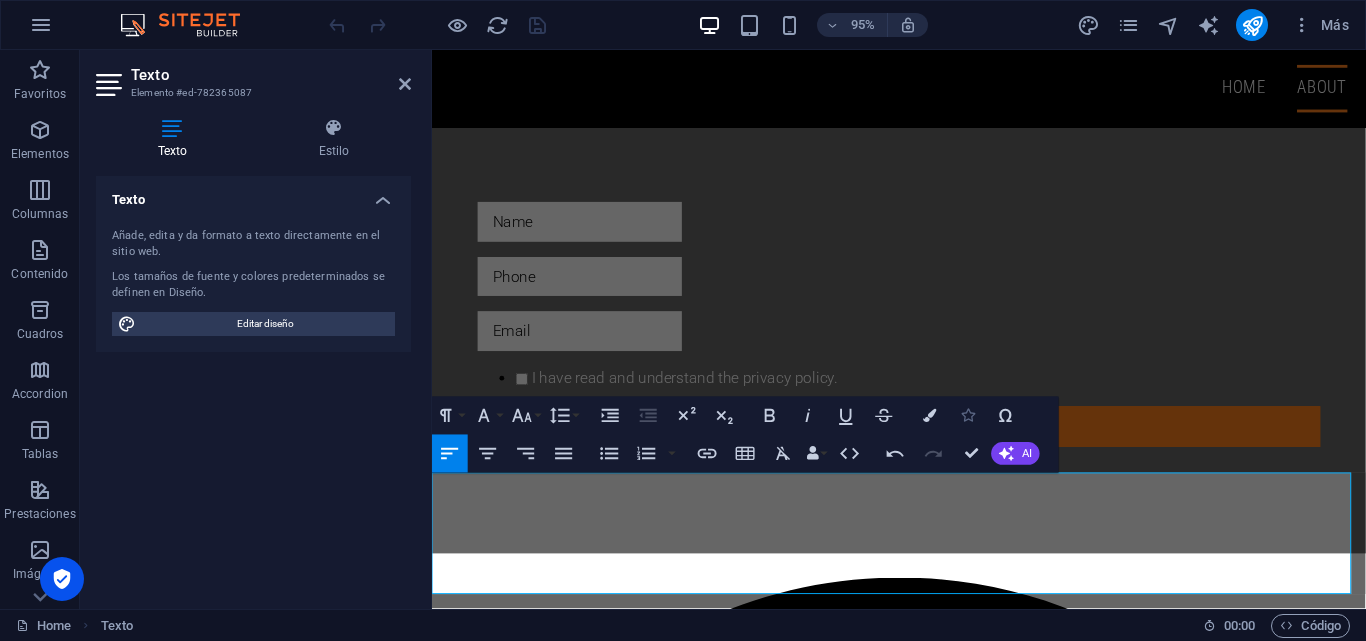 click at bounding box center (967, 415) 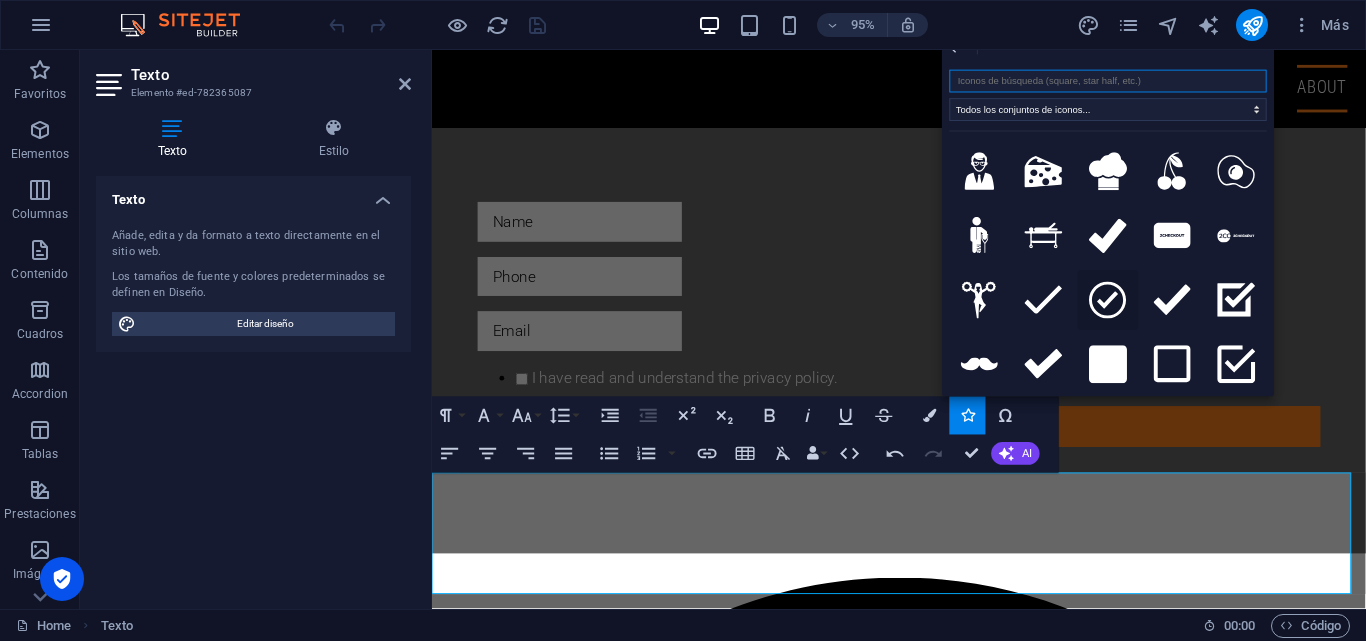 click 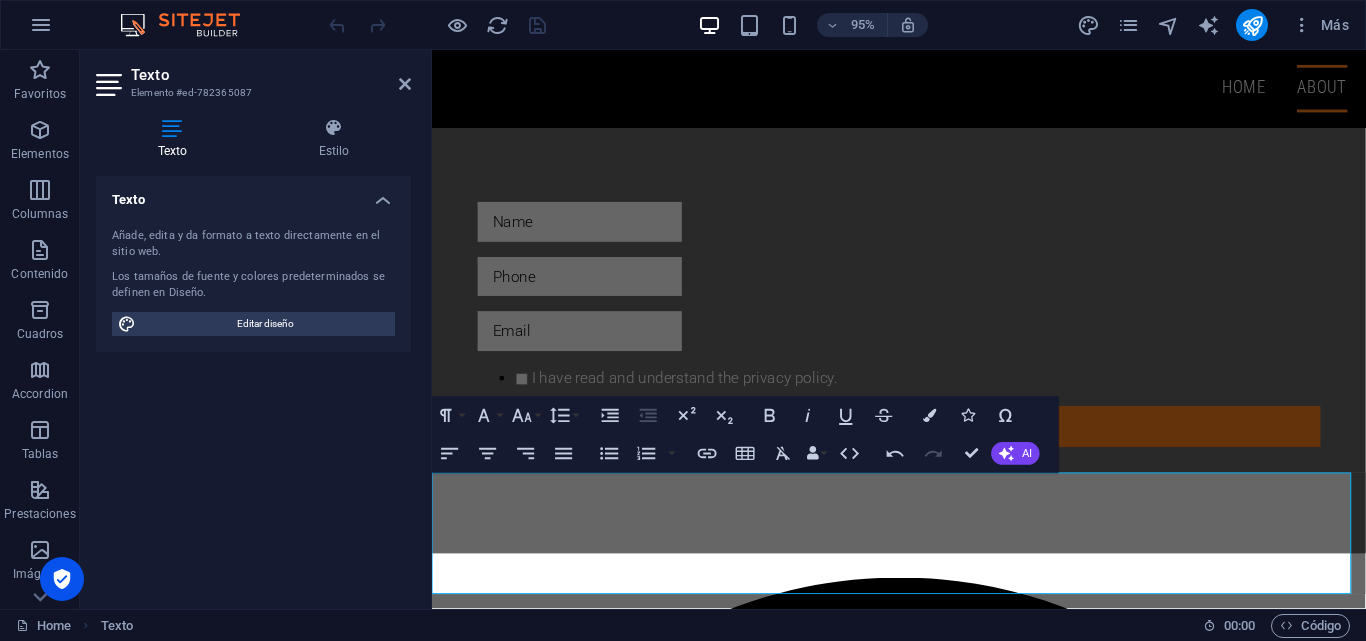 click on "Sin Empleados" at bounding box center (923, 3185) 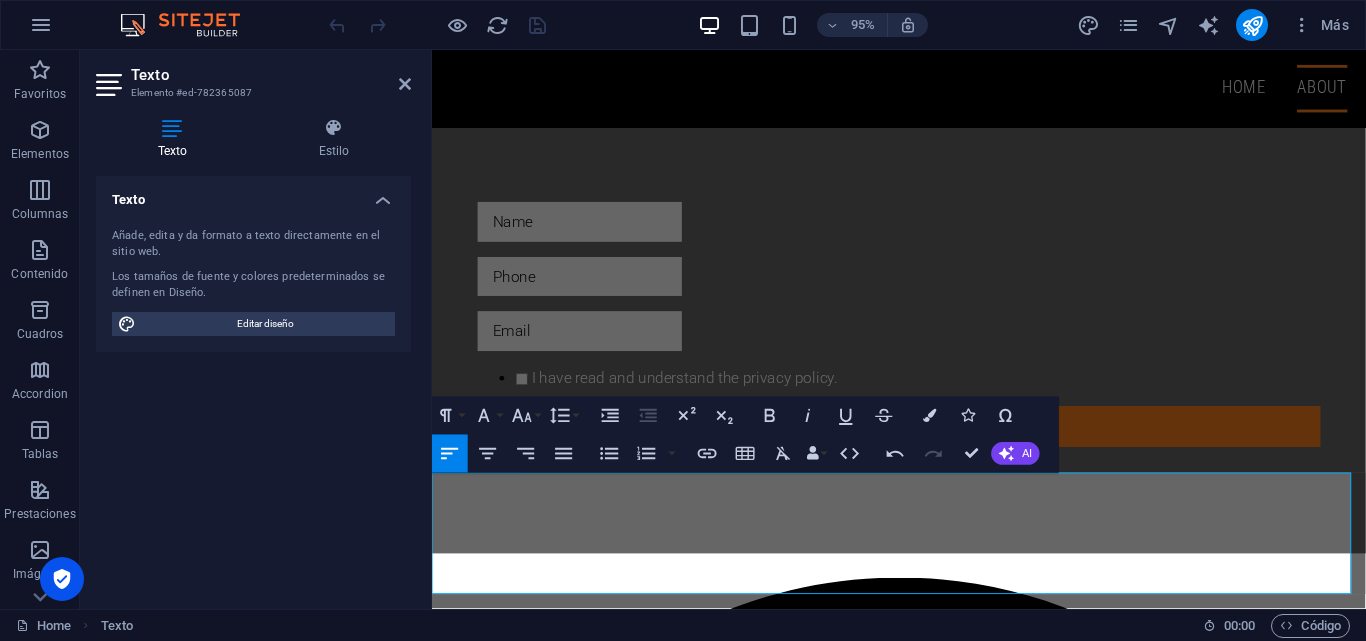 click on "Sin Empleados" at bounding box center (923, 3185) 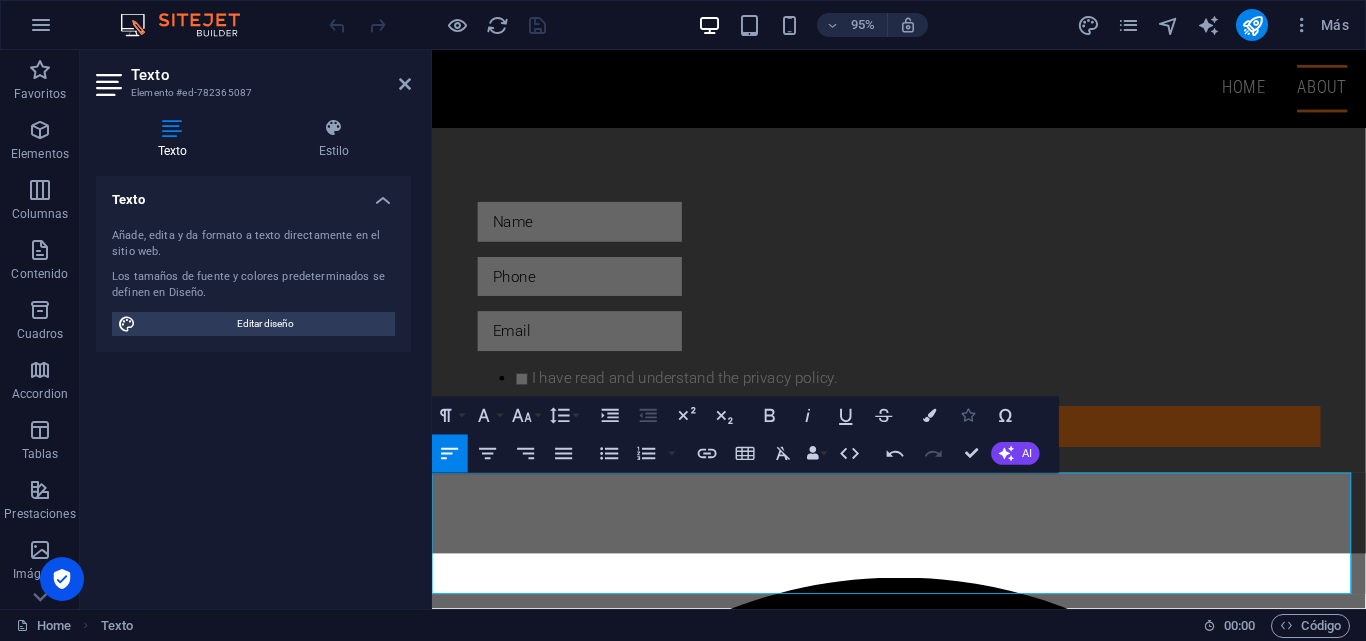 click at bounding box center (967, 415) 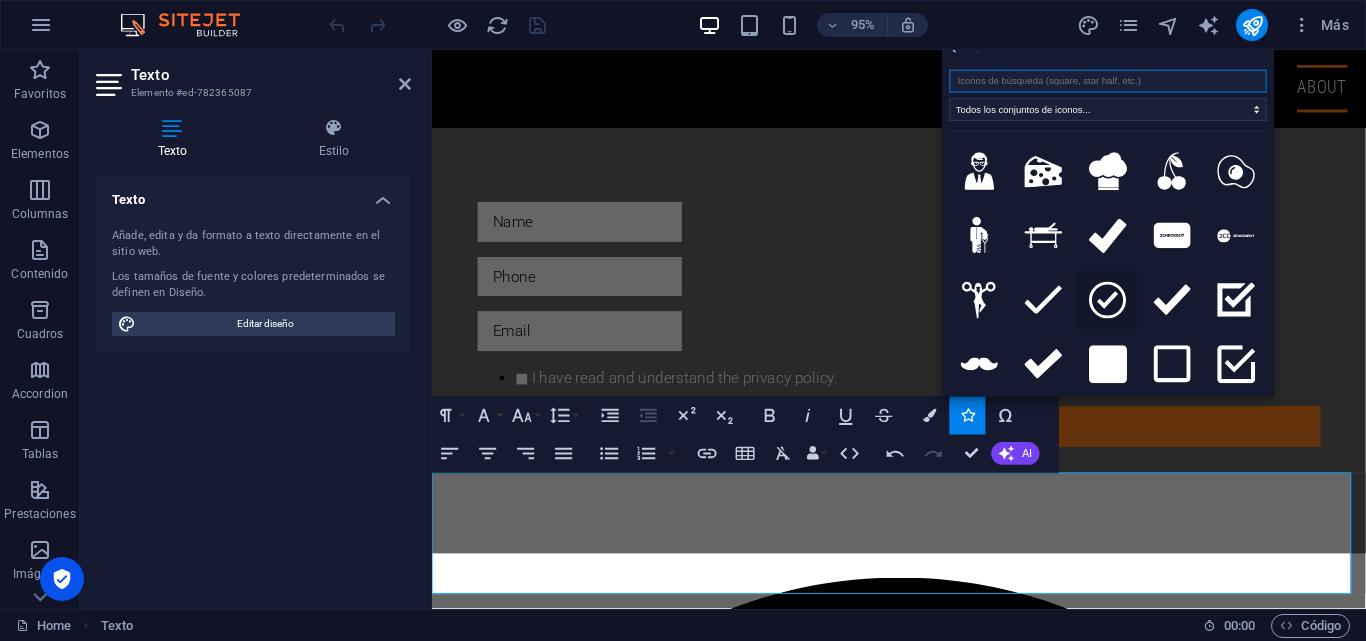 drag, startPoint x: 1111, startPoint y: 291, endPoint x: 714, endPoint y: 254, distance: 398.72046 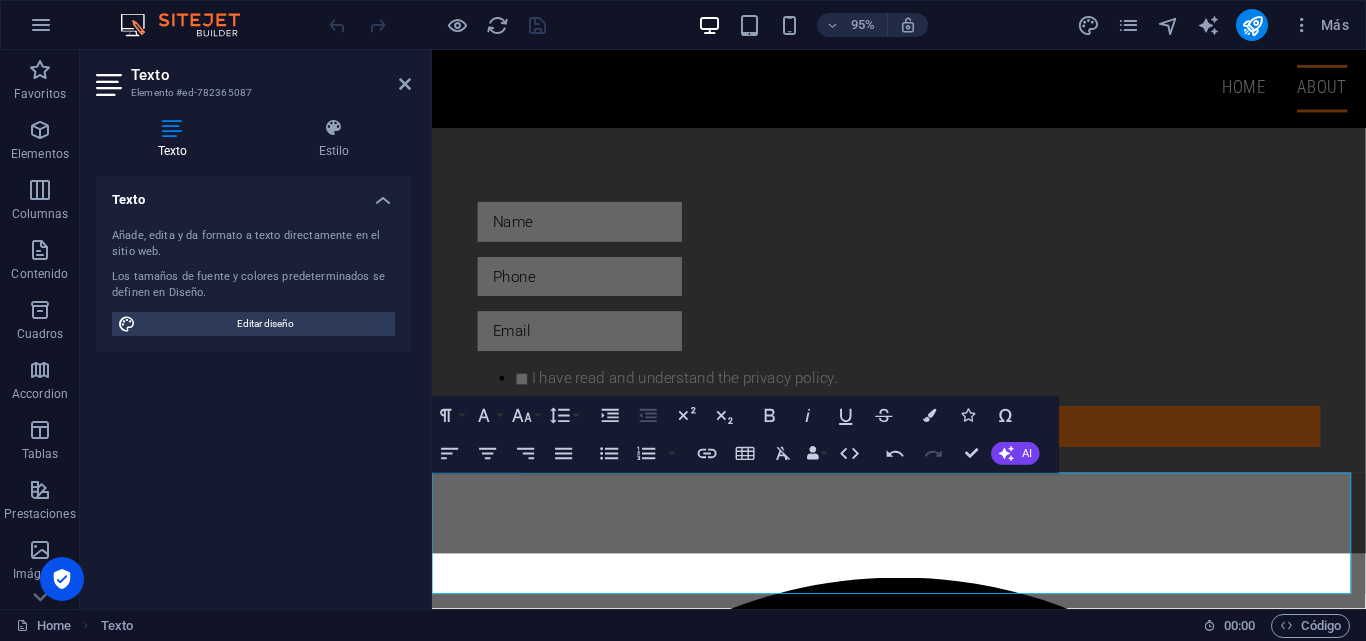 click on "Sin Inventario" at bounding box center (923, 4226) 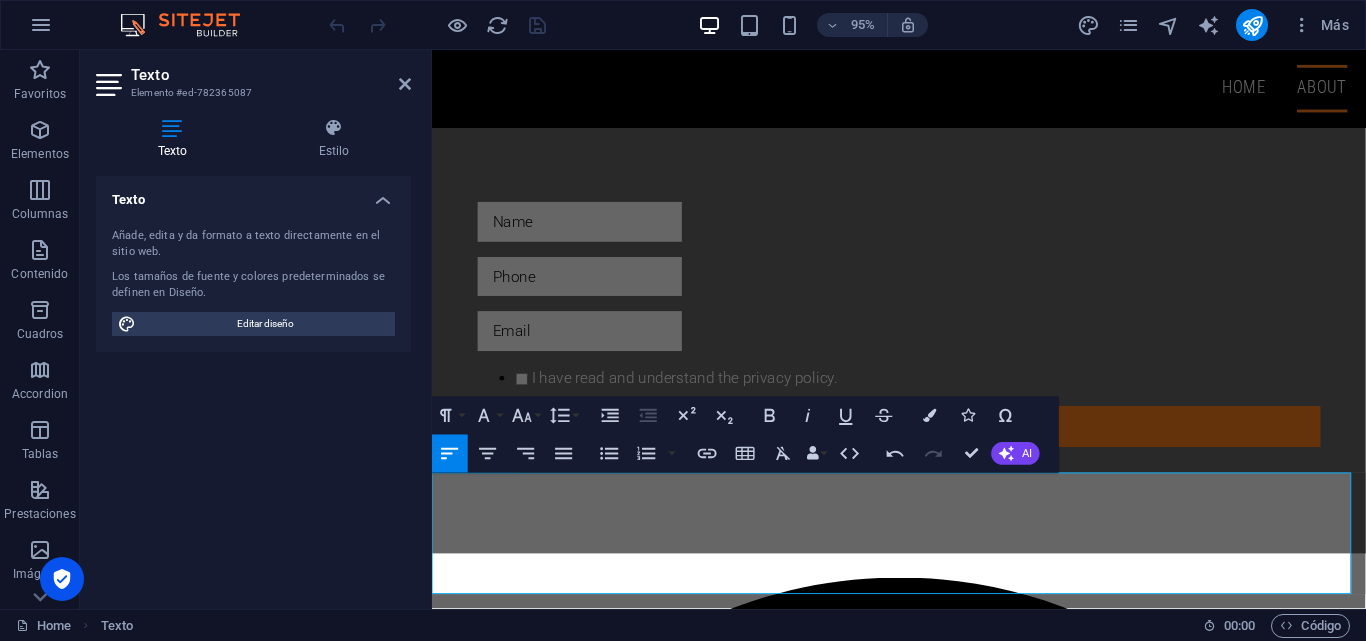 click on "Sin Envíos" at bounding box center (923, 4760) 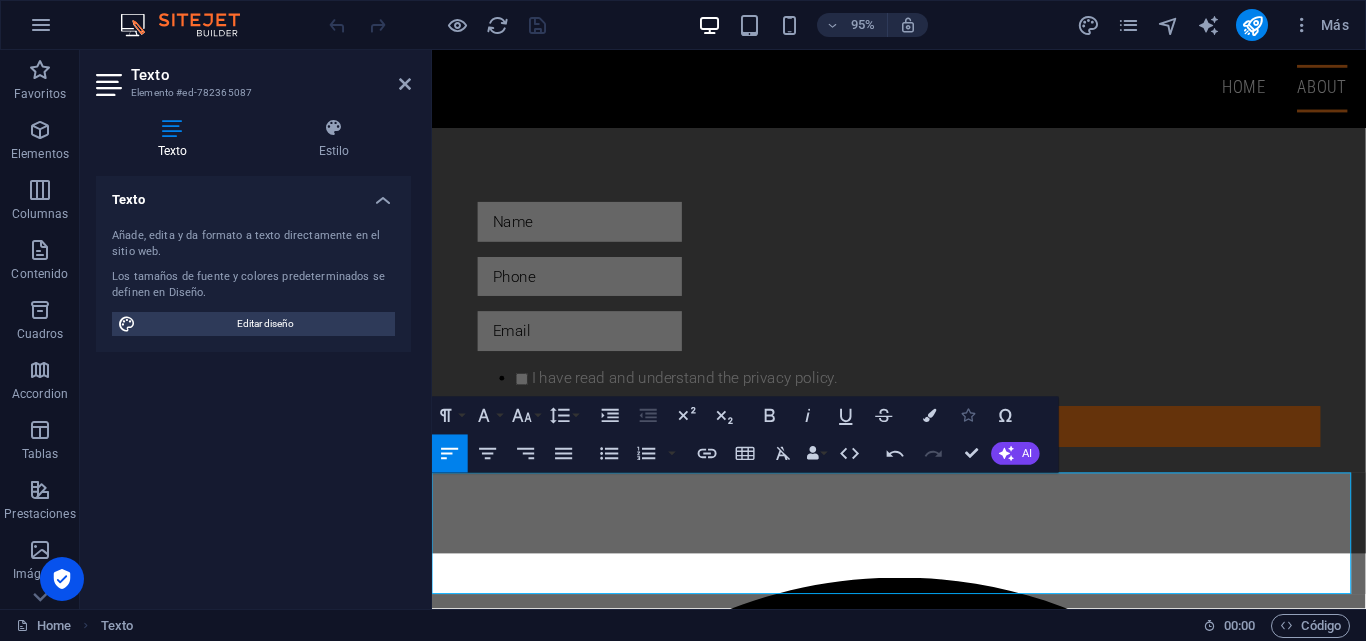 click at bounding box center (967, 415) 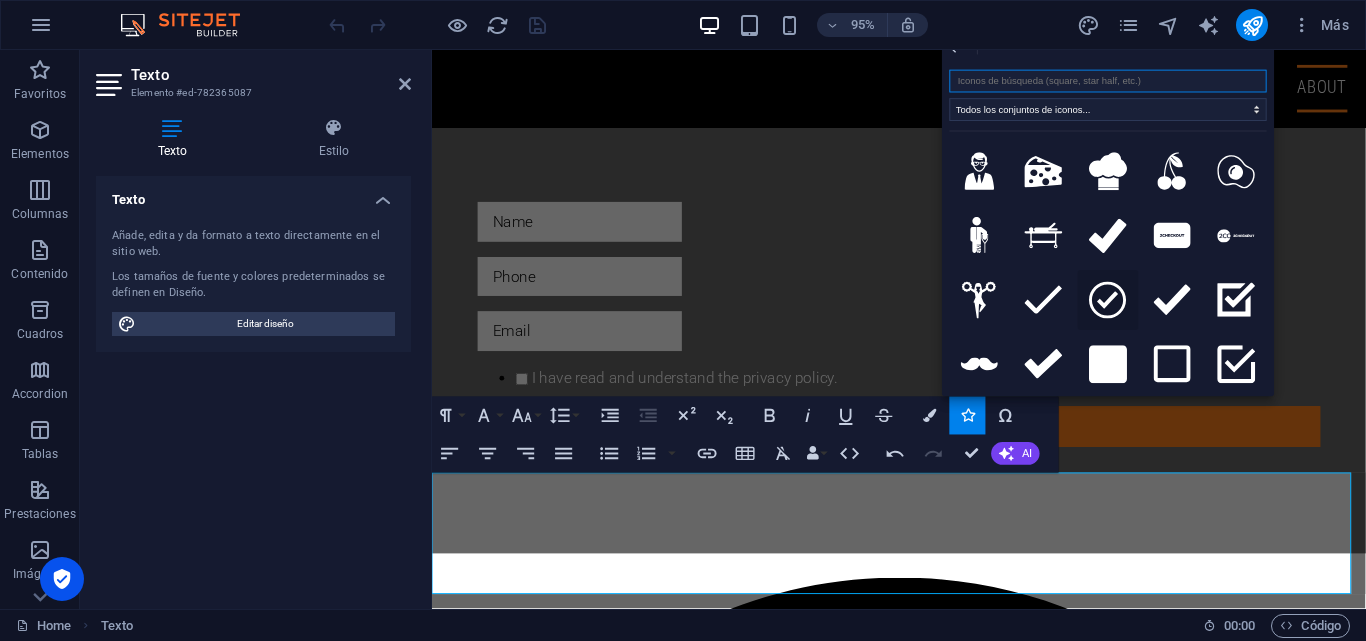 click 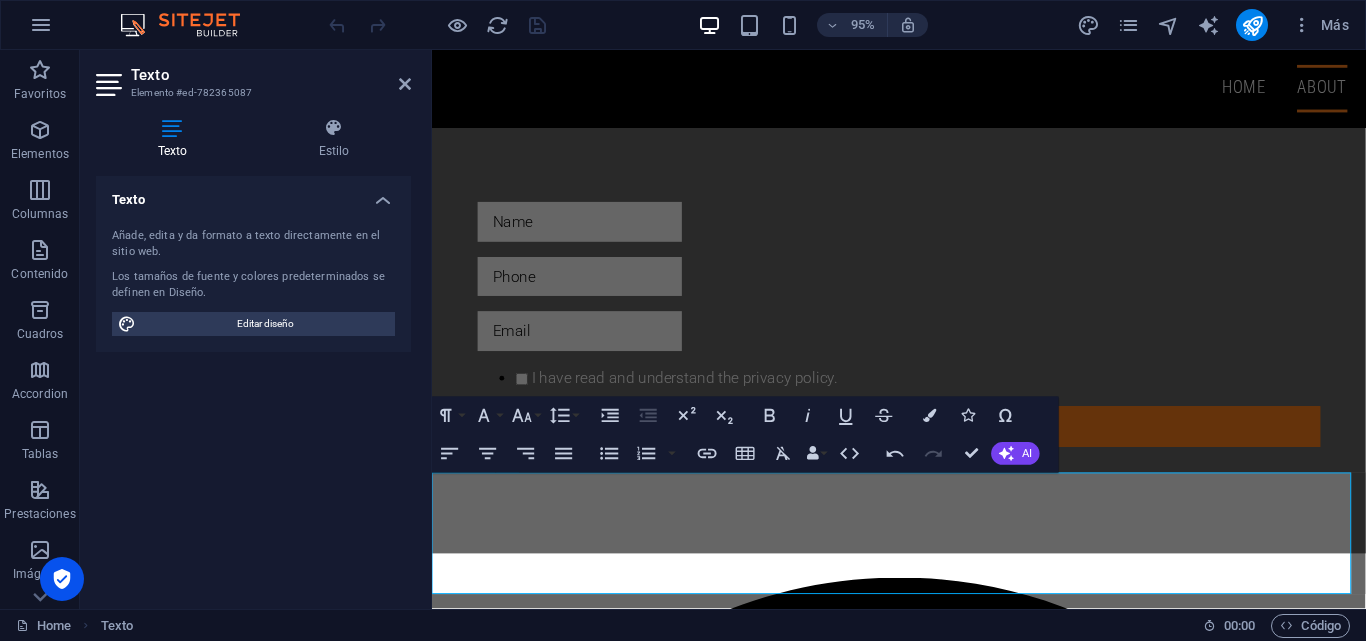 click on "Sin Envíos" at bounding box center (923, 5268) 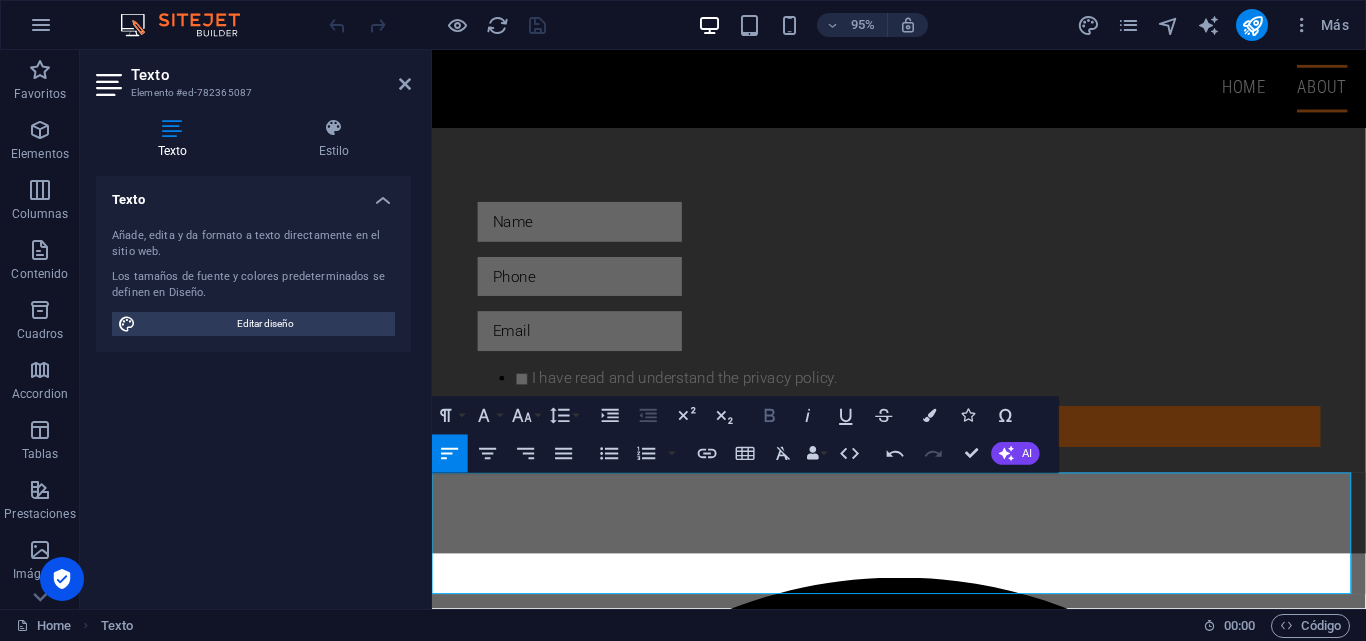 click 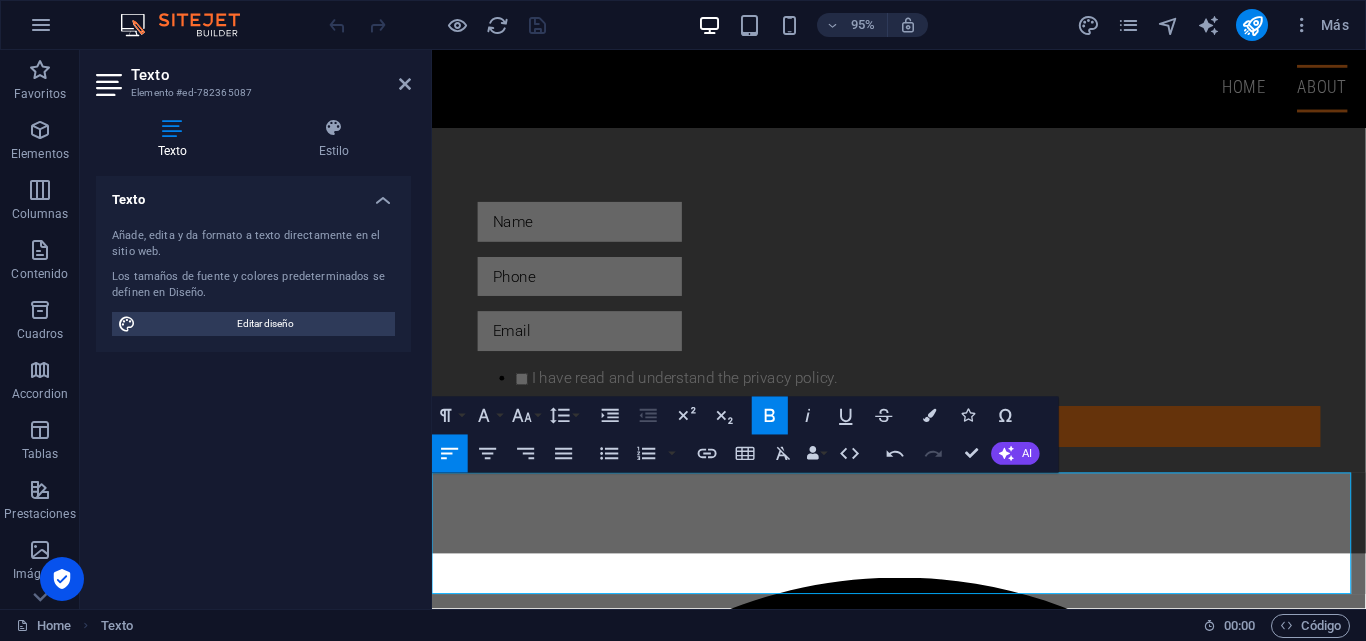 click 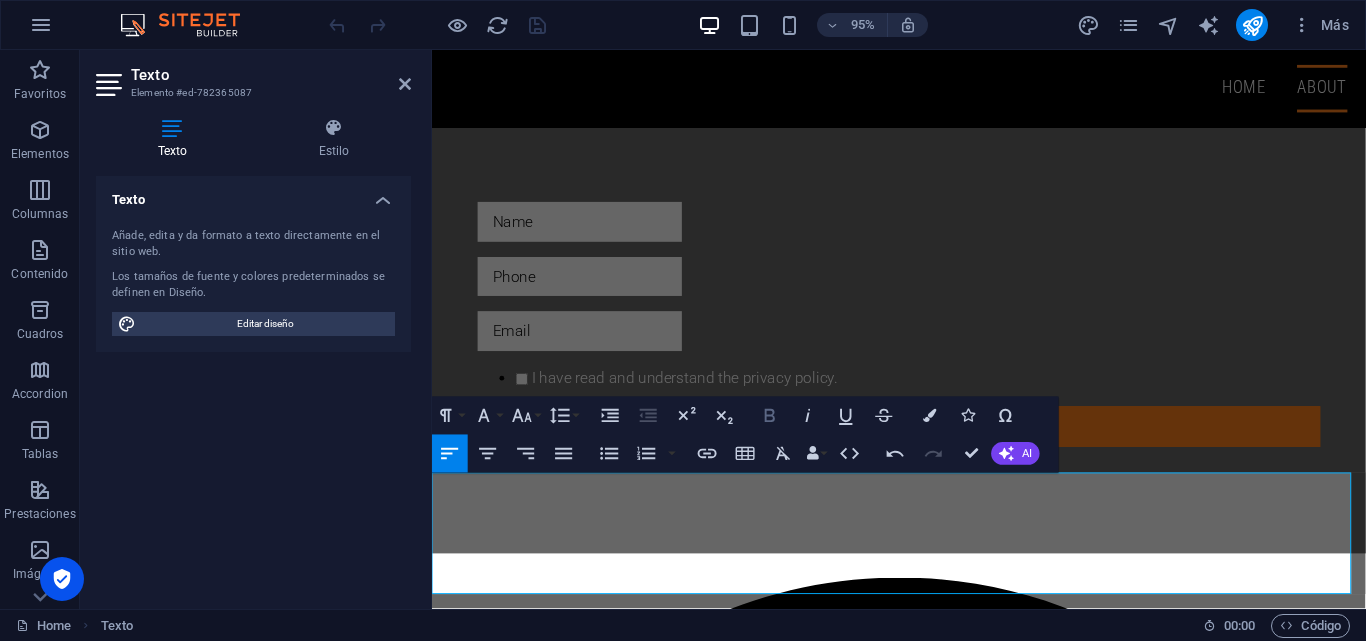 click 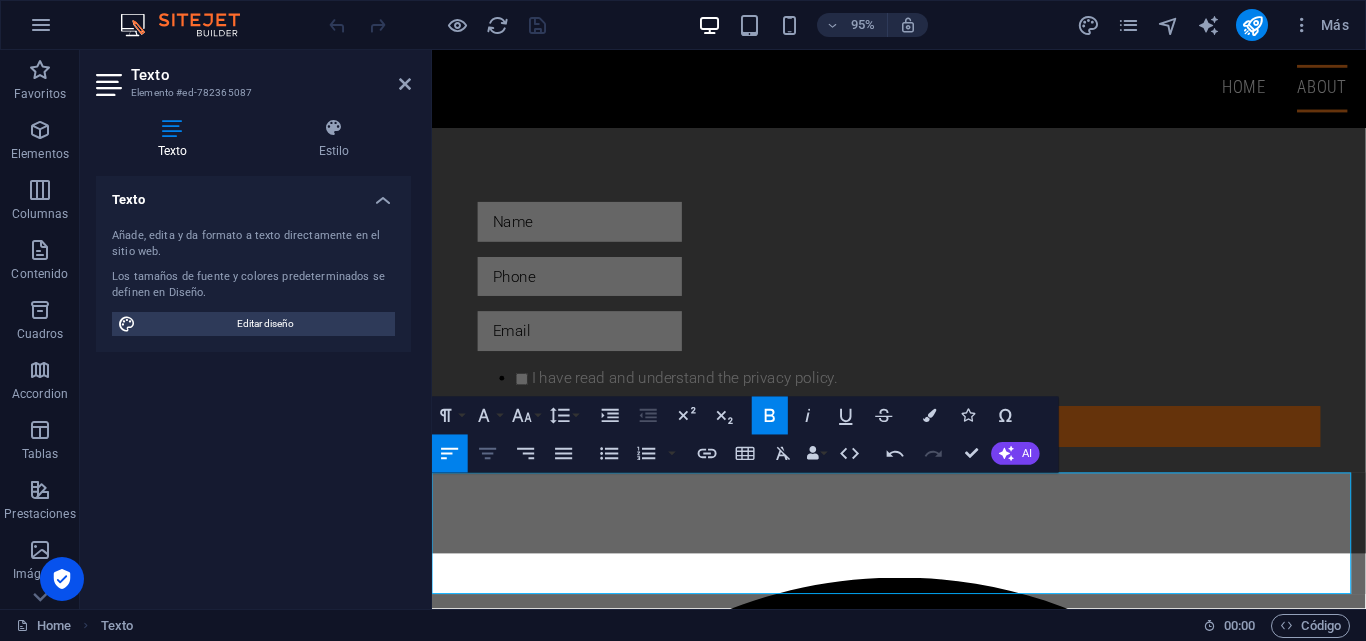 click 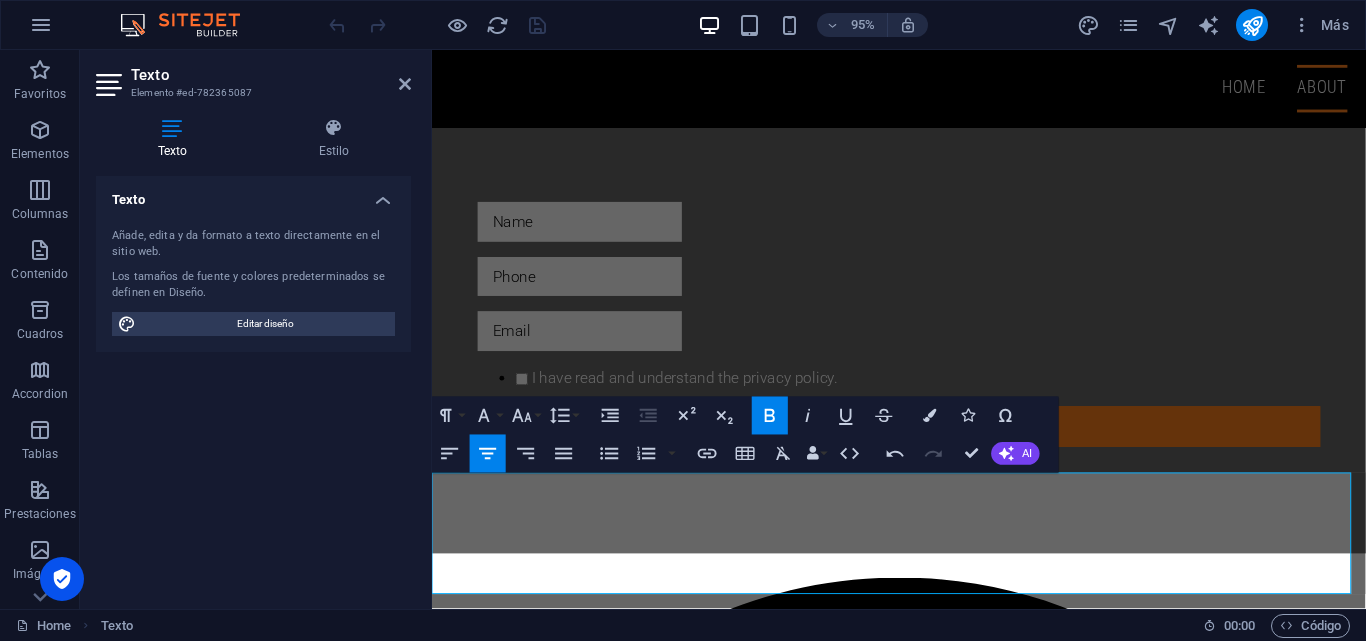 click 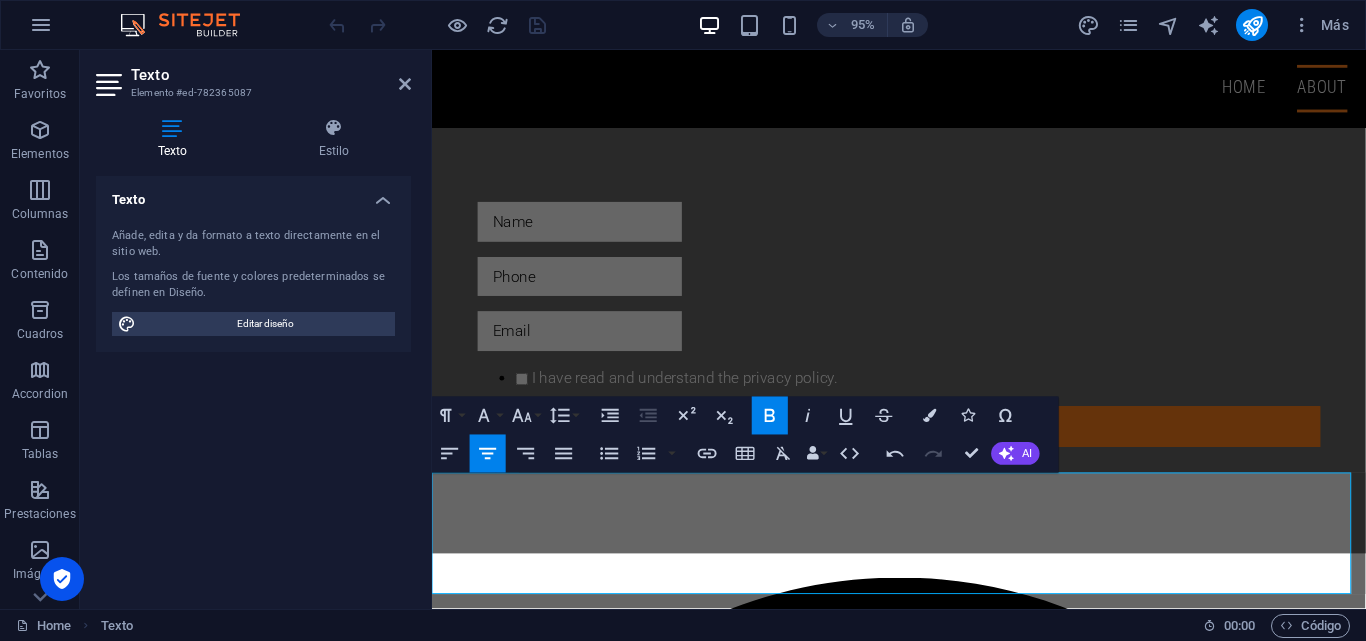 click 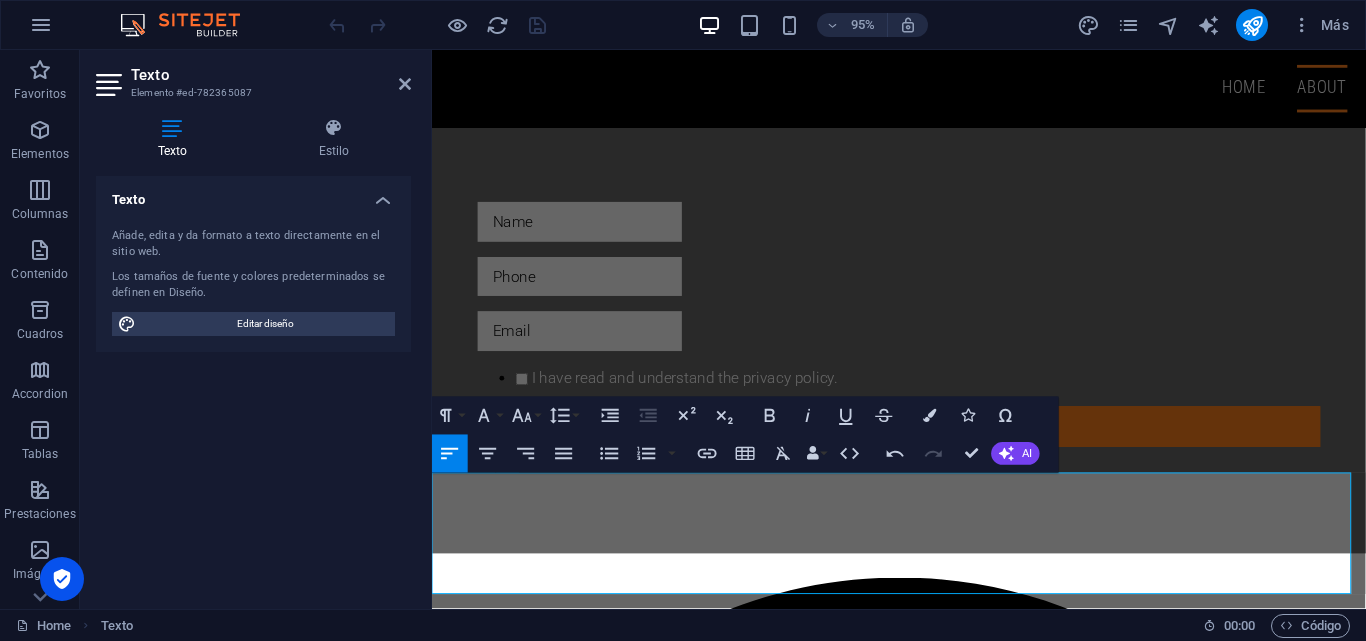 click 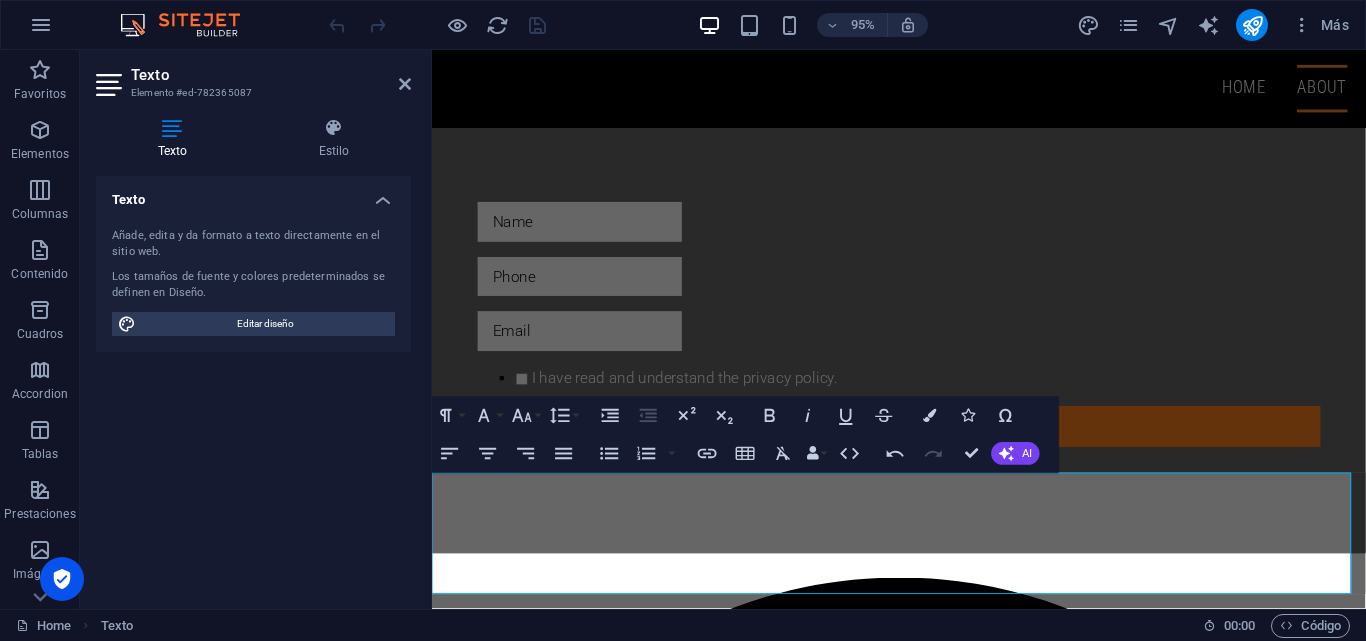 click 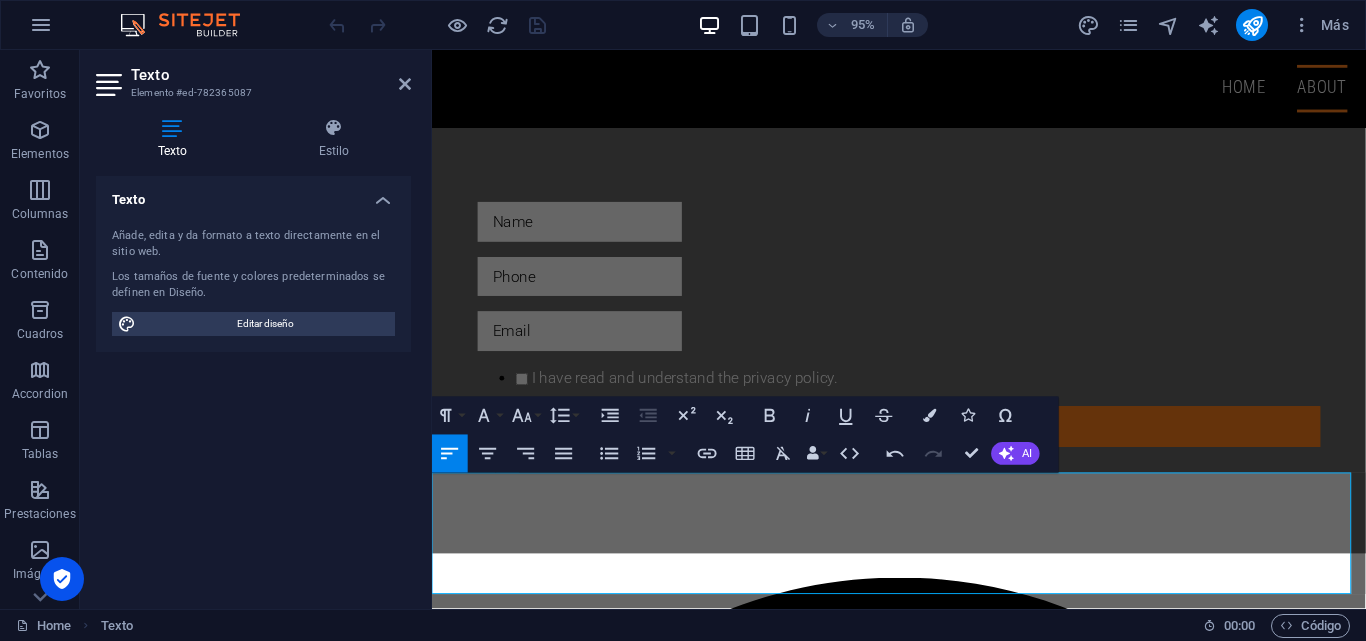 click 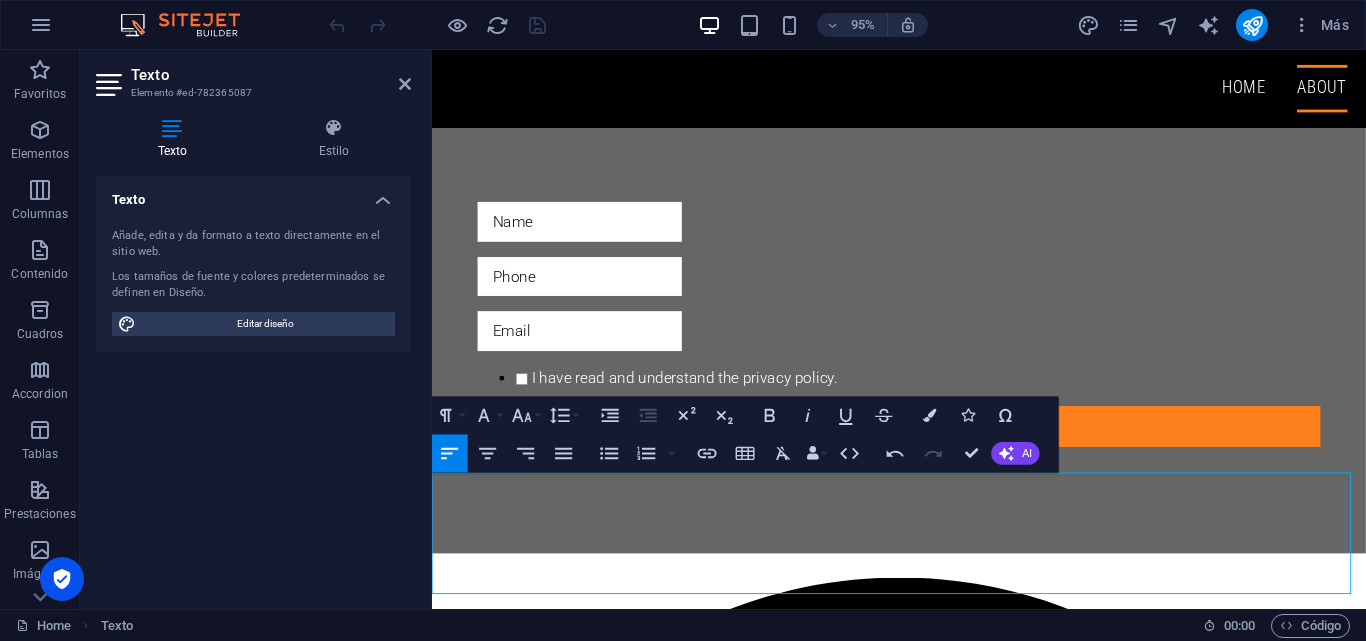 click on "Sin Empleados" at bounding box center [923, 3185] 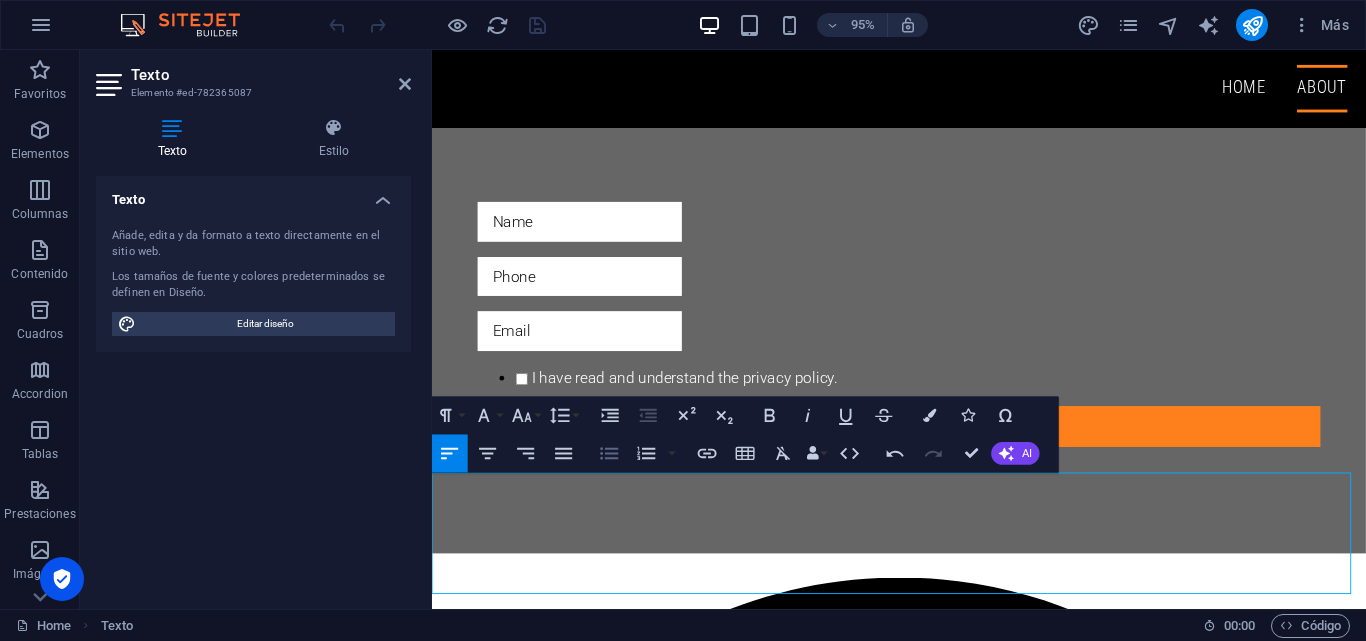 click 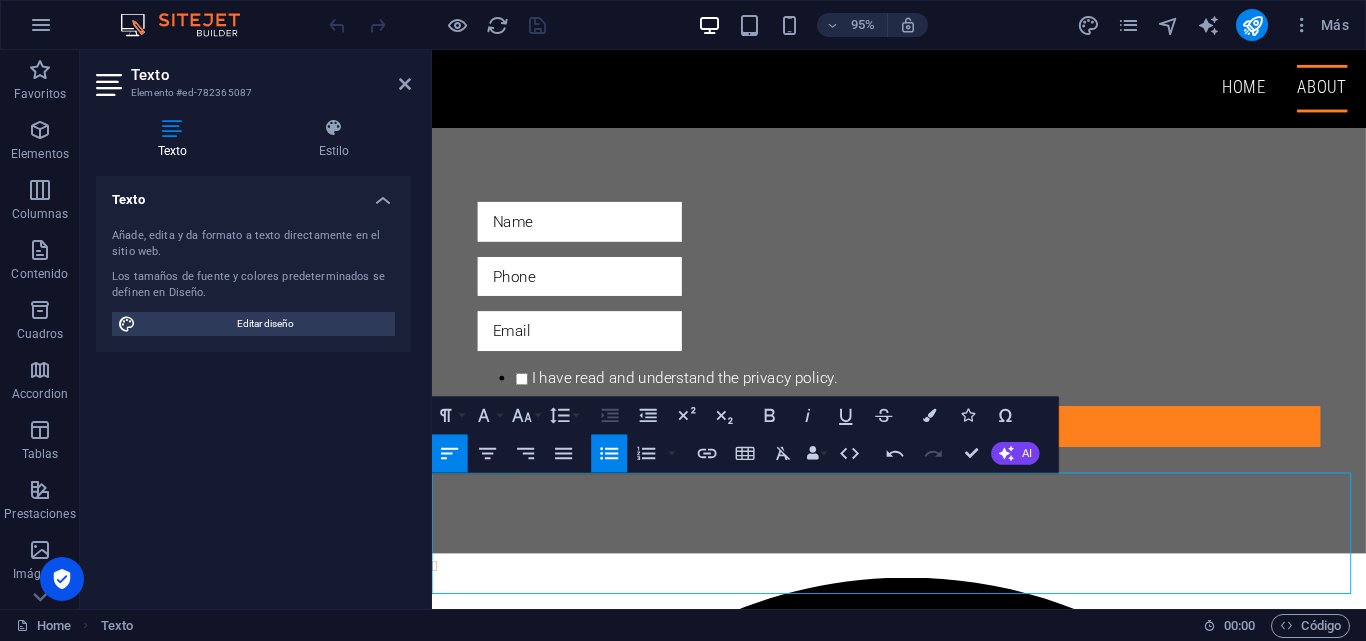 click on "Bajo Capital Inicial" at bounding box center [931, 1093] 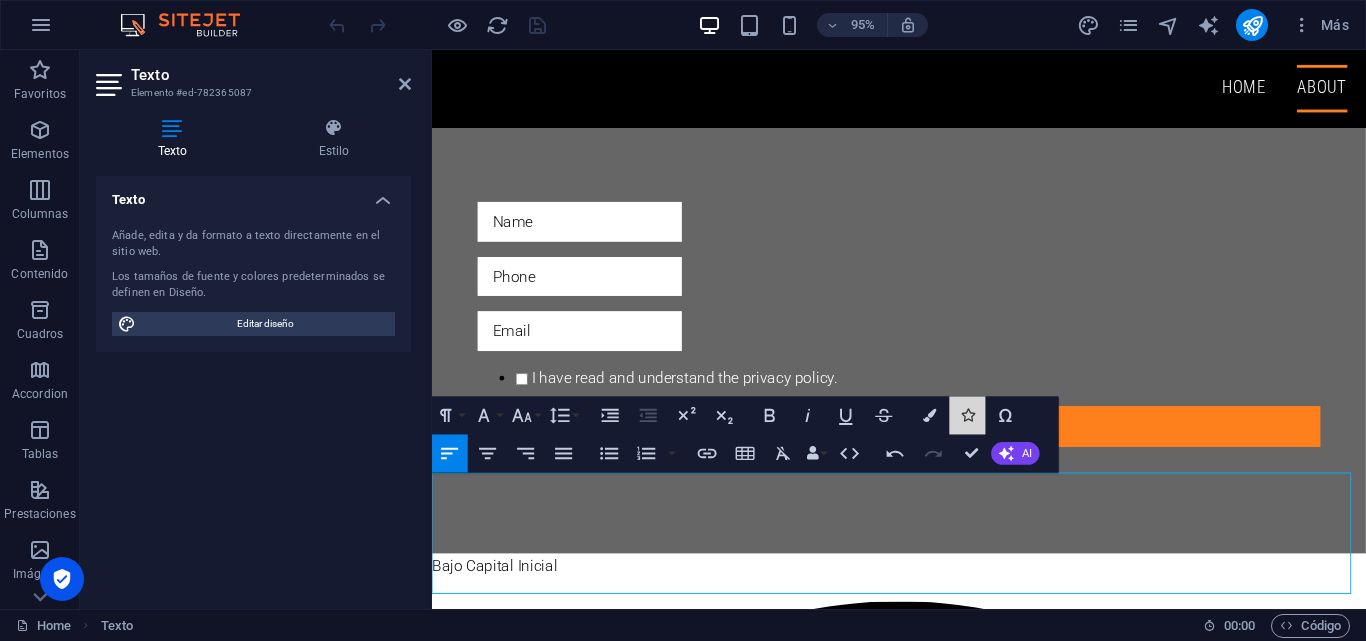drag, startPoint x: 965, startPoint y: 419, endPoint x: 1044, endPoint y: 376, distance: 89.94443 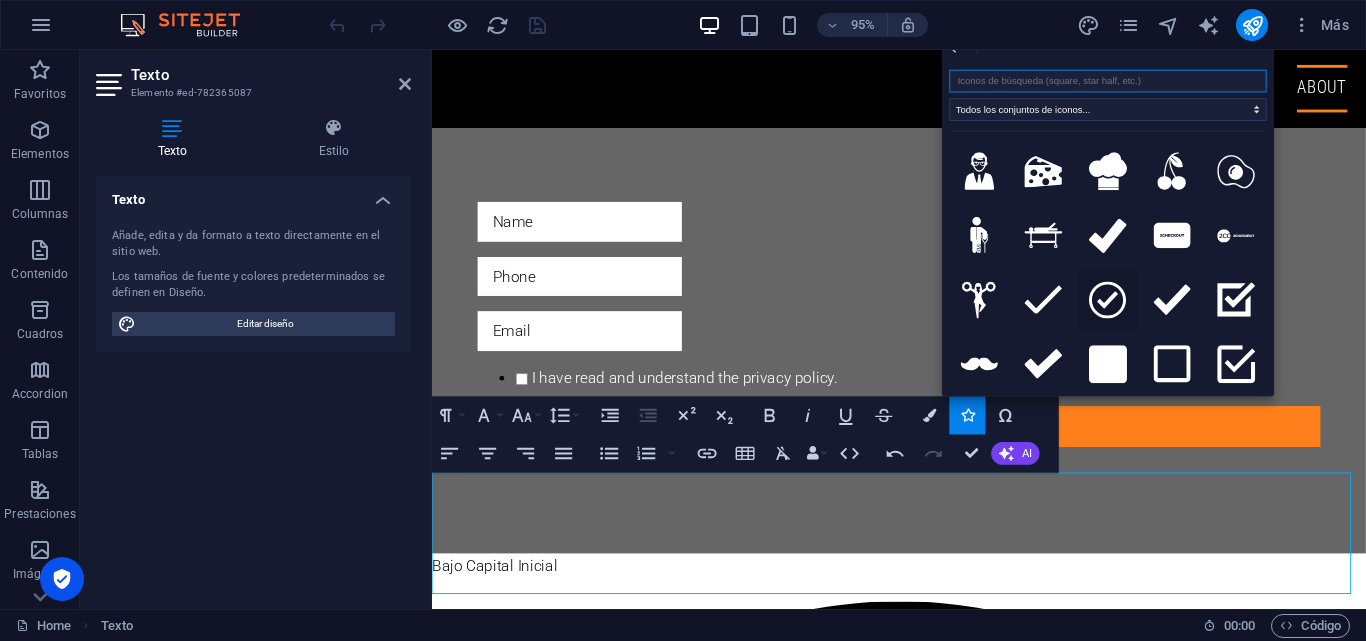 drag, startPoint x: 717, startPoint y: 267, endPoint x: 1114, endPoint y: 304, distance: 398.72046 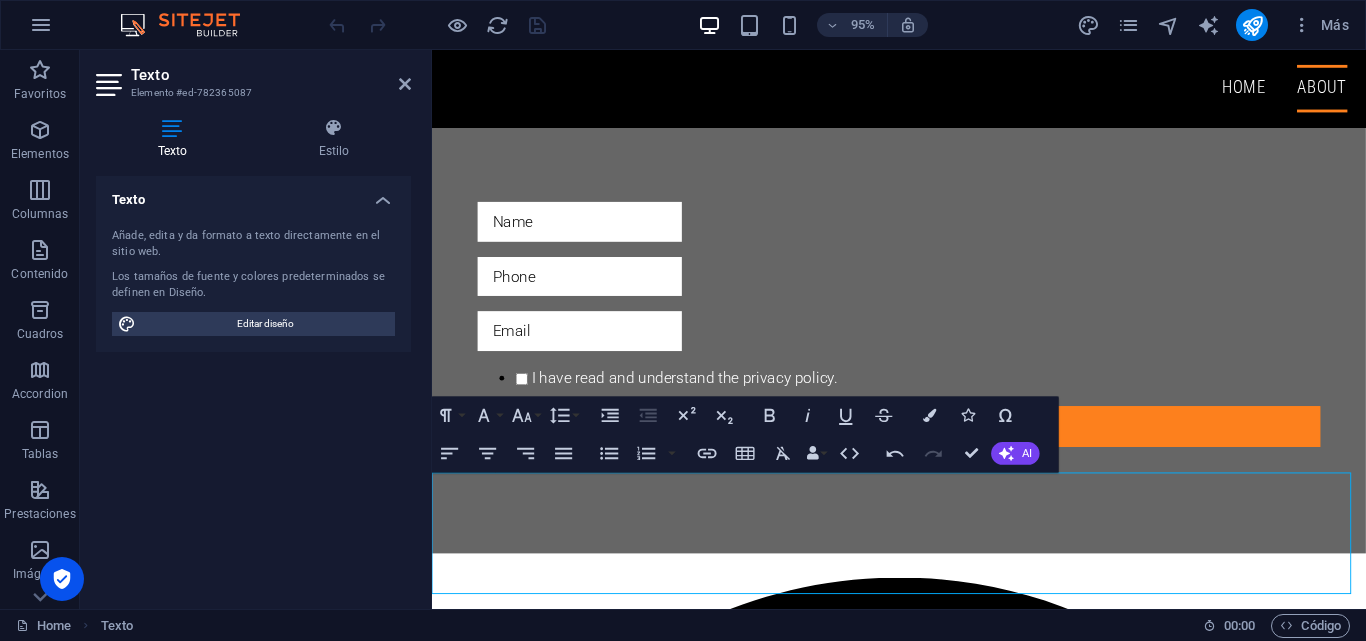 click on "Bajo Capital Inicial" at bounding box center (923, 1101) 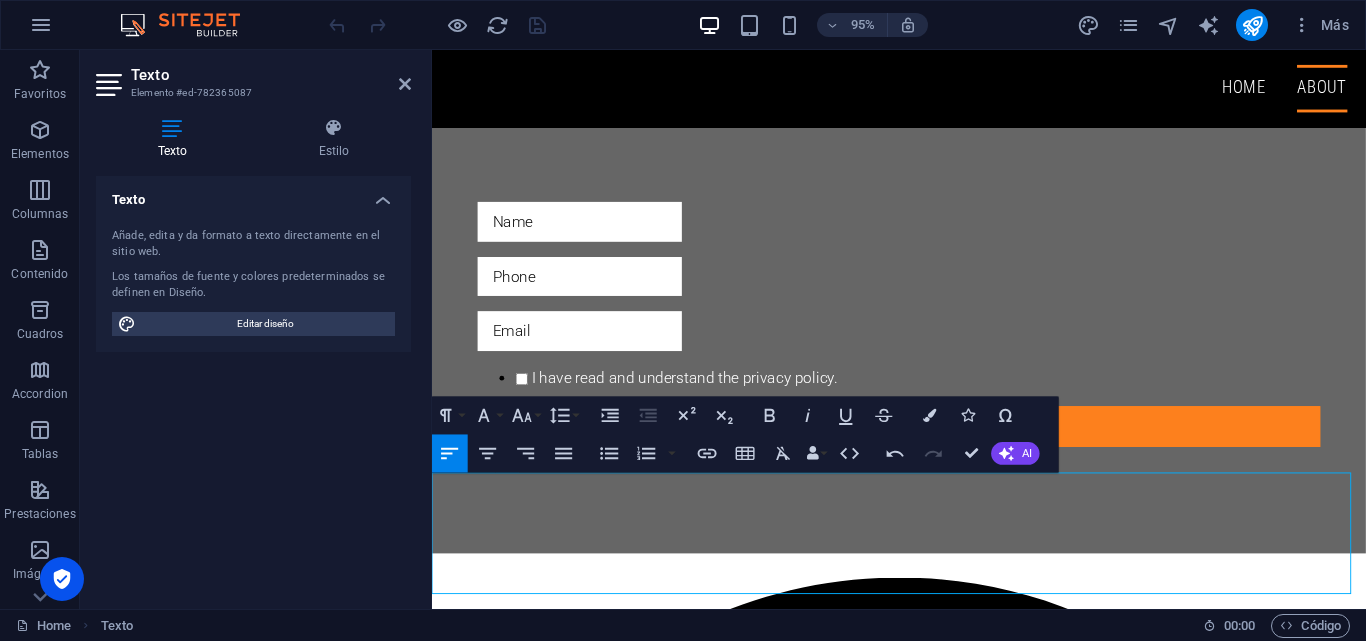 click 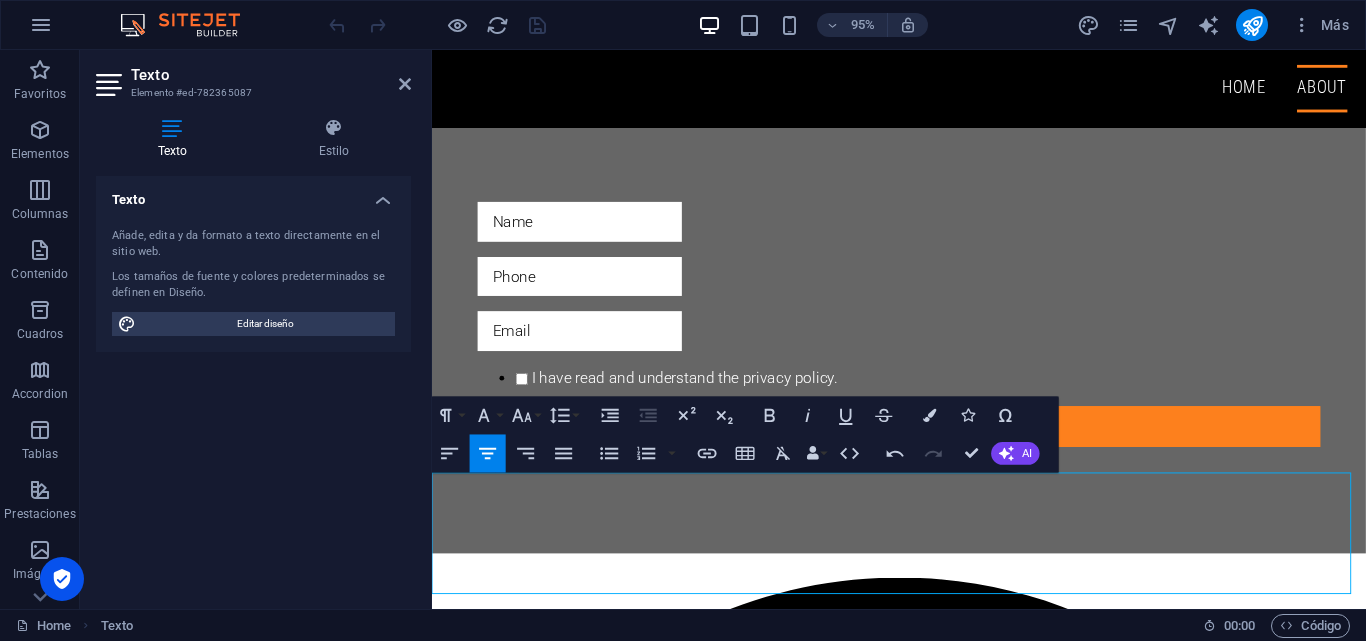 click 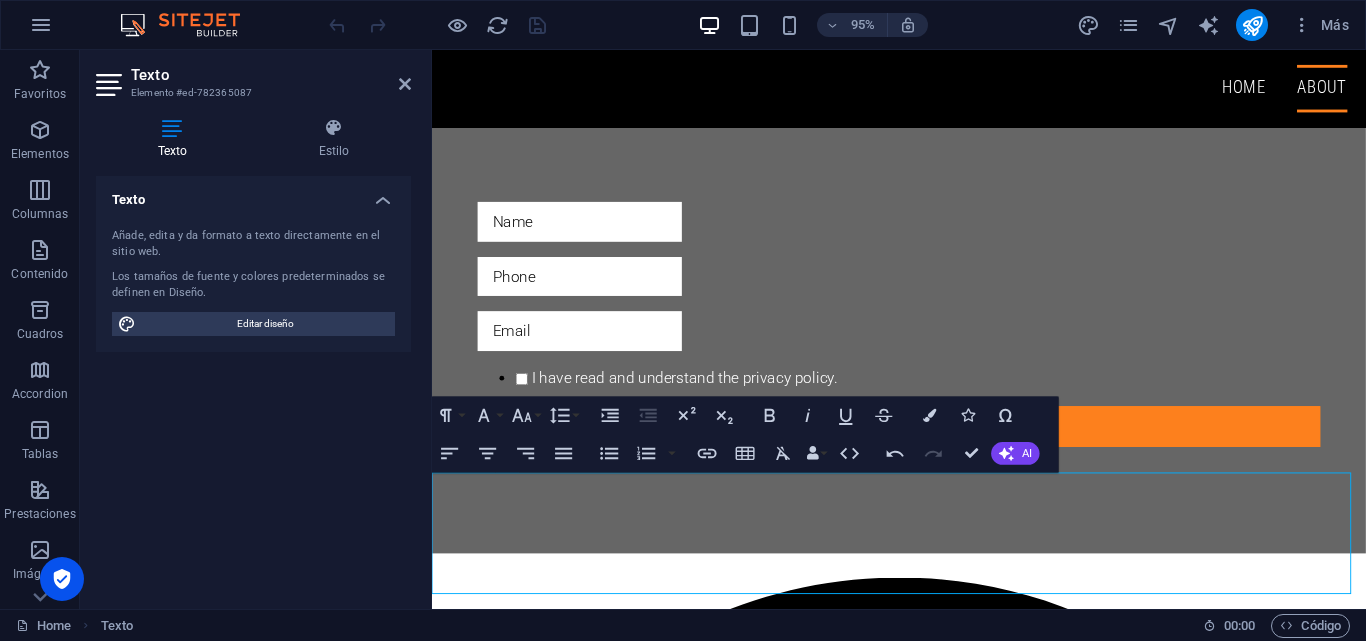 click on "​ ​" at bounding box center [923, 5255] 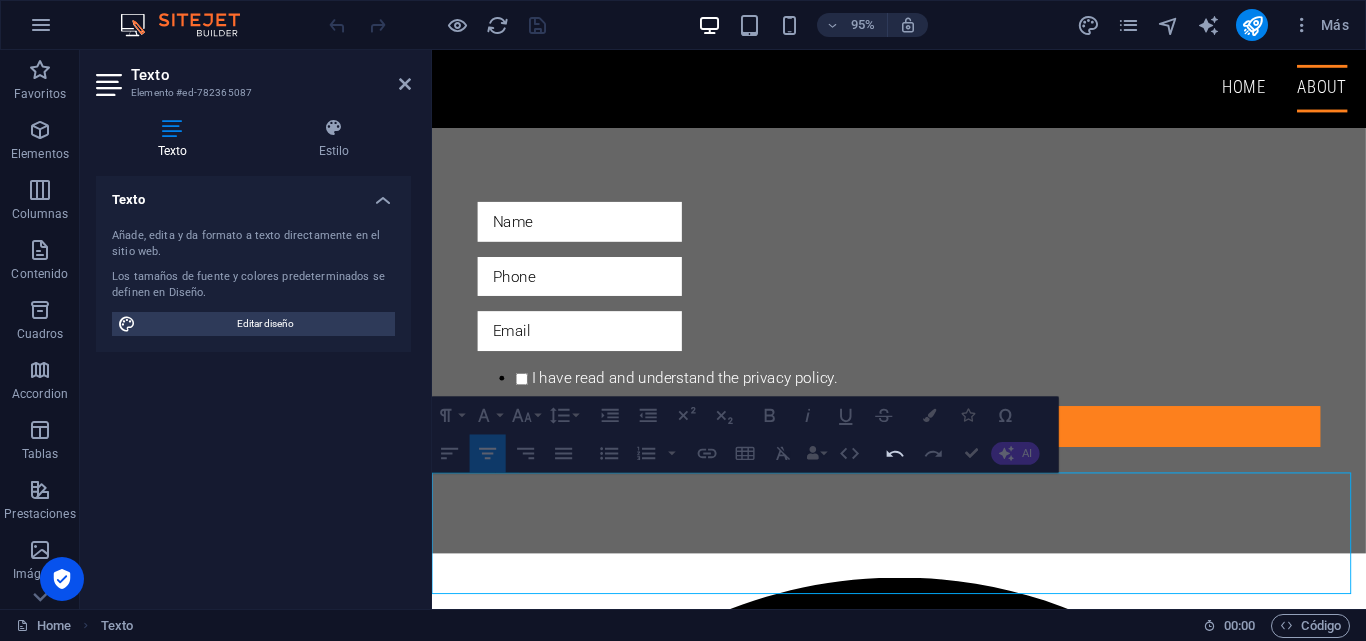 click on "​ ​ Sin Envíos" at bounding box center [923, 5268] 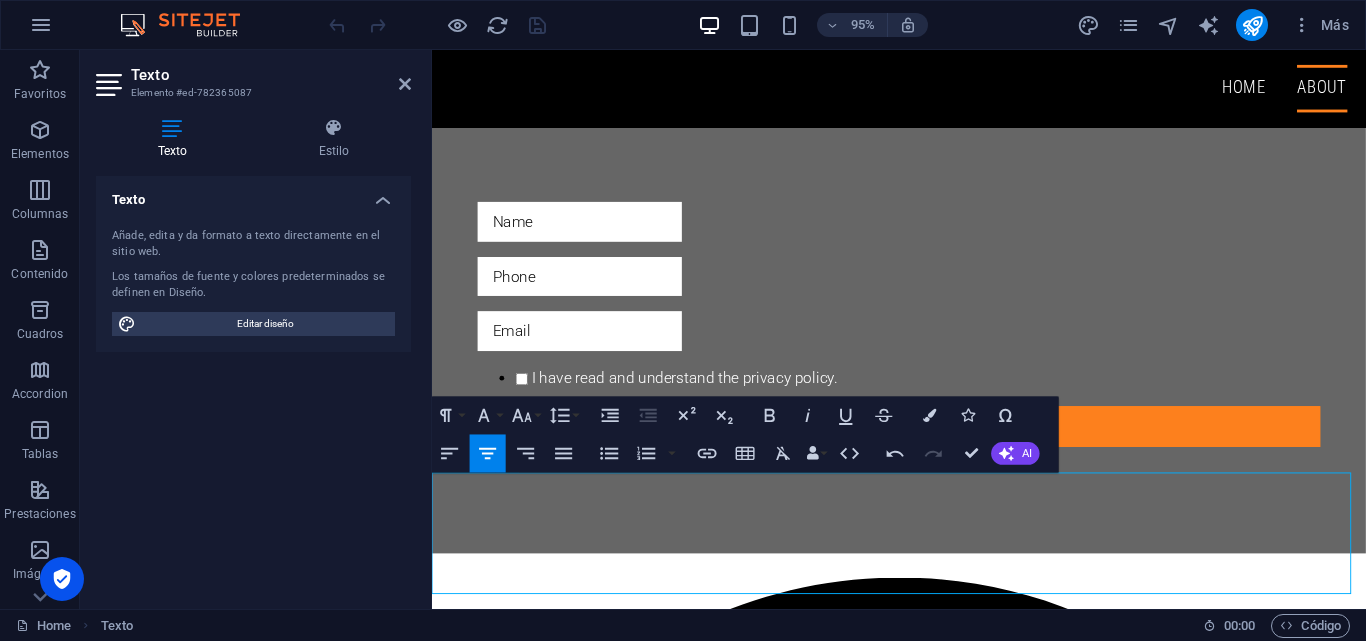 click on "​ ​" at bounding box center [923, 5255] 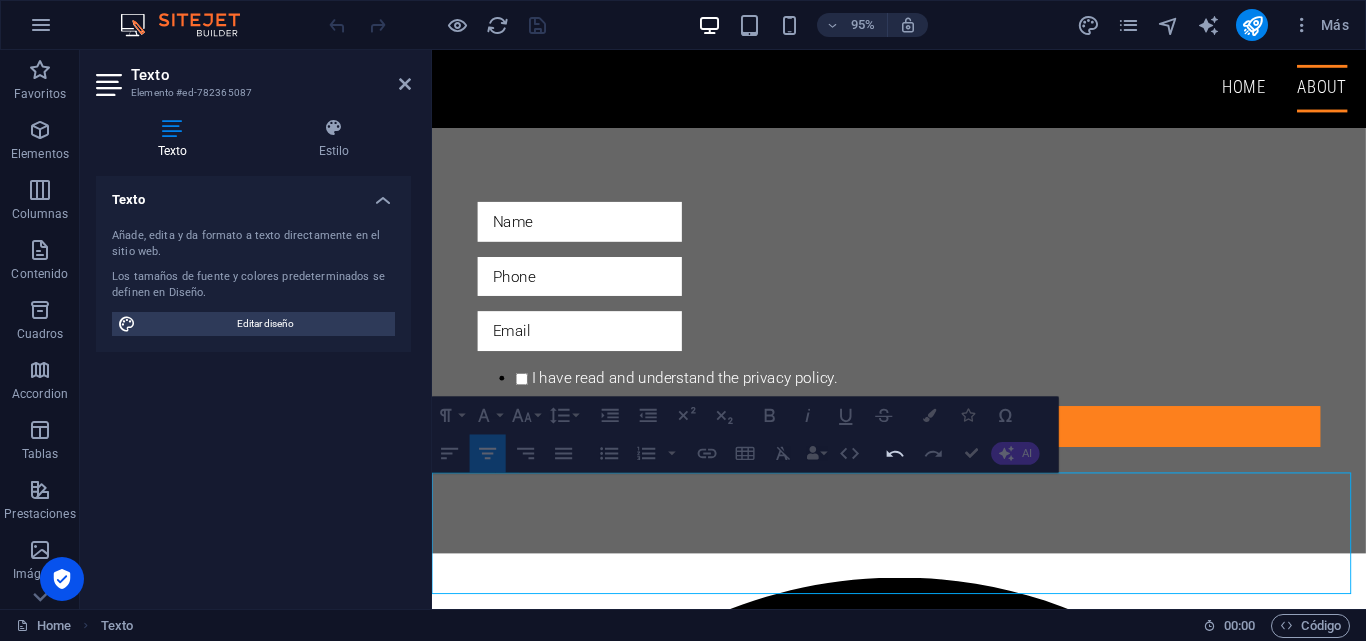 click on "​ ​ Sin Envíos" at bounding box center (923, 5268) 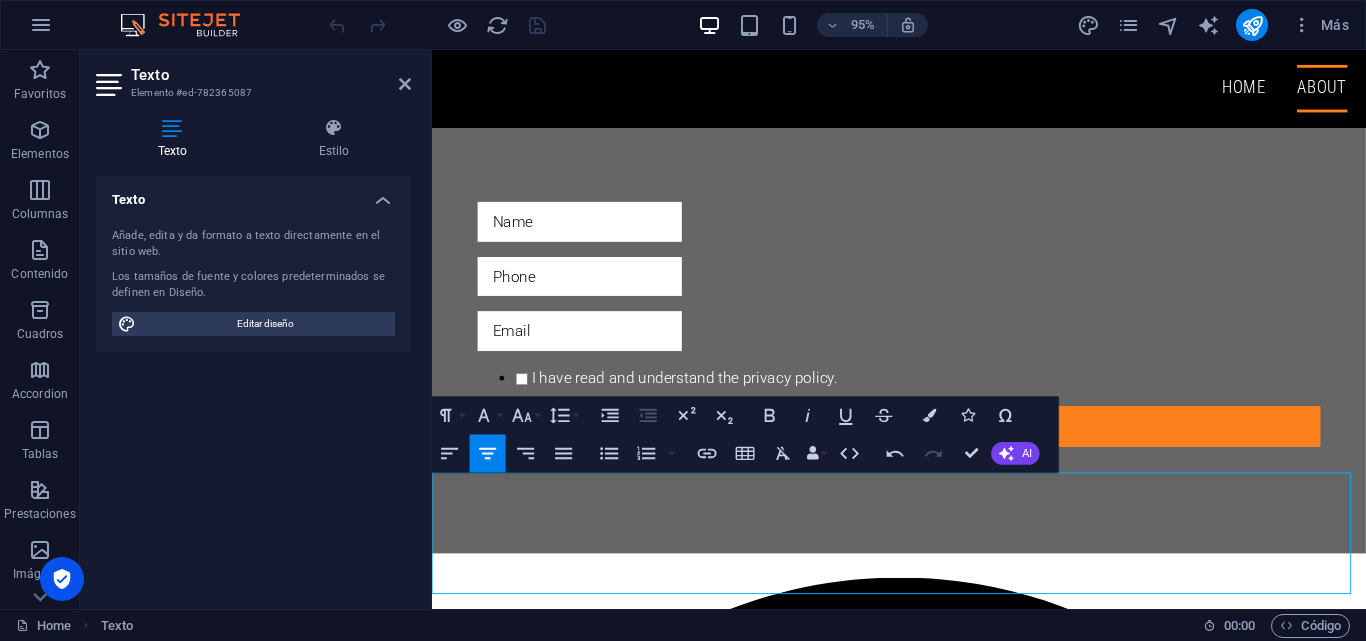 click on "​ ​" at bounding box center [923, 5255] 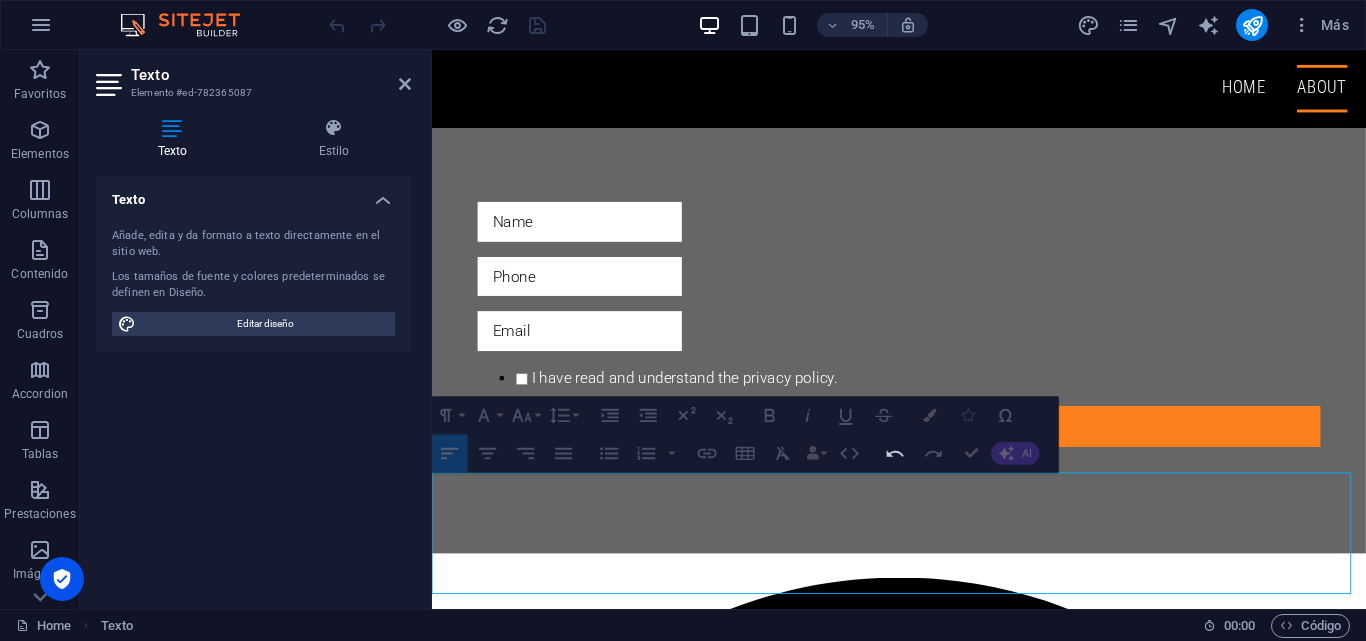 click at bounding box center [967, 415] 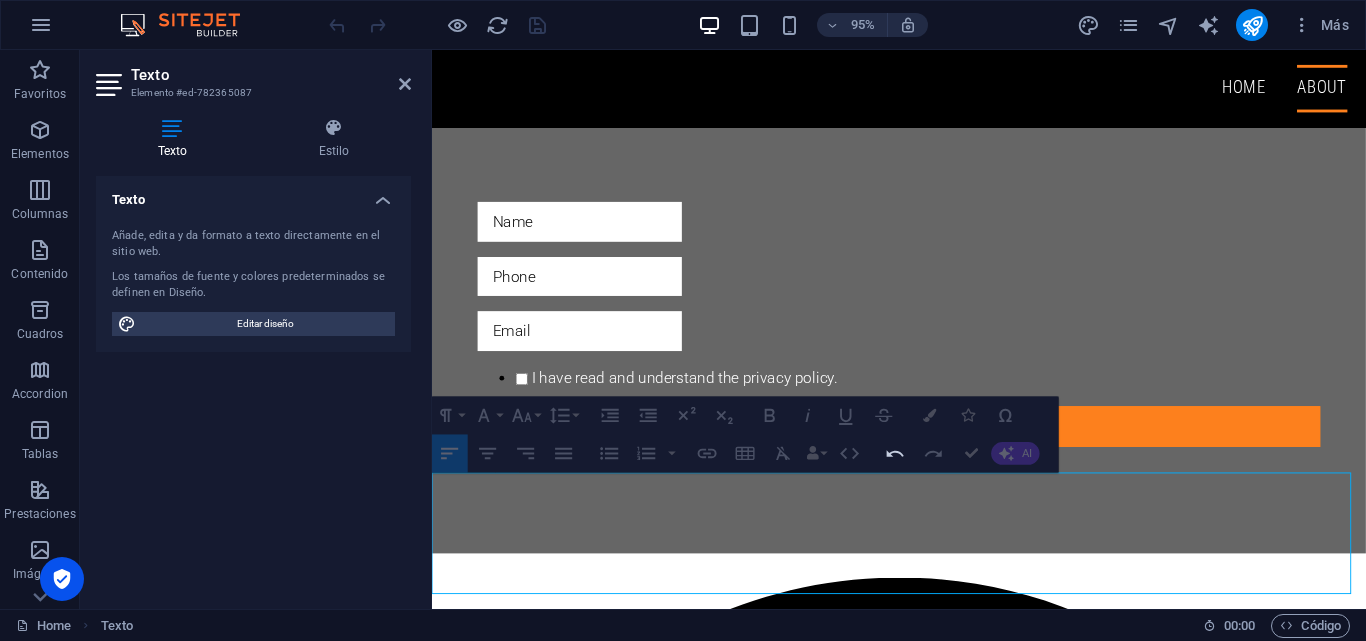 click on "Sin Envíos" at bounding box center (923, 4760) 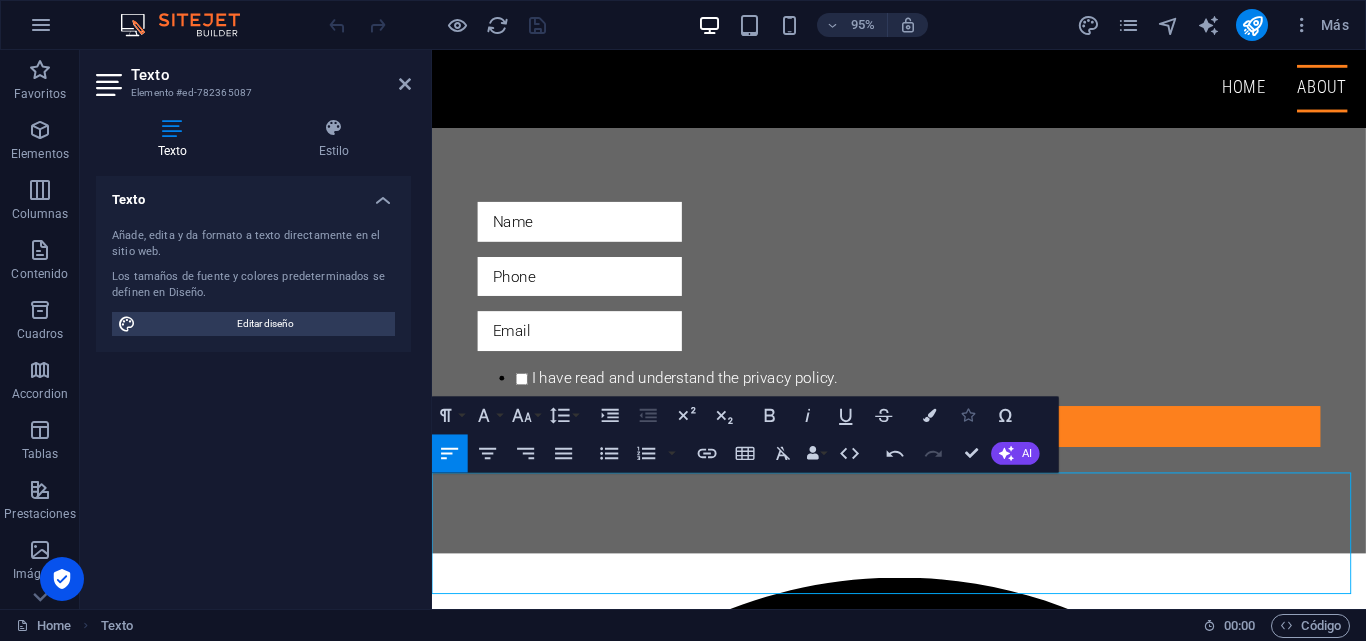 click at bounding box center [967, 415] 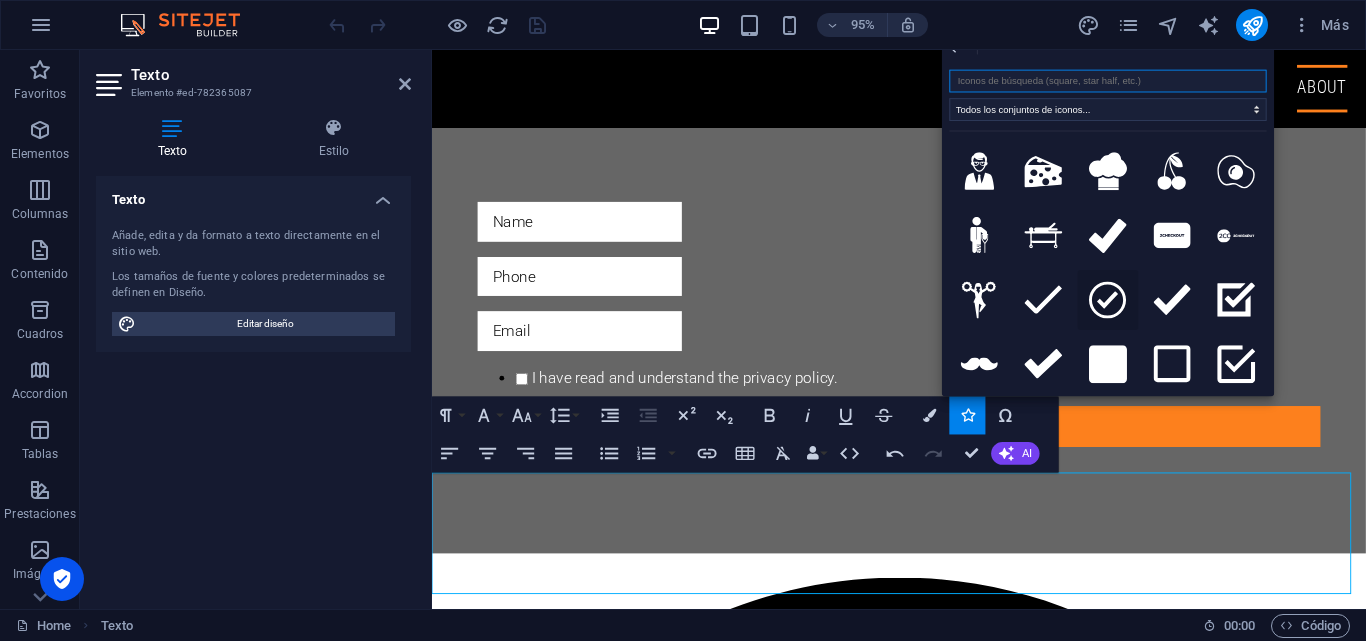 drag, startPoint x: 710, startPoint y: 267, endPoint x: 1113, endPoint y: 304, distance: 404.69495 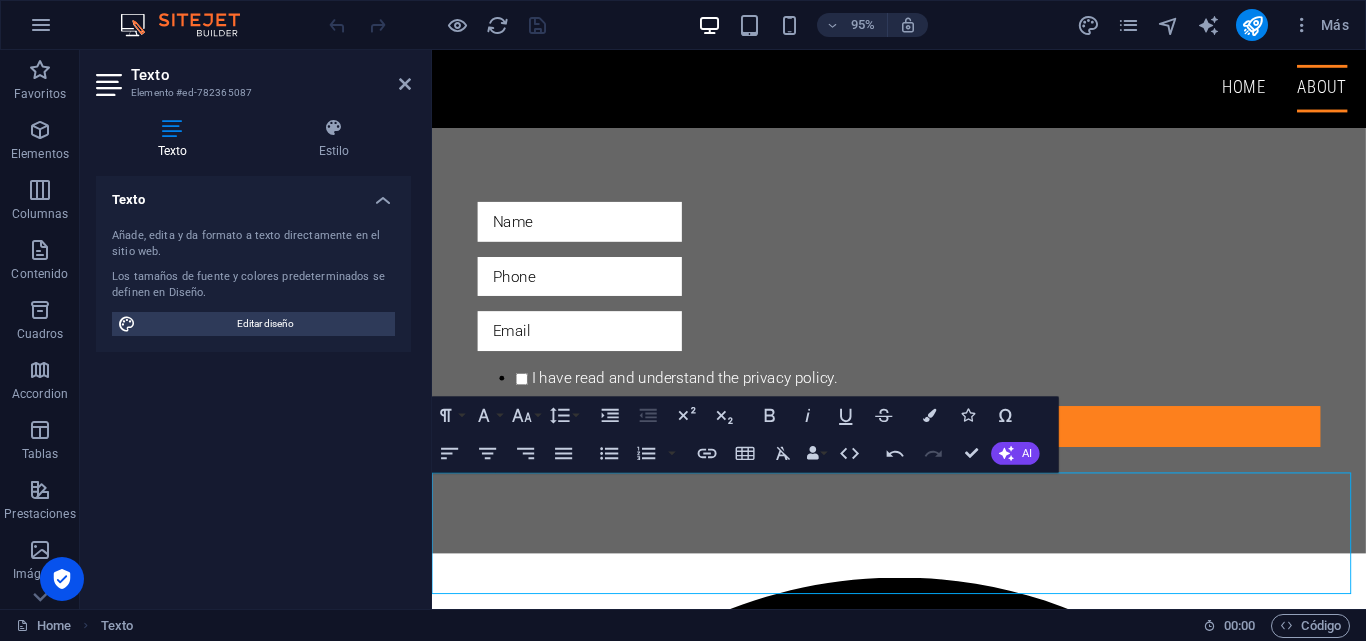 click on "Sin Envíos" at bounding box center [923, 5268] 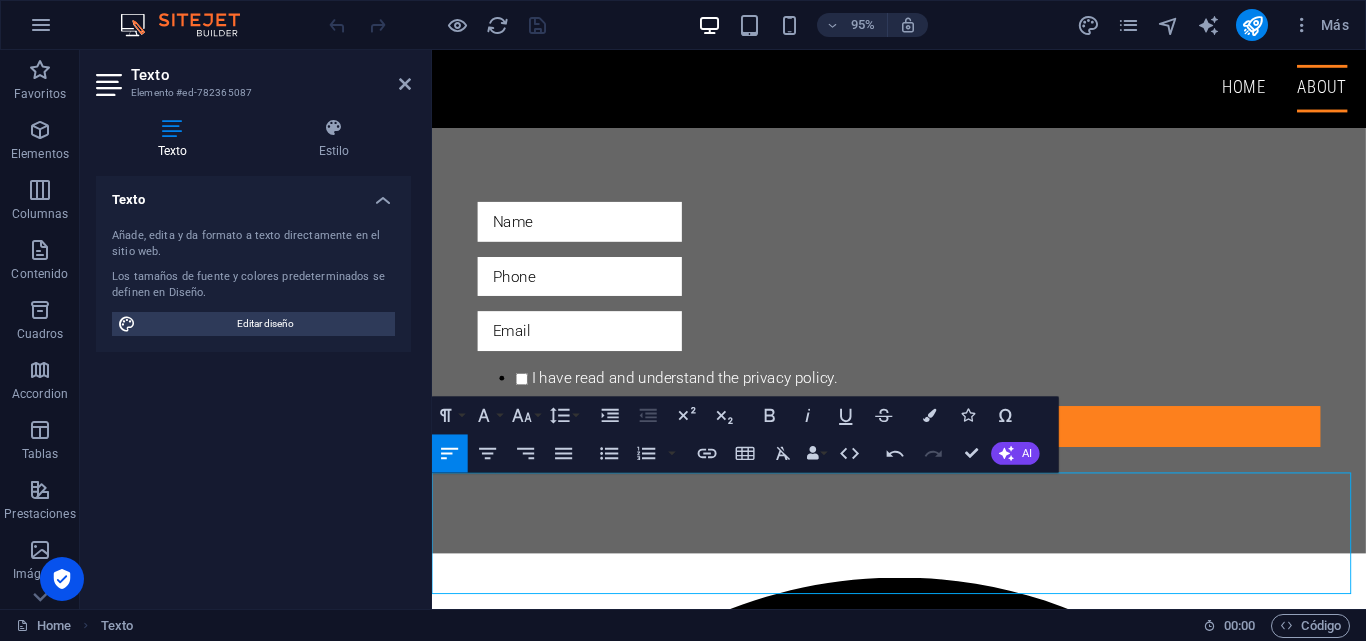 click on "Sin Envíos" at bounding box center (923, 4760) 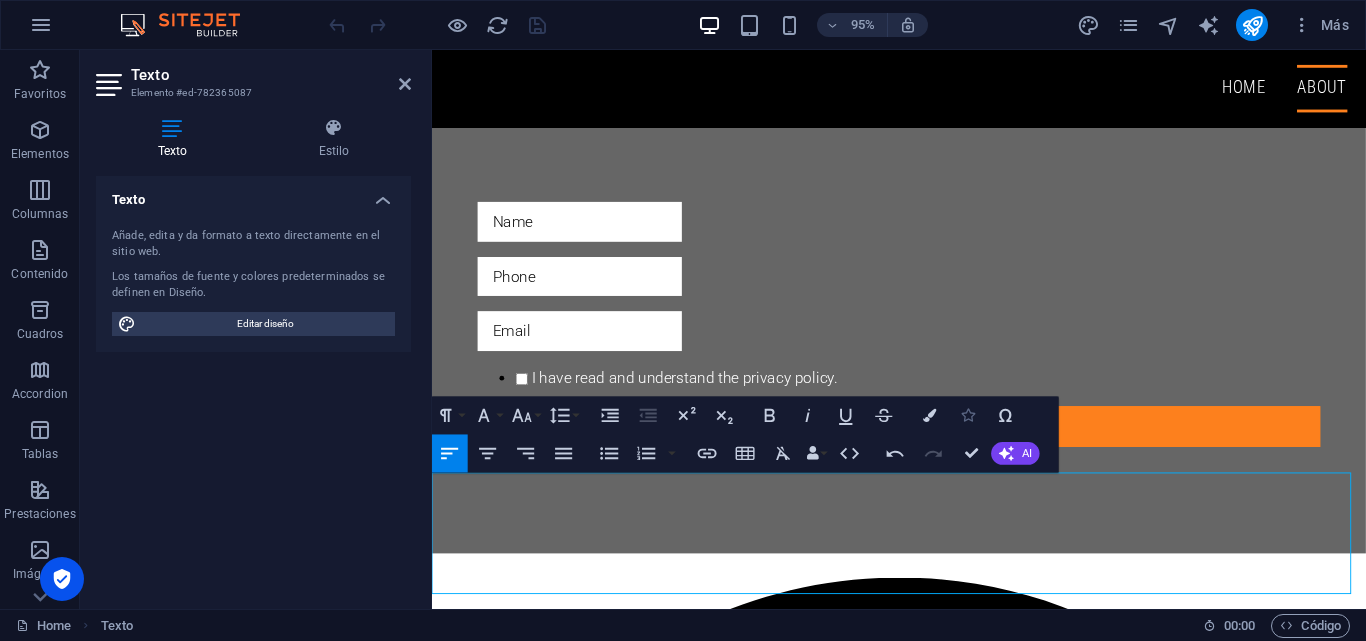 click at bounding box center [967, 415] 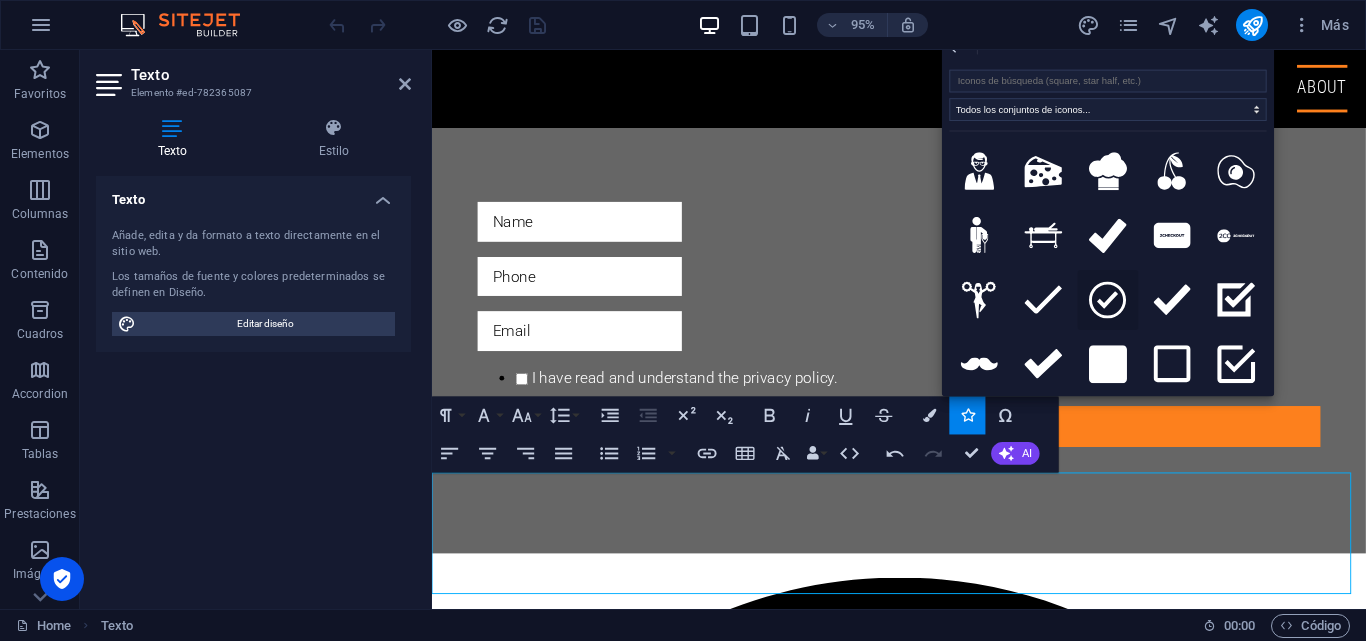 click at bounding box center [1108, 300] 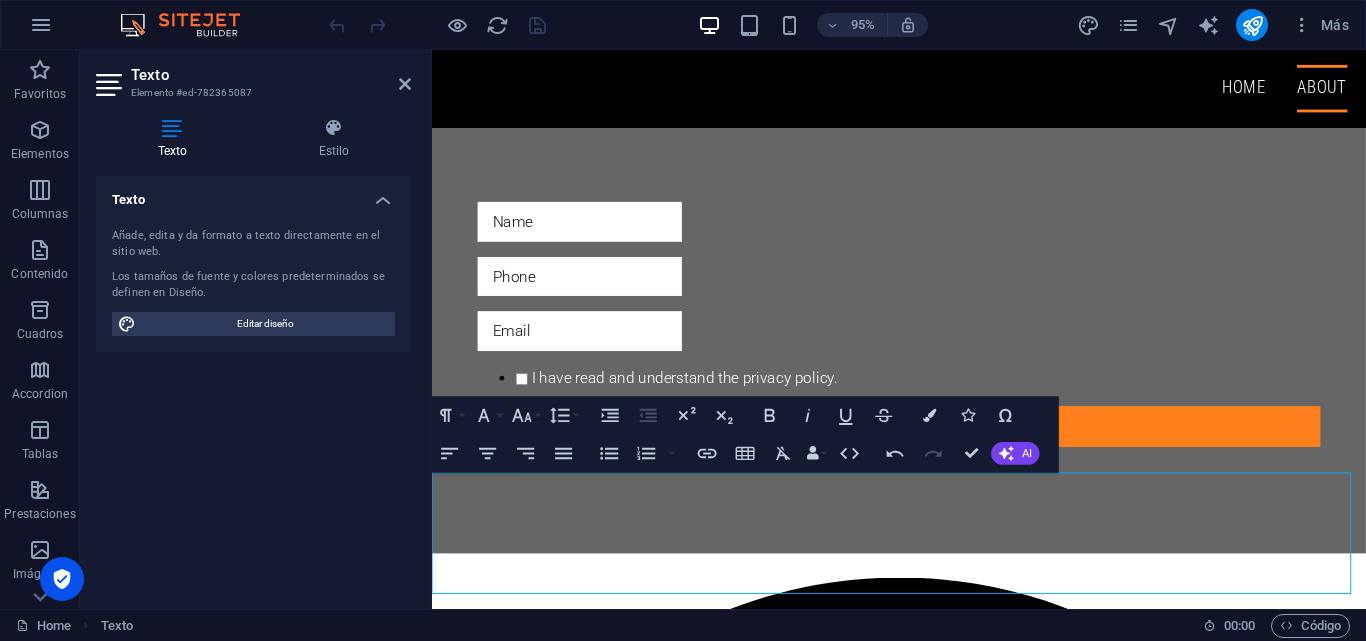 click on "Sin Envíos" at bounding box center [923, 5268] 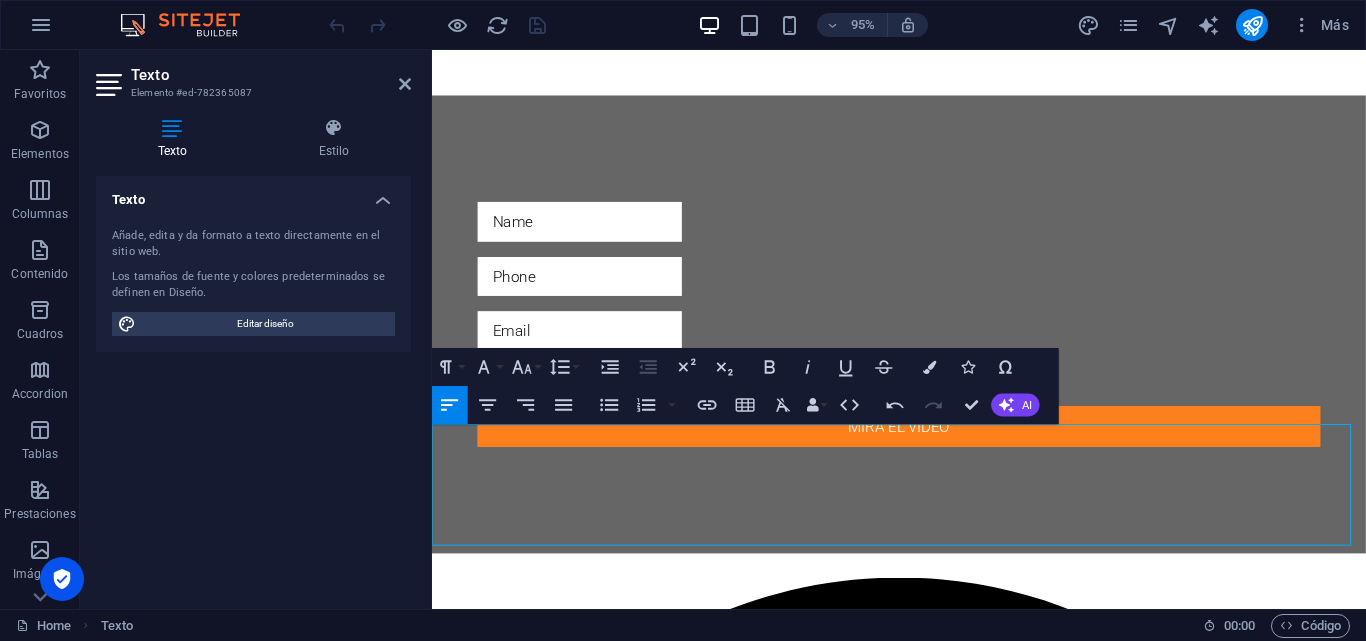 scroll, scrollTop: 1193, scrollLeft: 0, axis: vertical 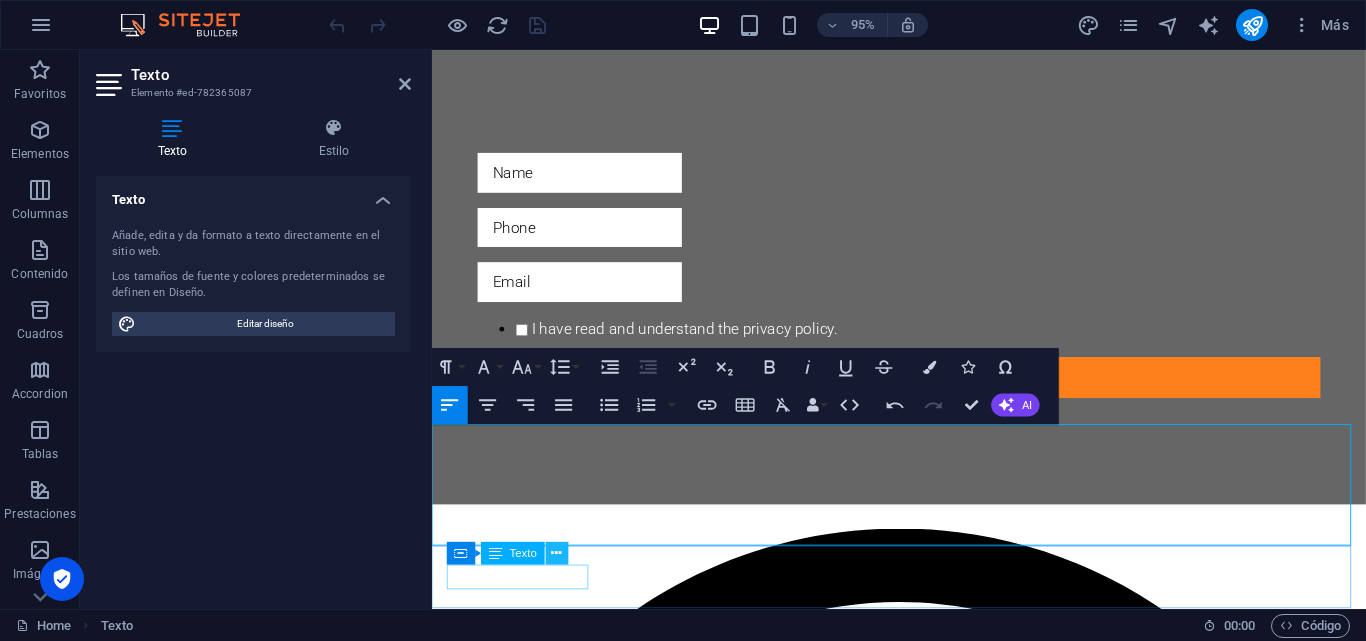 click at bounding box center (557, 554) 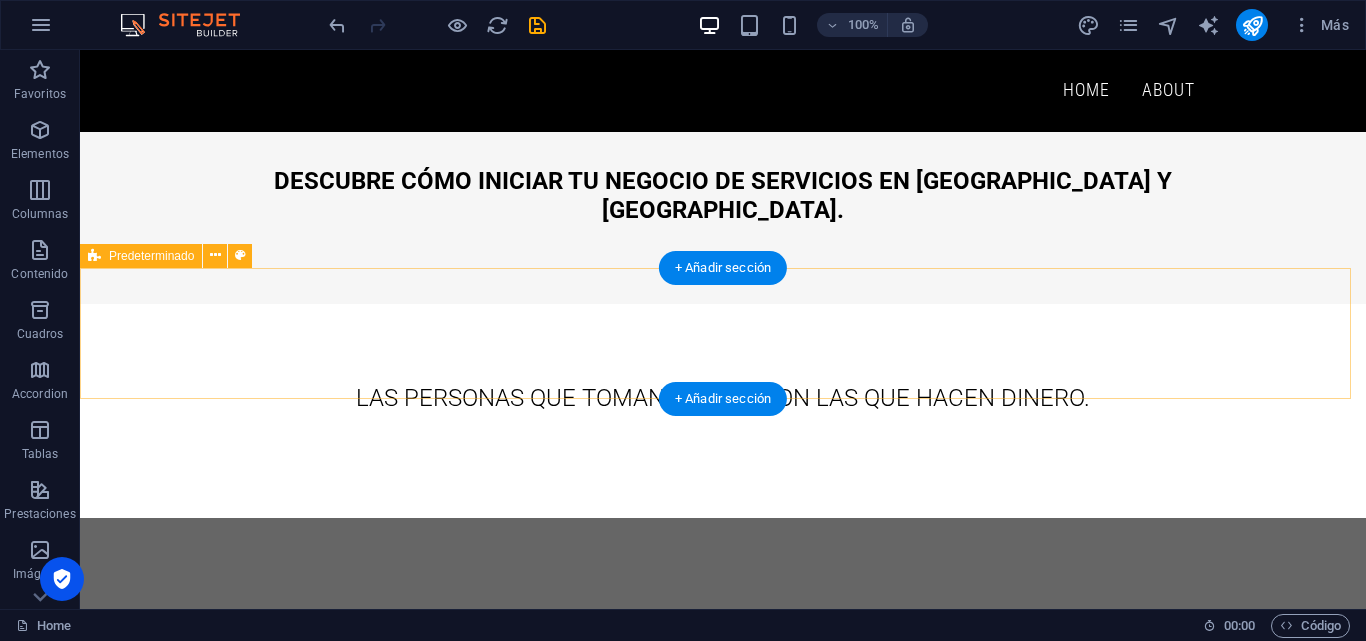 scroll, scrollTop: 122, scrollLeft: 0, axis: vertical 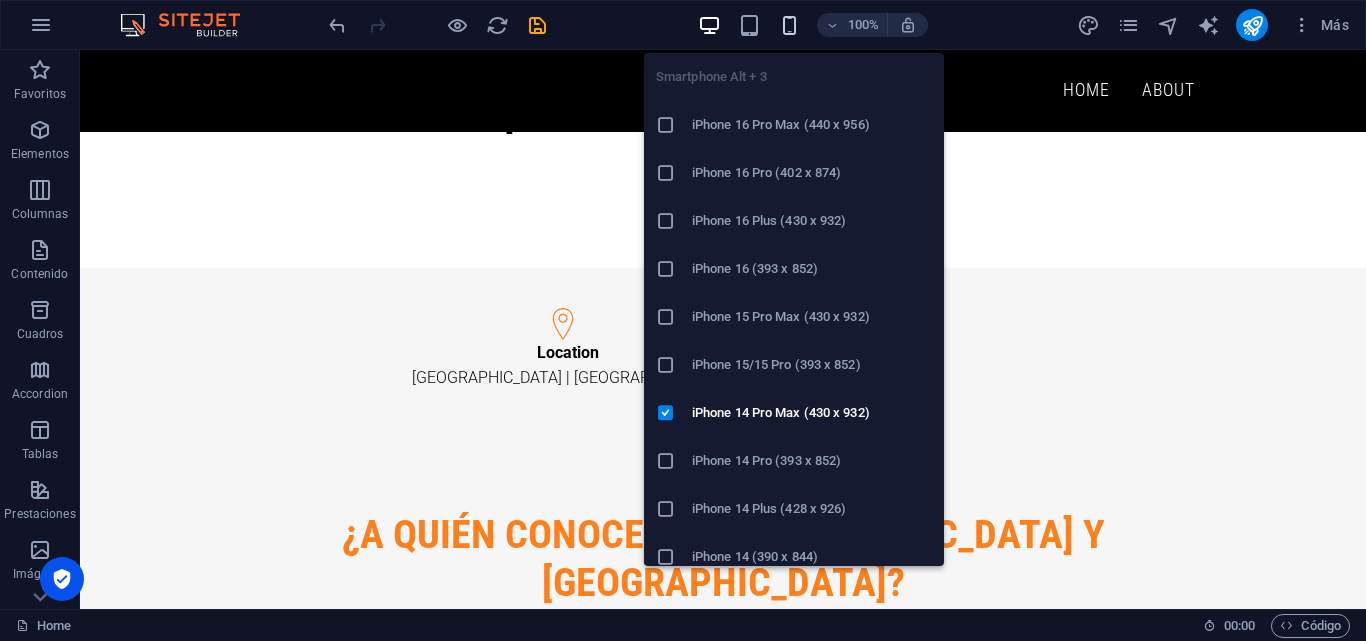 click at bounding box center (789, 25) 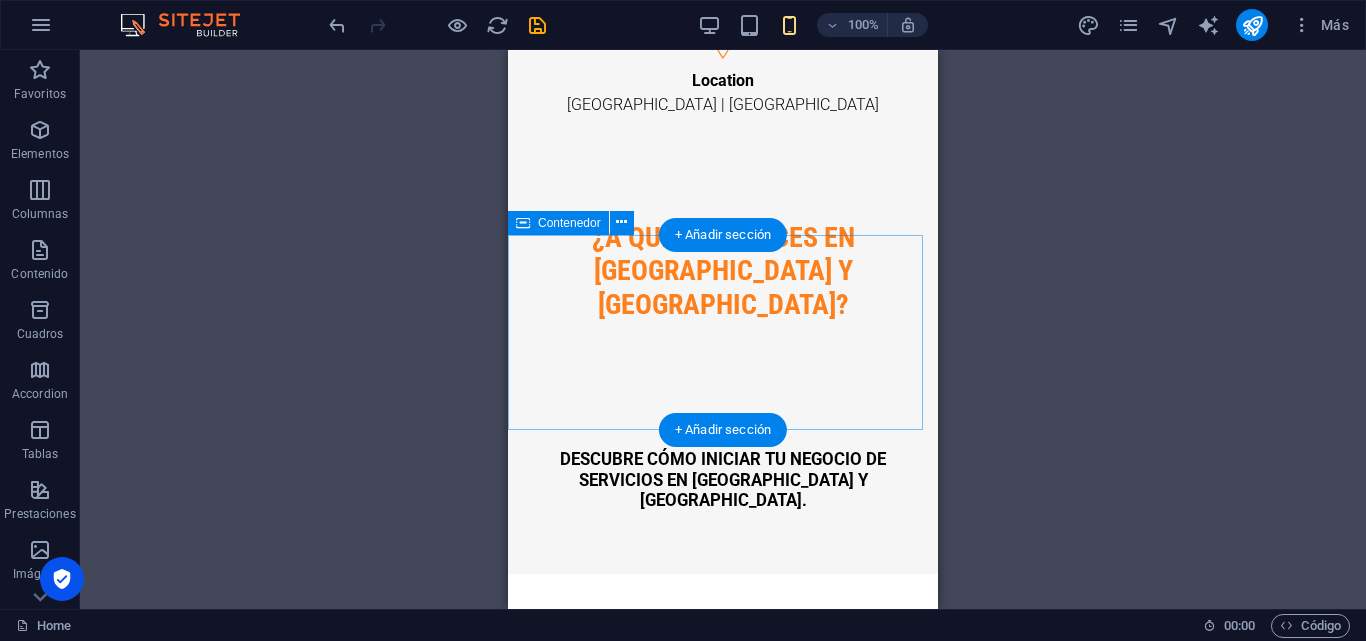 scroll, scrollTop: 400, scrollLeft: 0, axis: vertical 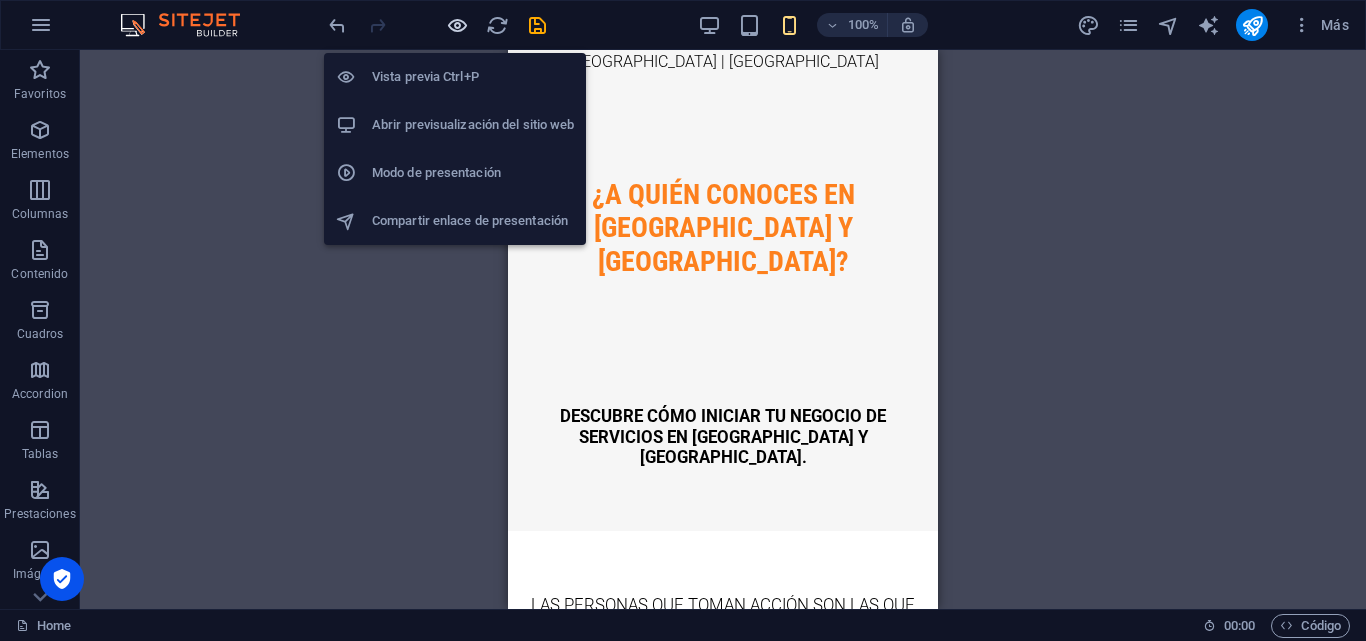 click at bounding box center [457, 25] 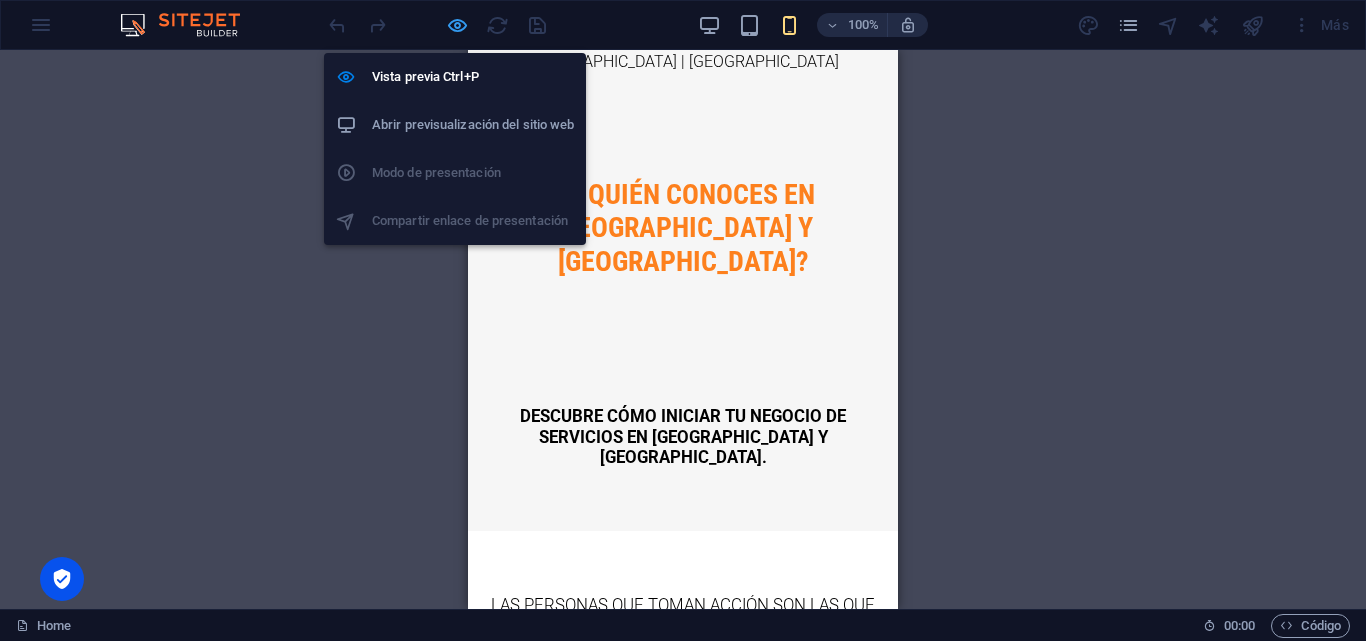 click at bounding box center (457, 25) 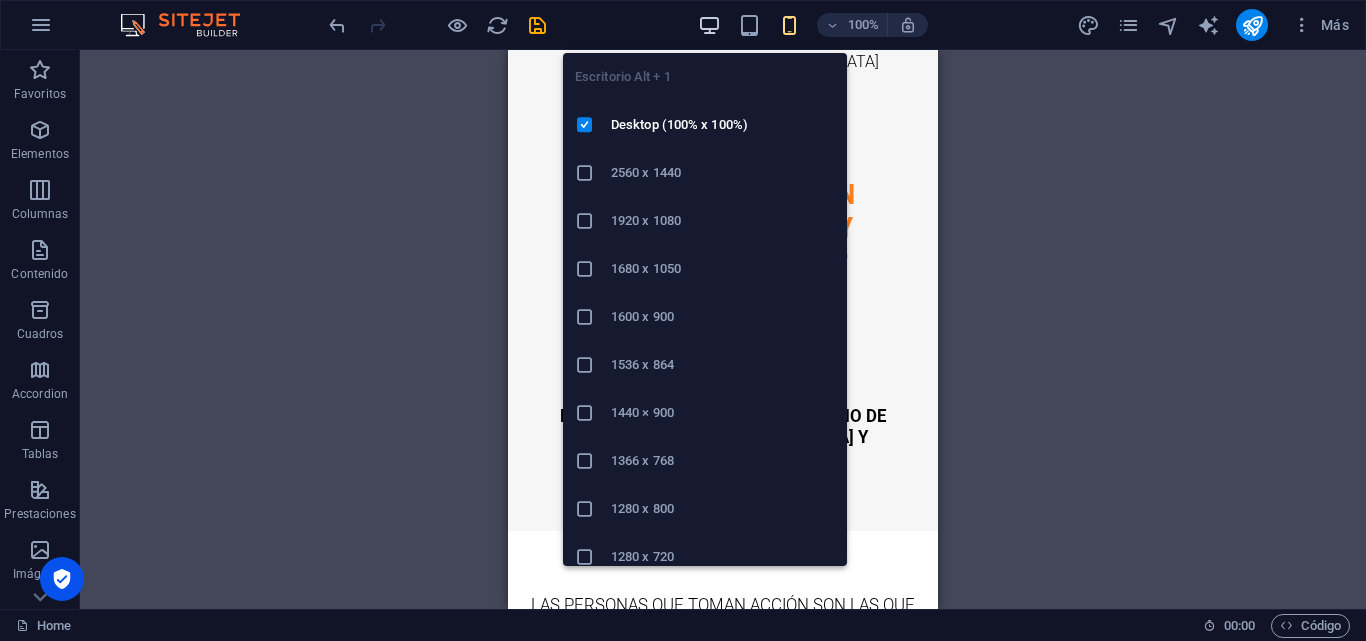 click at bounding box center (709, 25) 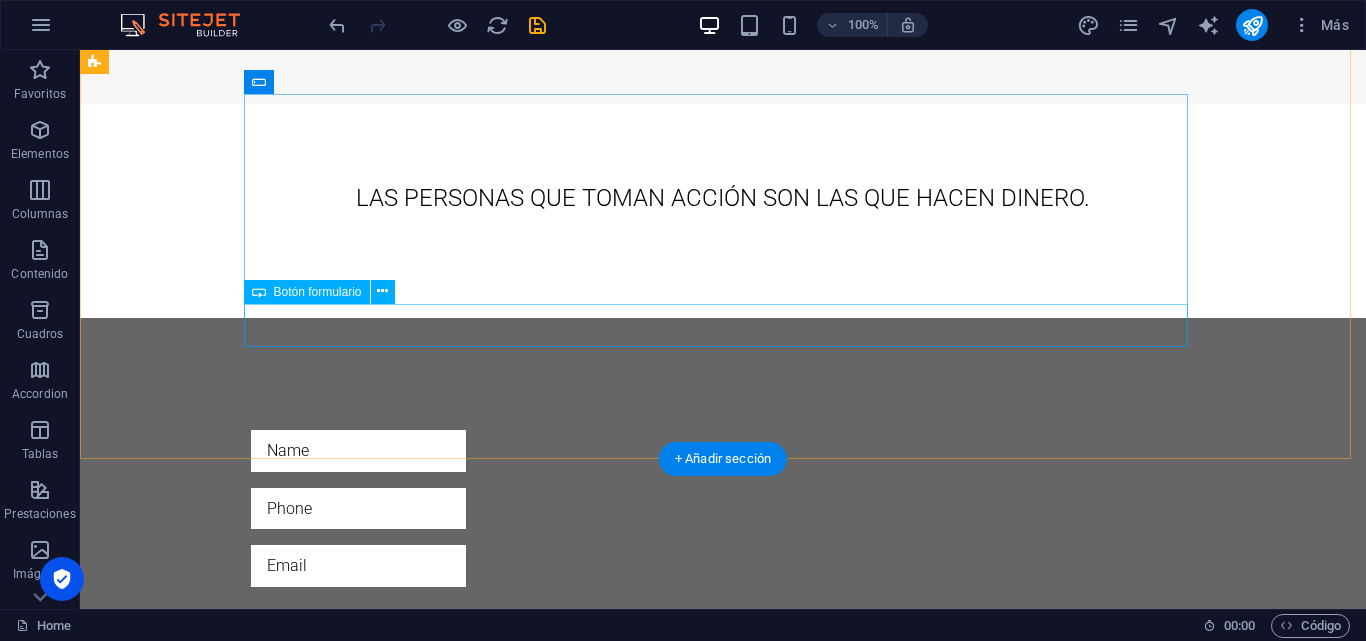 scroll, scrollTop: 1222, scrollLeft: 0, axis: vertical 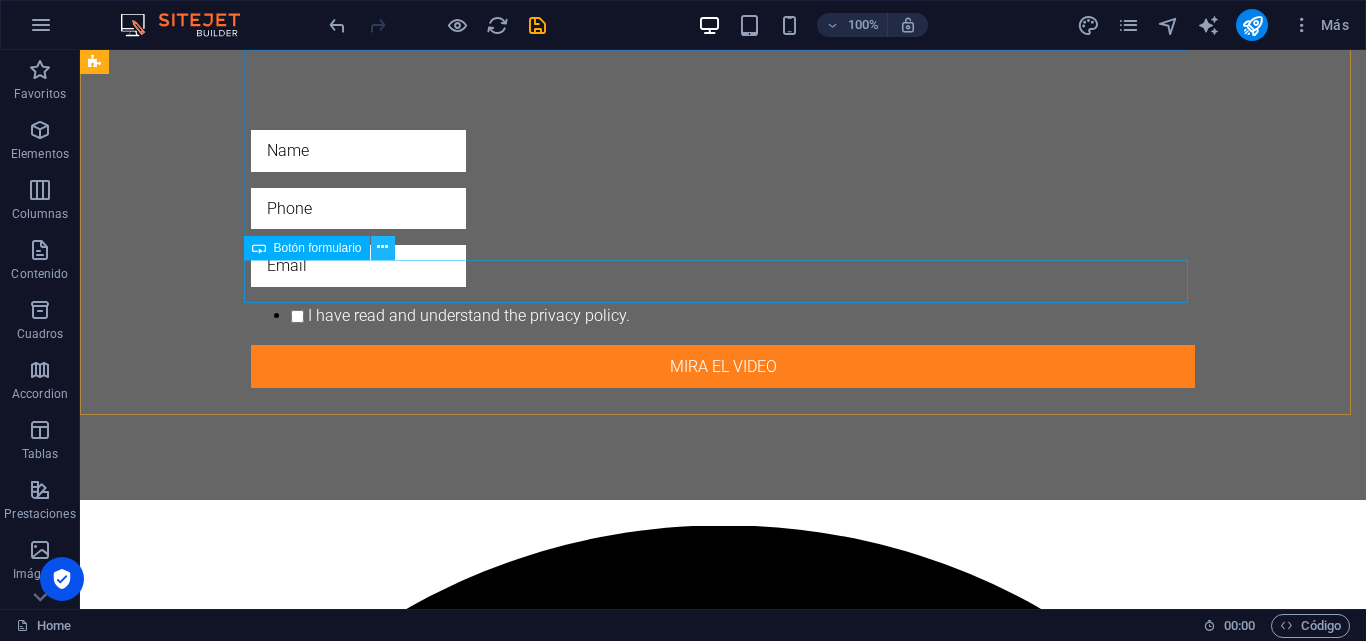 click at bounding box center [382, 247] 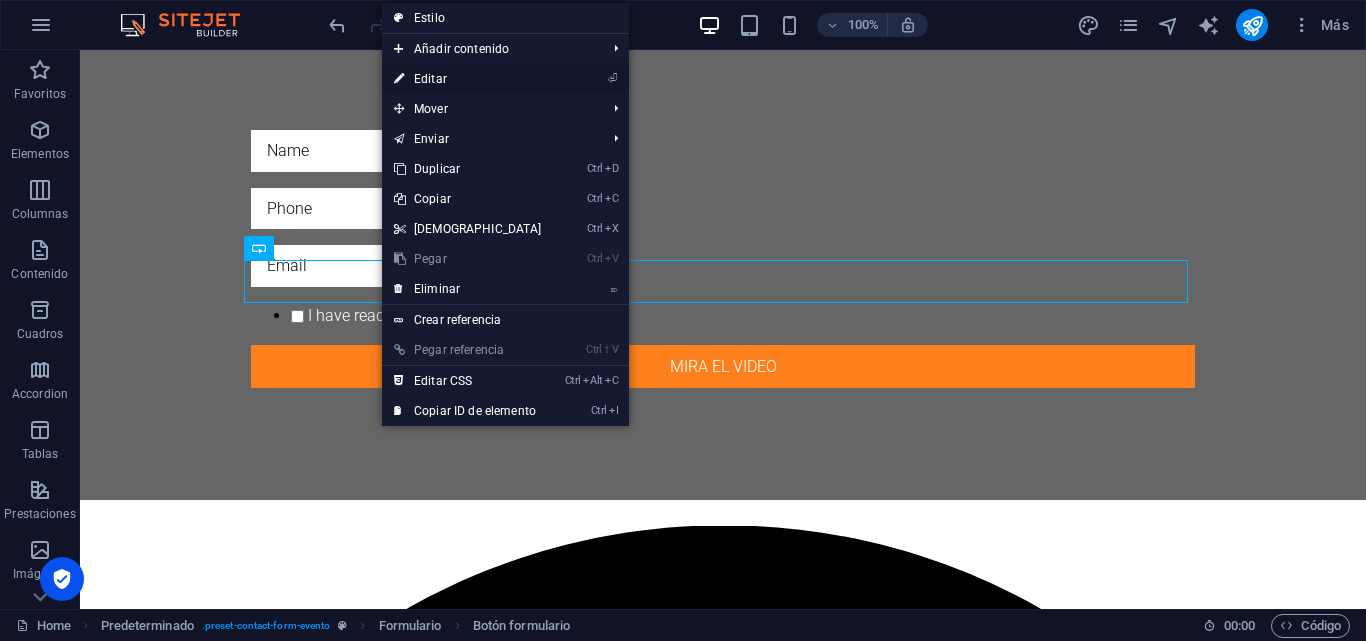 drag, startPoint x: 442, startPoint y: 76, endPoint x: 11, endPoint y: 26, distance: 433.89053 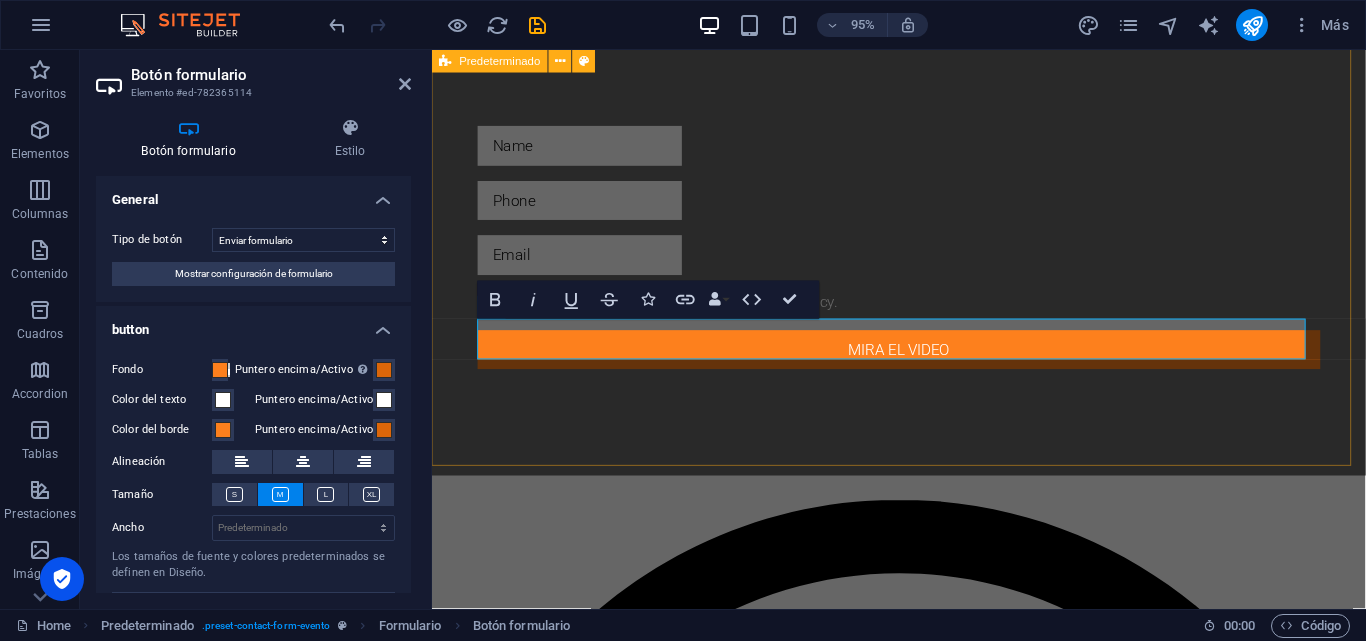scroll, scrollTop: 1149, scrollLeft: 0, axis: vertical 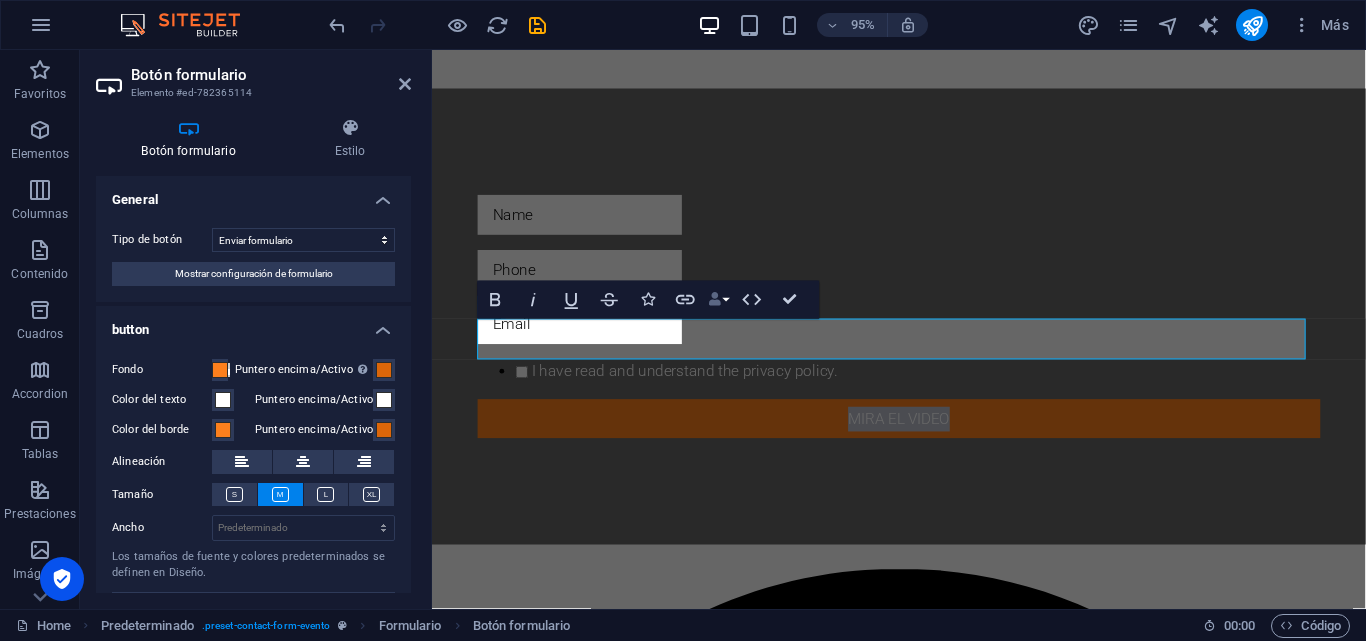 click at bounding box center [714, 299] 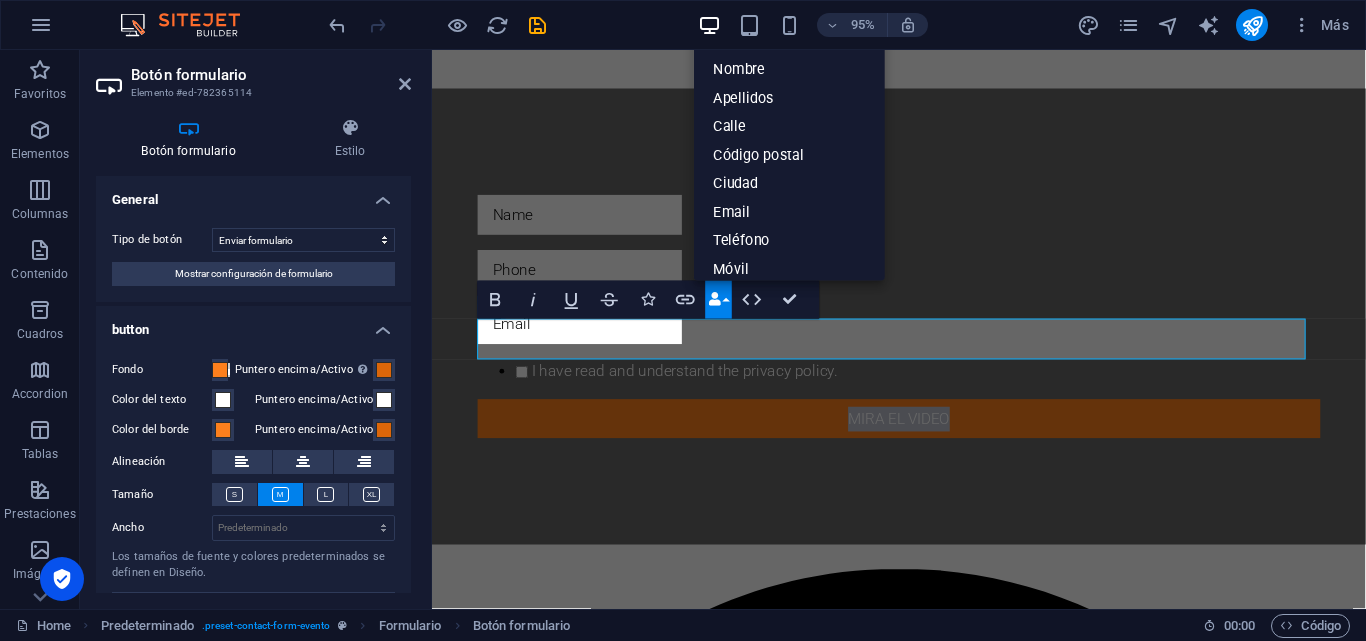 click at bounding box center (714, 299) 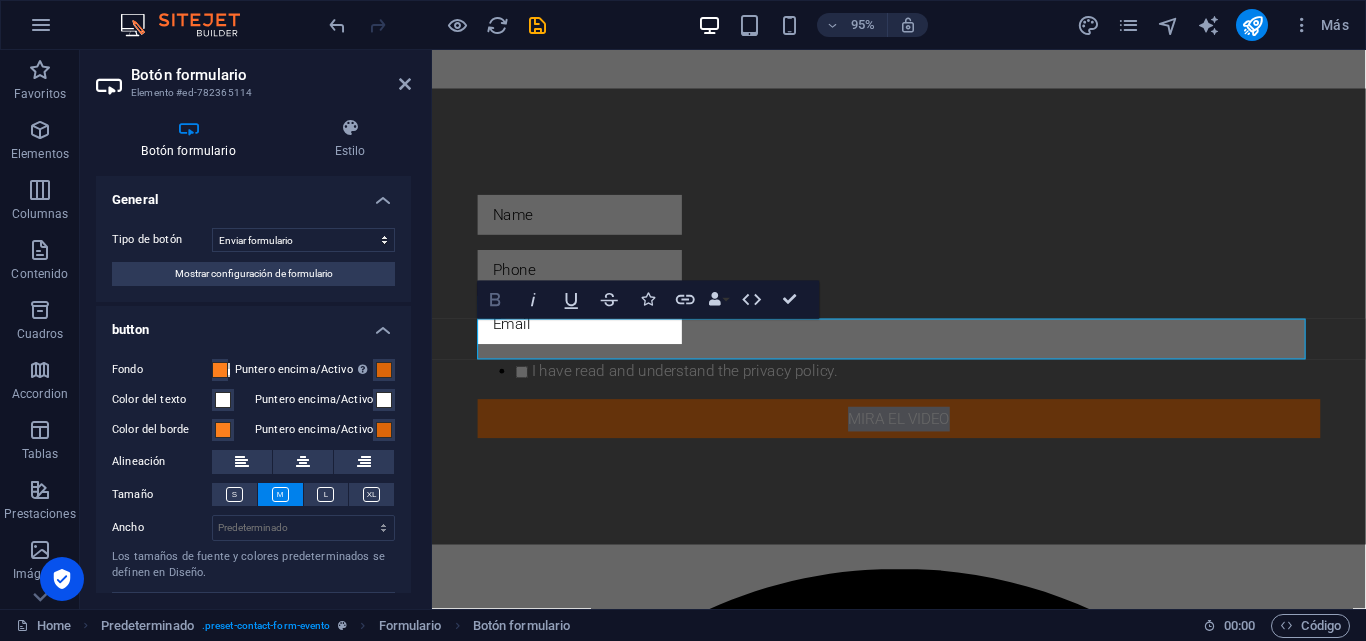 click 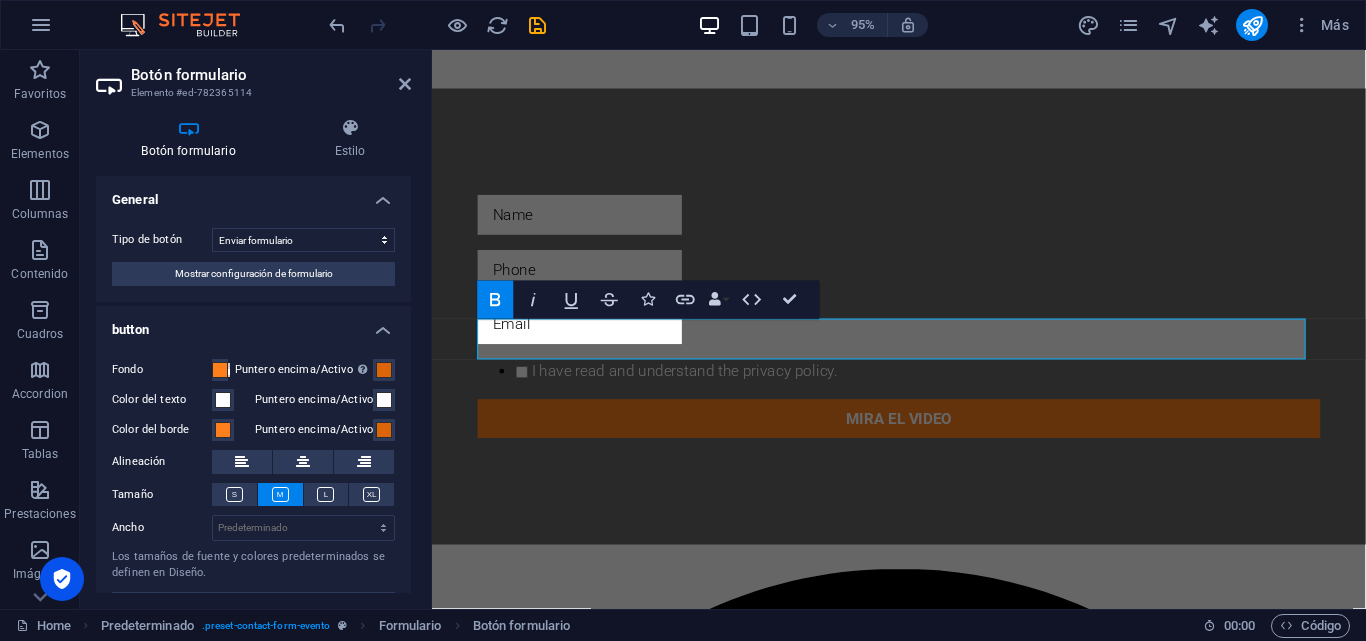 click 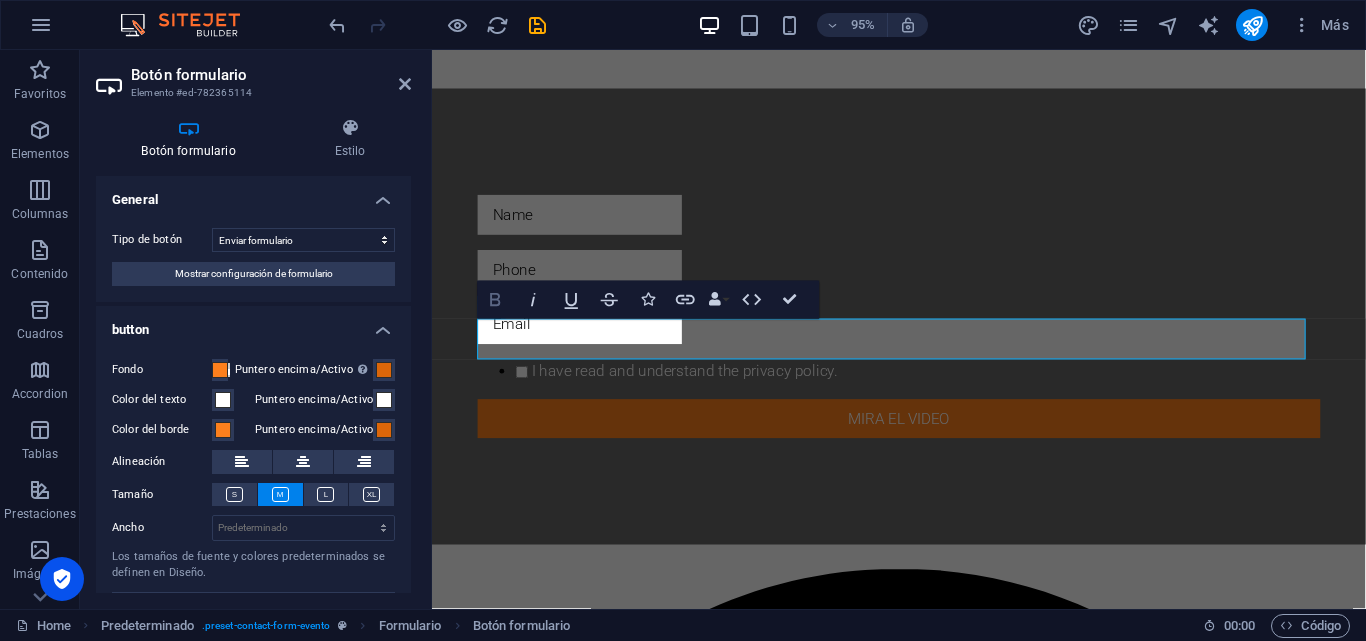 click 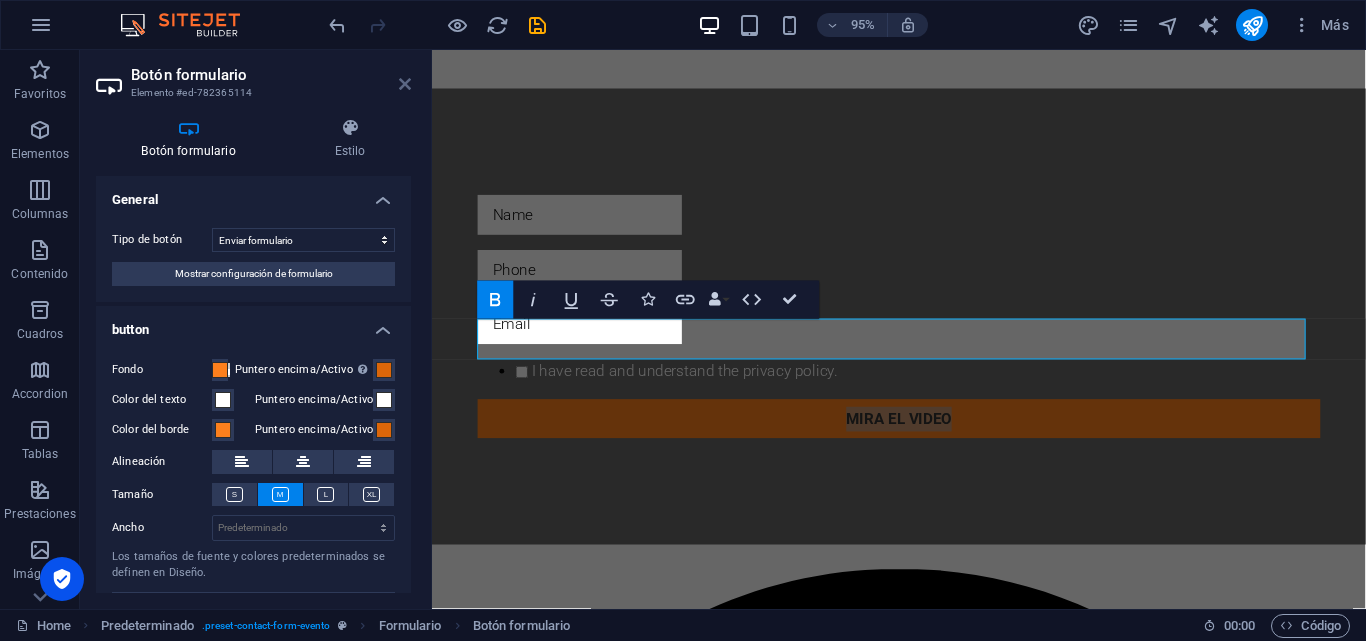 drag, startPoint x: 399, startPoint y: 81, endPoint x: 318, endPoint y: 31, distance: 95.189285 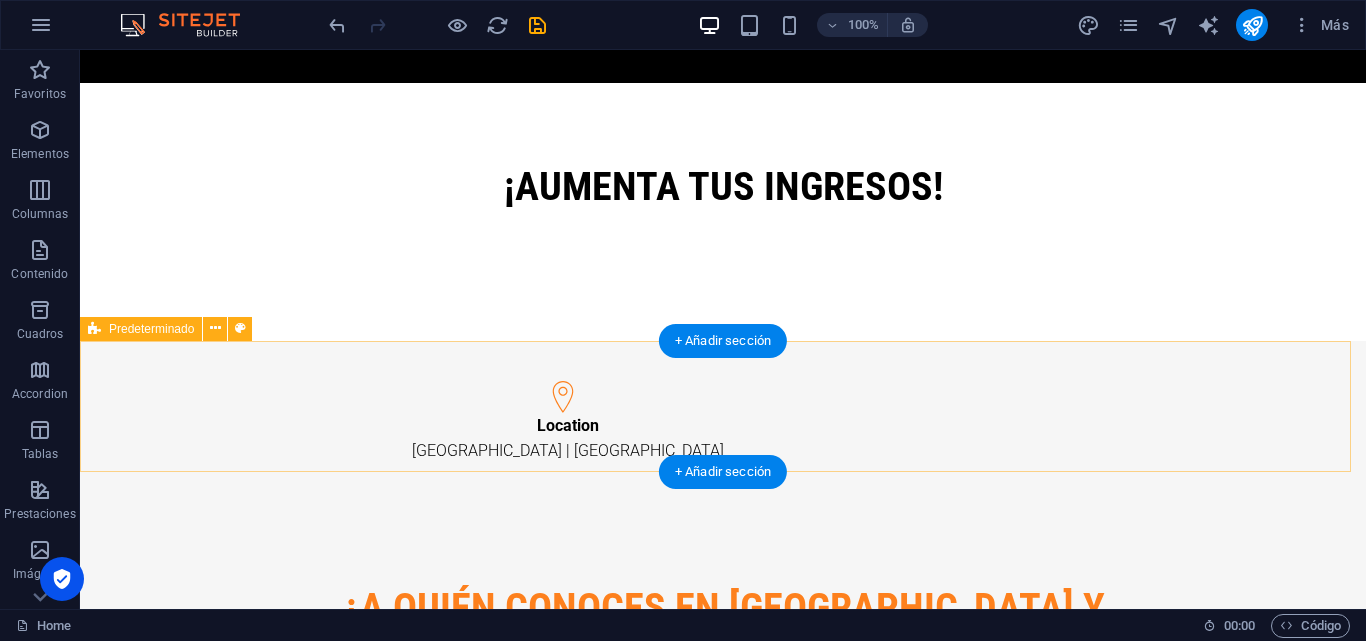 scroll, scrollTop: 0, scrollLeft: 0, axis: both 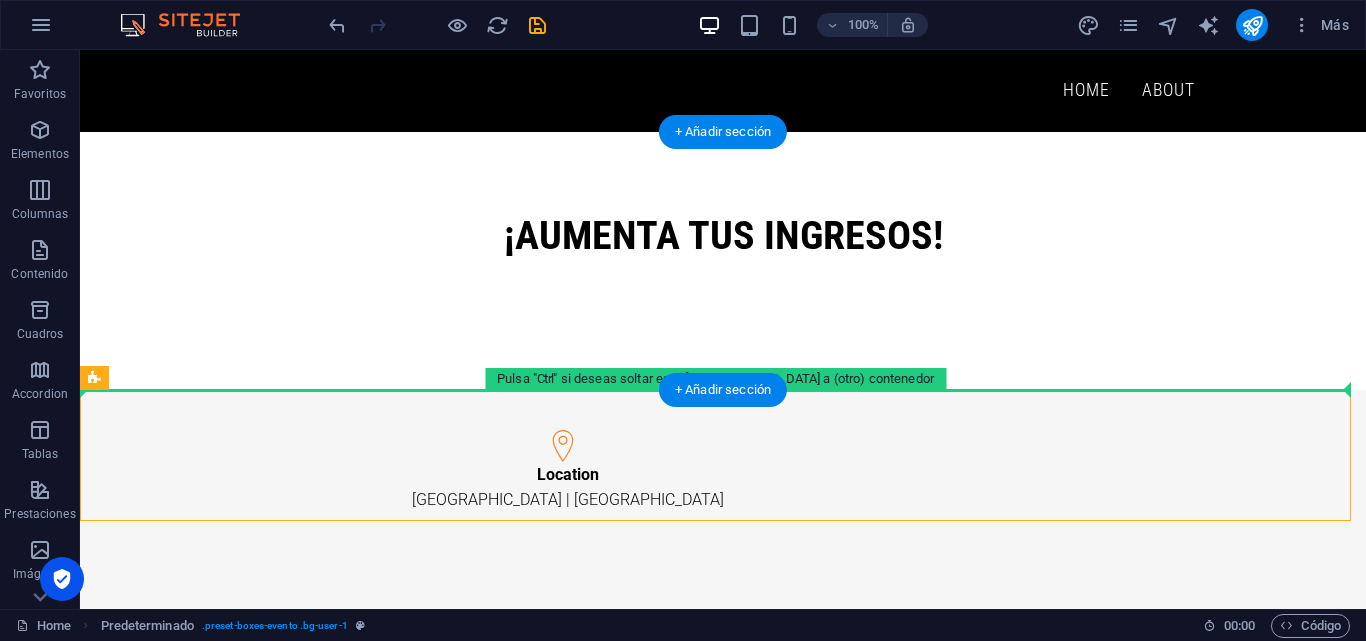 drag, startPoint x: 846, startPoint y: 392, endPoint x: 843, endPoint y: 329, distance: 63.07139 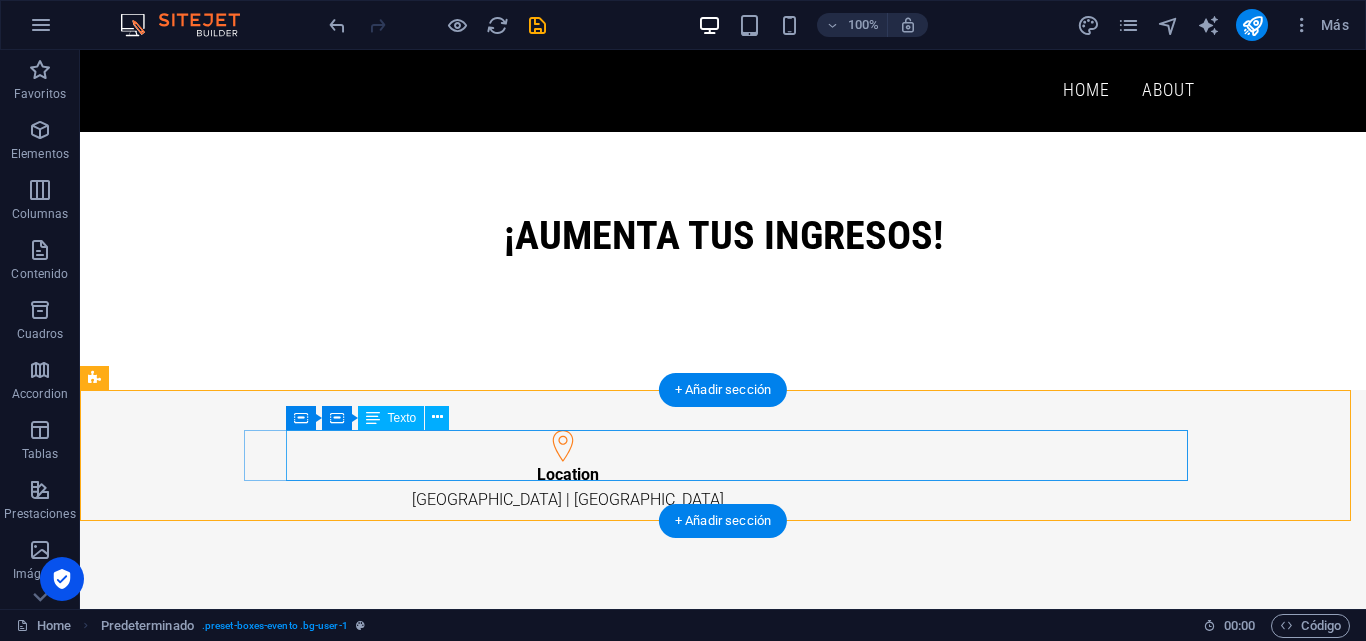 click on "Location [GEOGRAPHIC_DATA] | [GEOGRAPHIC_DATA]" at bounding box center (568, 487) 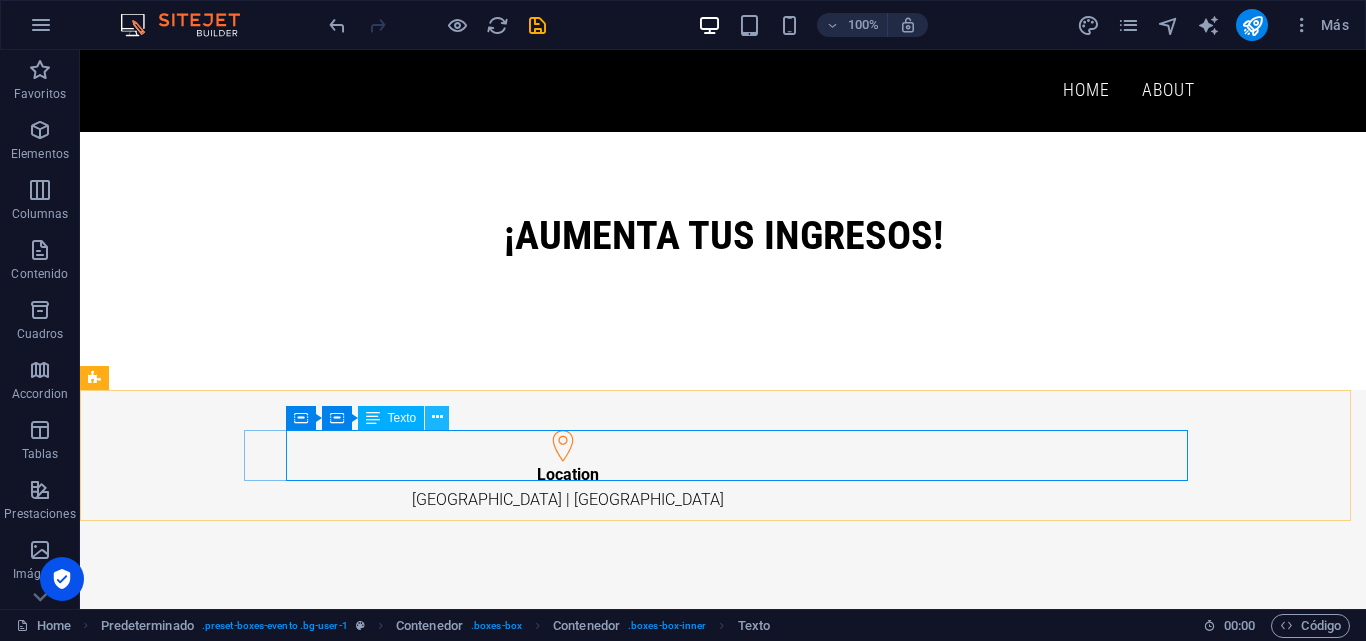 click at bounding box center [437, 417] 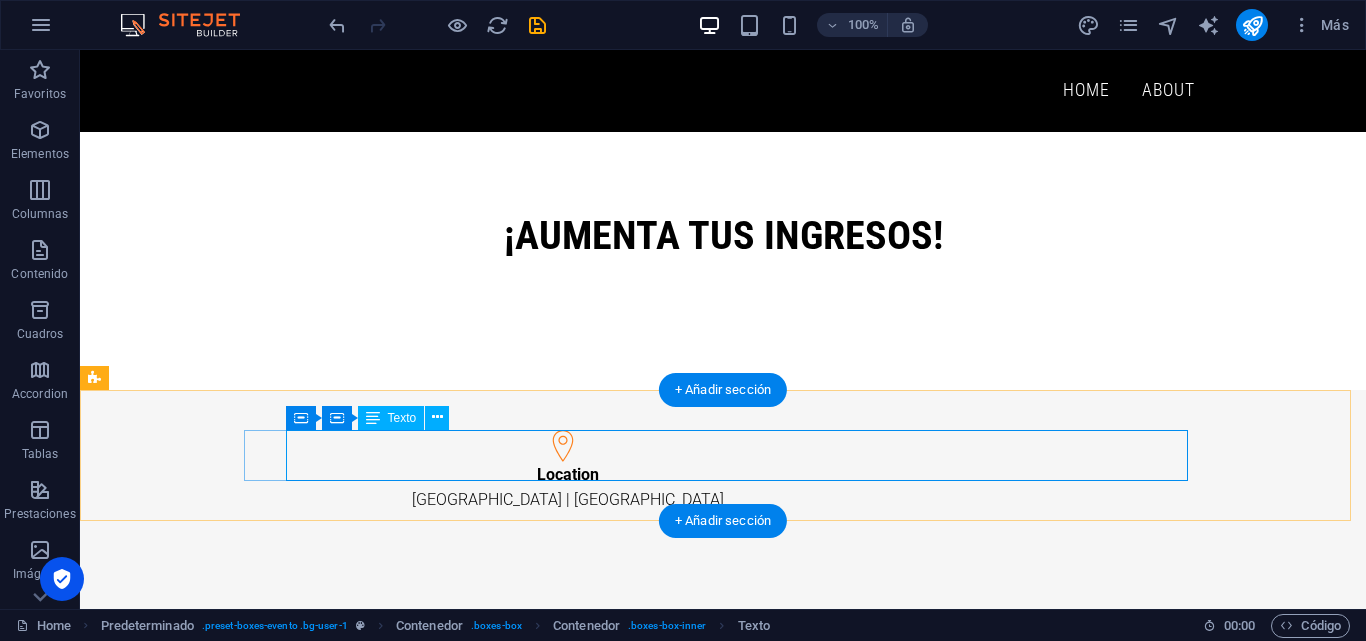 click on "Location [GEOGRAPHIC_DATA] | [GEOGRAPHIC_DATA]" at bounding box center [568, 487] 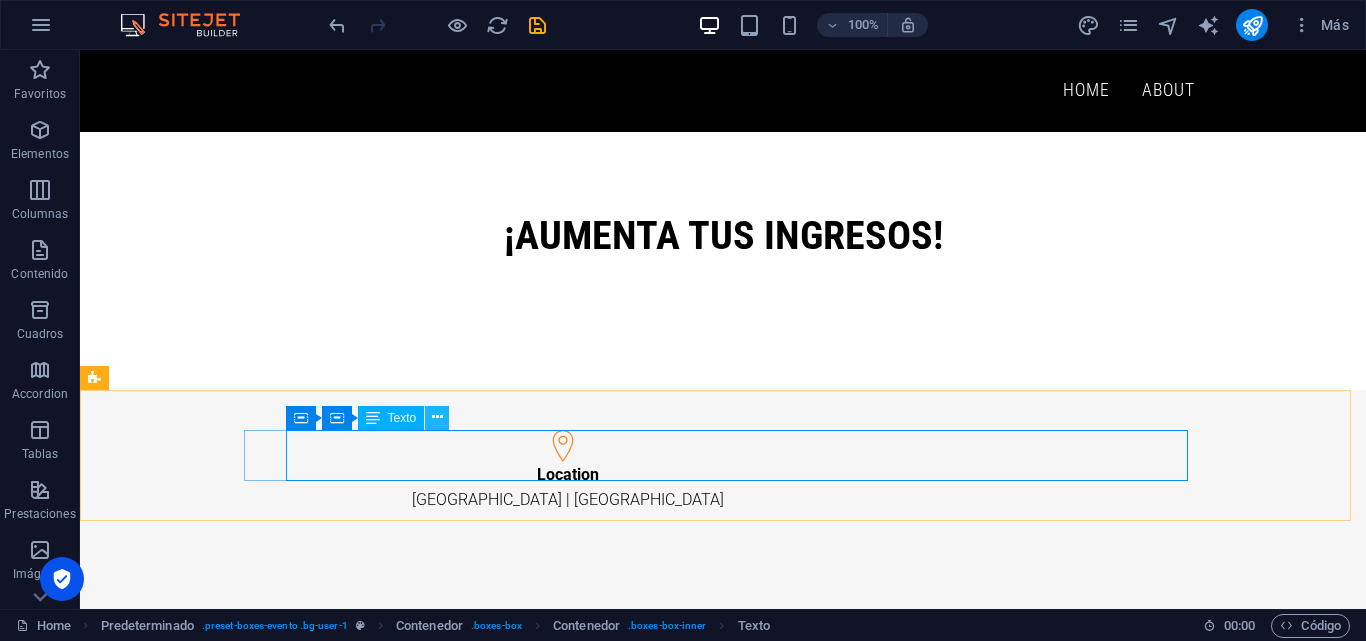 click at bounding box center [437, 417] 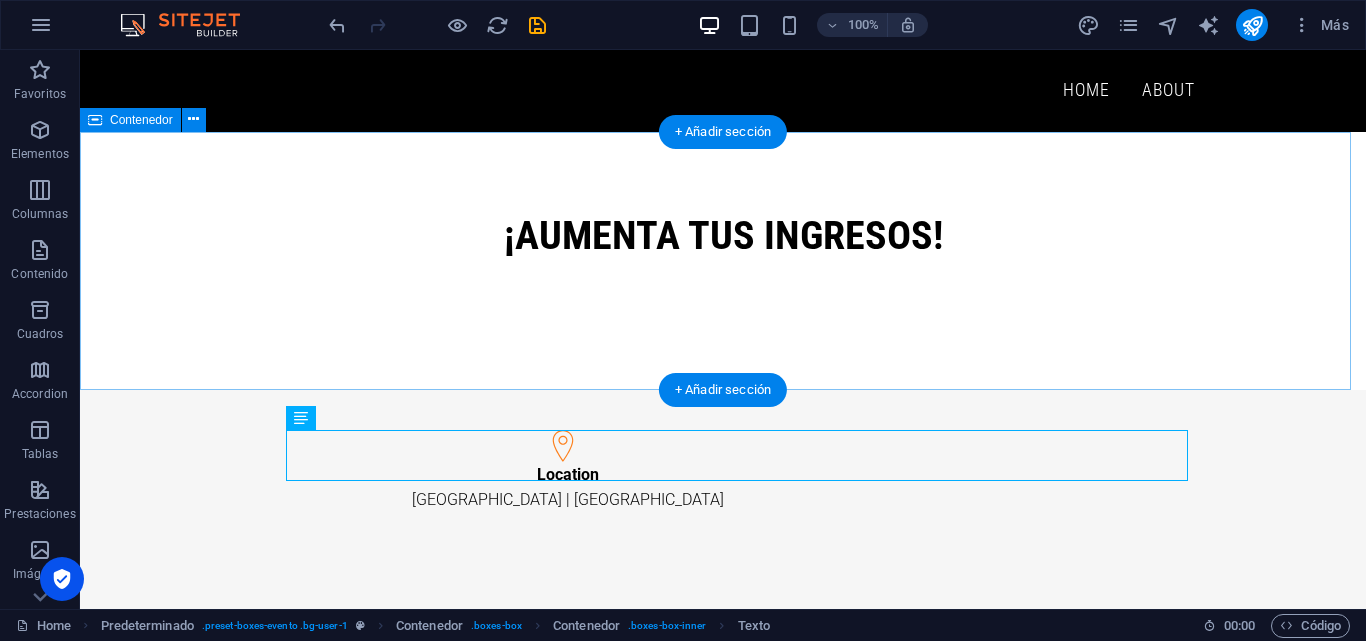 click on "¡AUMENTA TUS INGRESOS!" at bounding box center (723, 261) 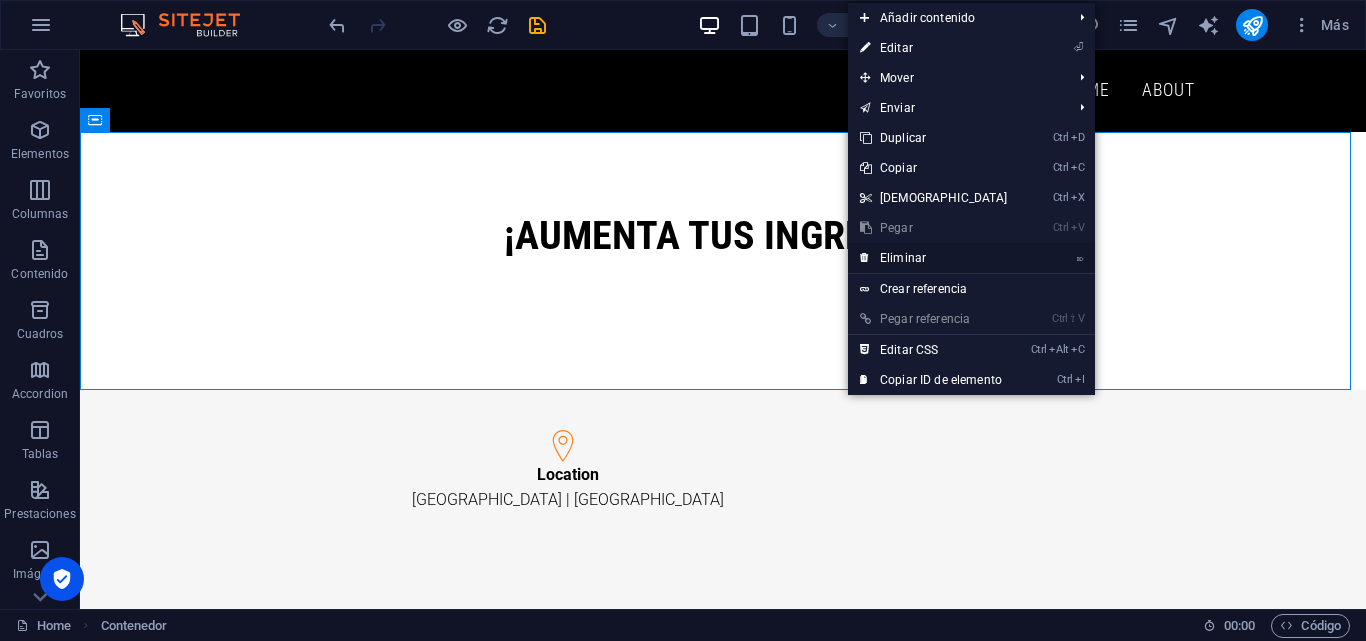 click on "⌦  Eliminar" at bounding box center (934, 258) 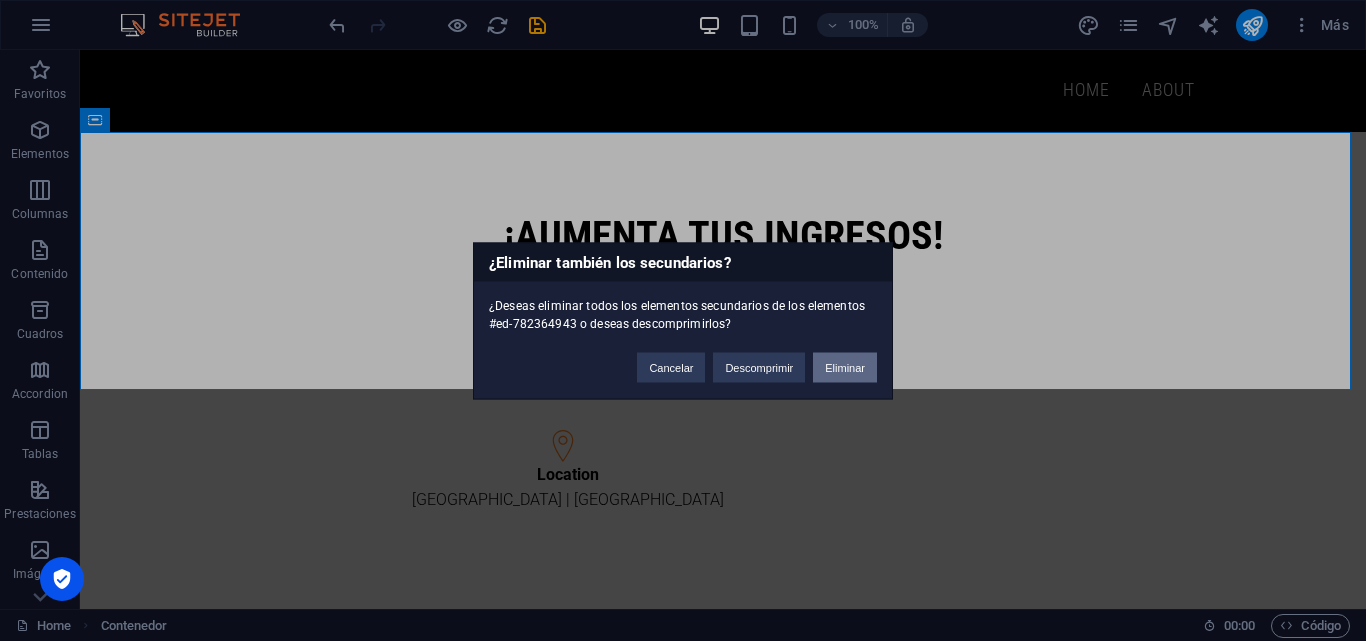 click on "Eliminar" at bounding box center (845, 367) 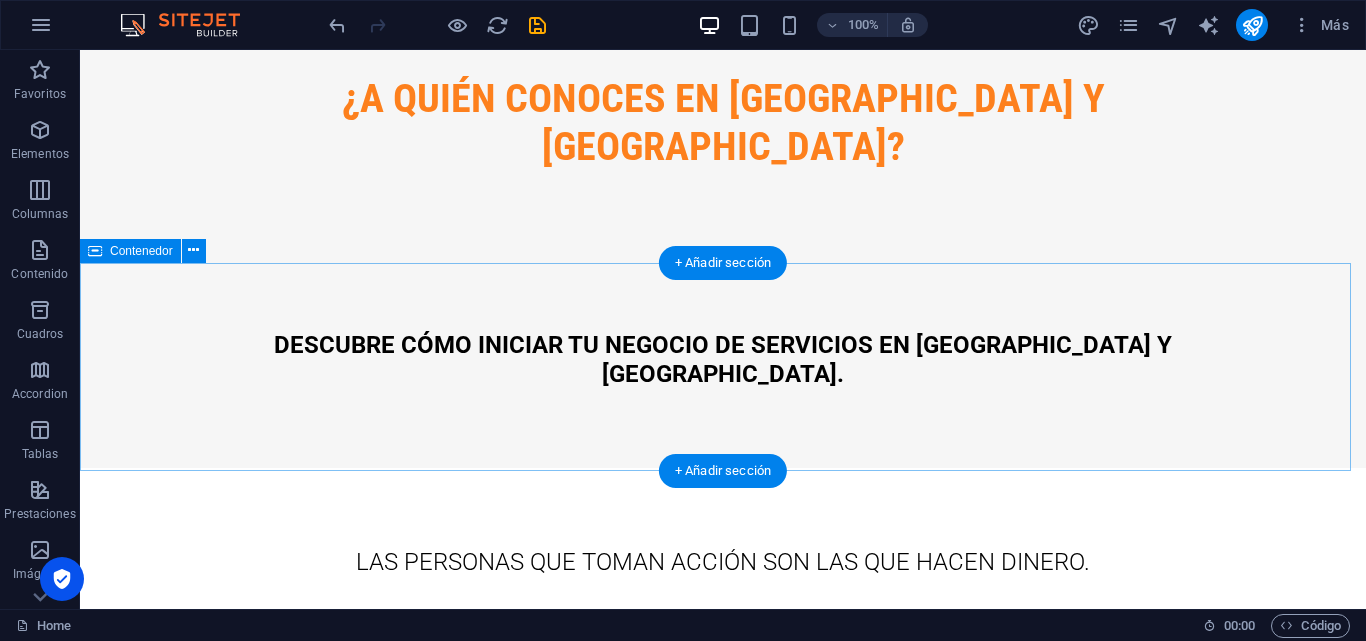 scroll, scrollTop: 0, scrollLeft: 0, axis: both 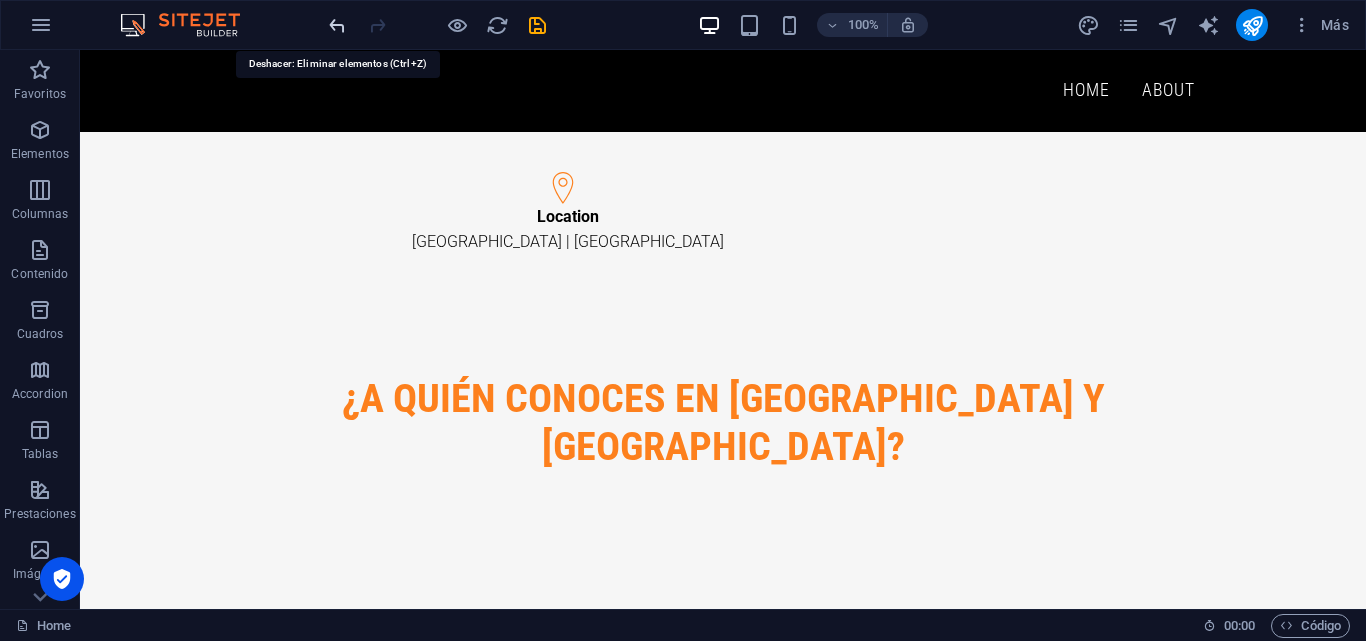 click at bounding box center (337, 25) 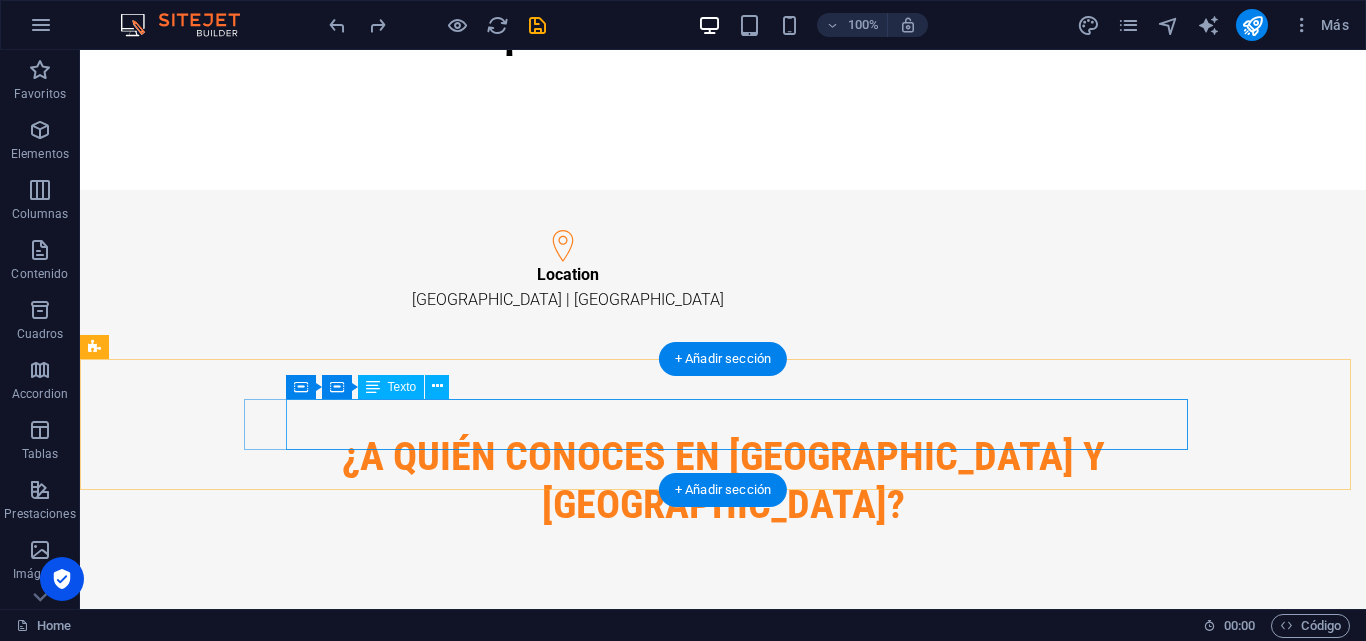 scroll, scrollTop: 0, scrollLeft: 0, axis: both 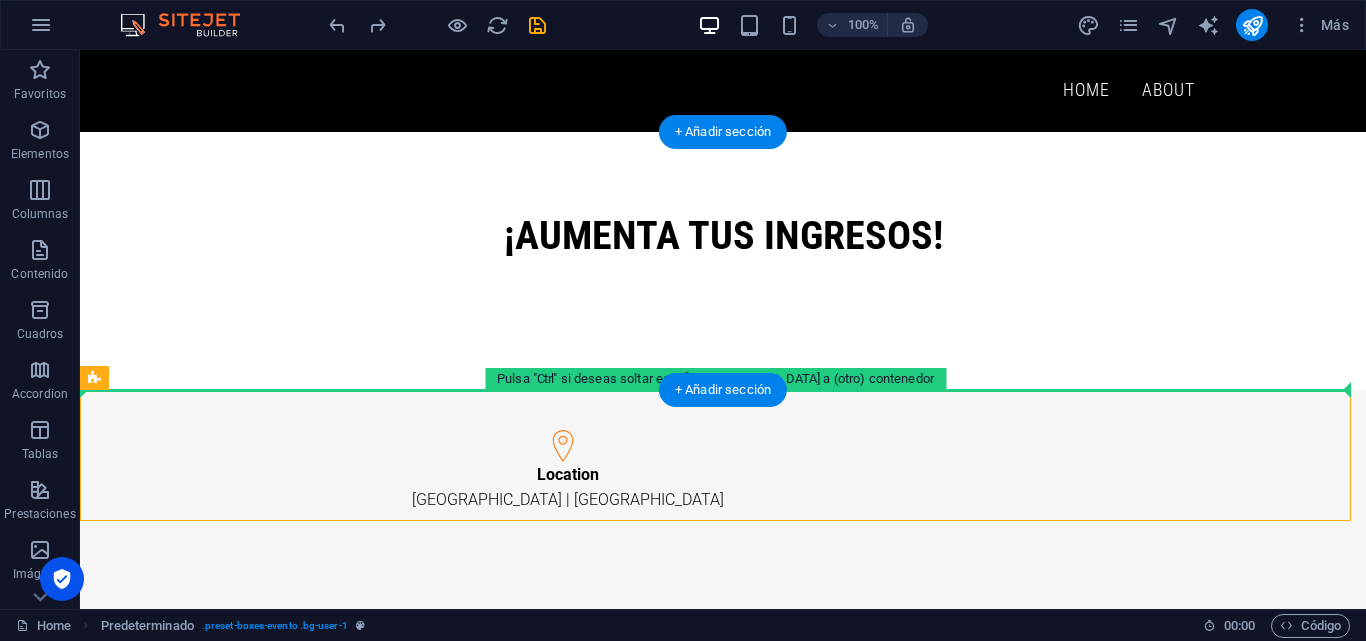 drag, startPoint x: 742, startPoint y: 455, endPoint x: 725, endPoint y: 325, distance: 131.10683 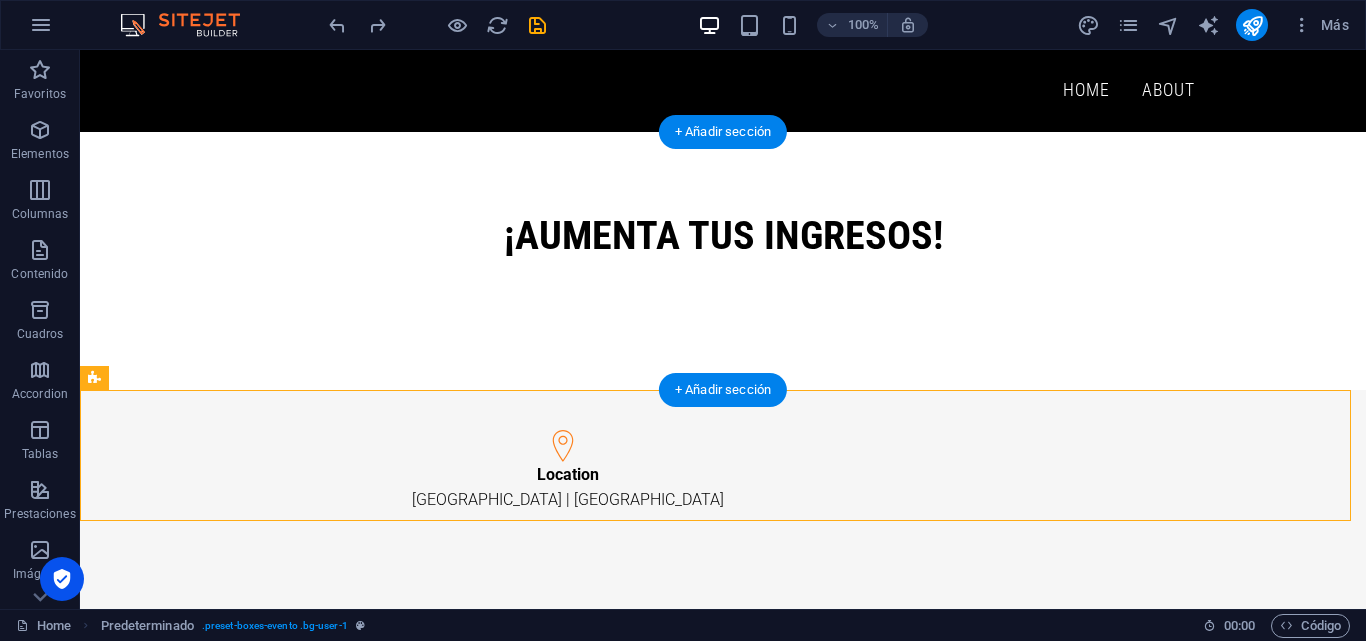 click on "¡AUMENTA TUS INGRESOS!" at bounding box center [723, 261] 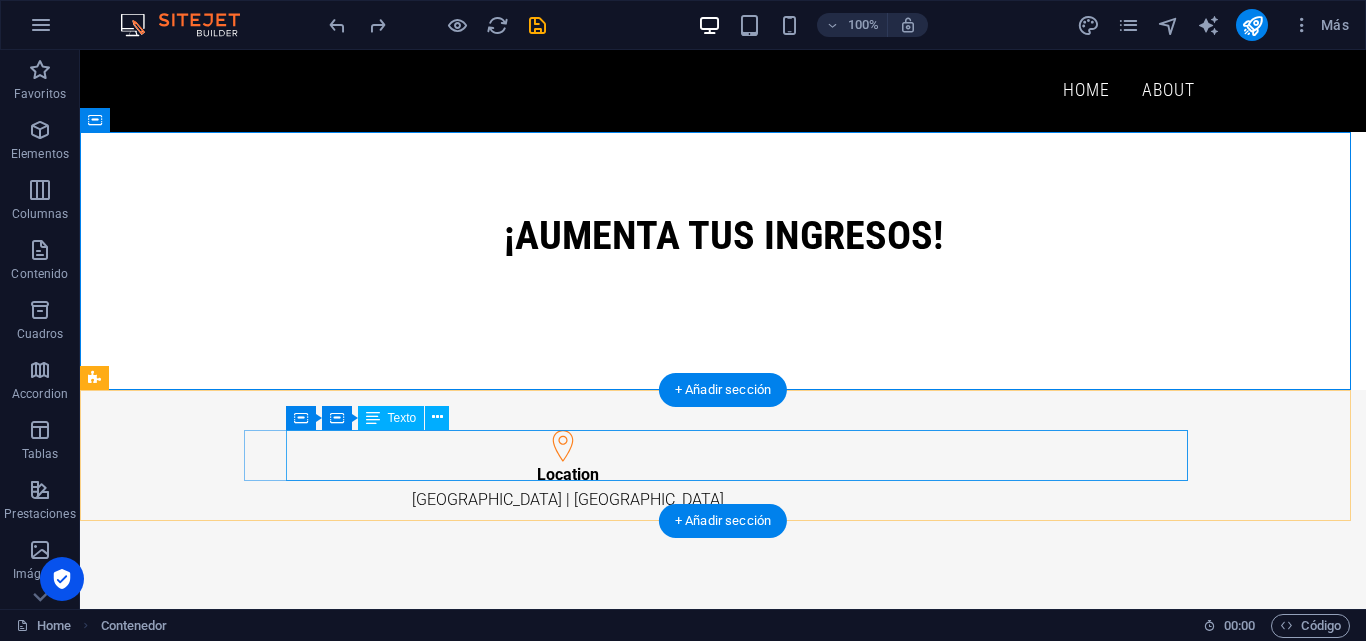 click on "Location [GEOGRAPHIC_DATA] | [GEOGRAPHIC_DATA]" at bounding box center (568, 487) 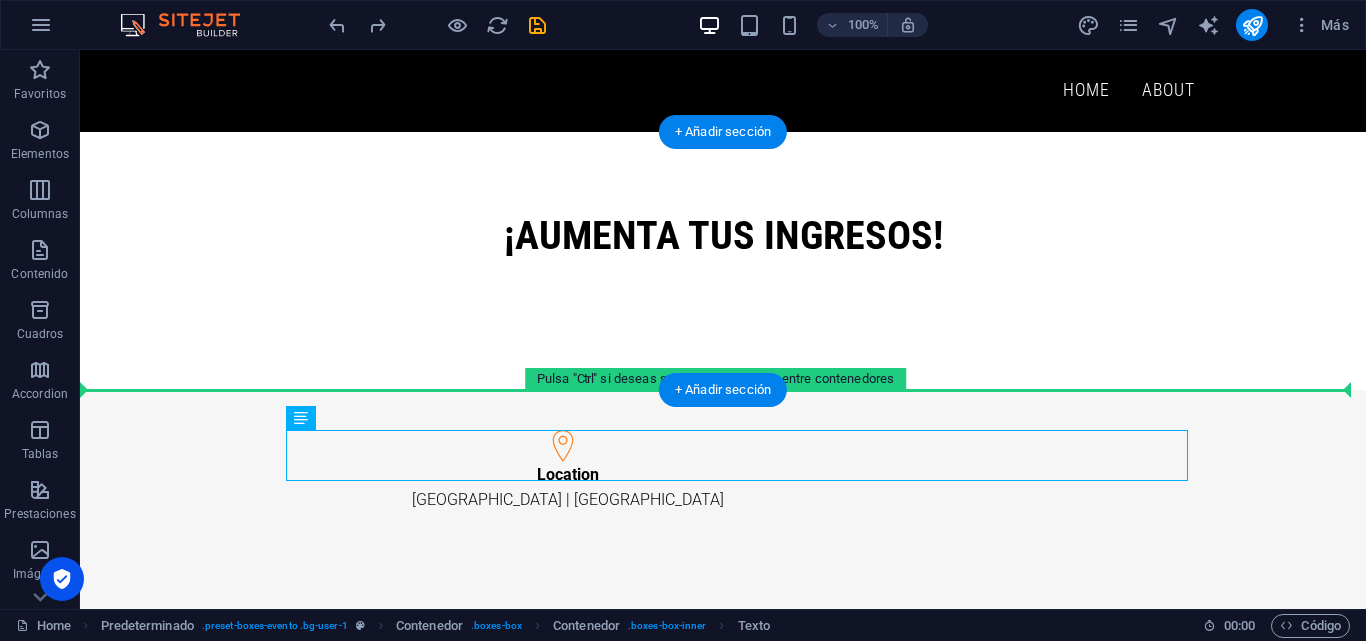 drag, startPoint x: 726, startPoint y: 451, endPoint x: 710, endPoint y: 325, distance: 127.01181 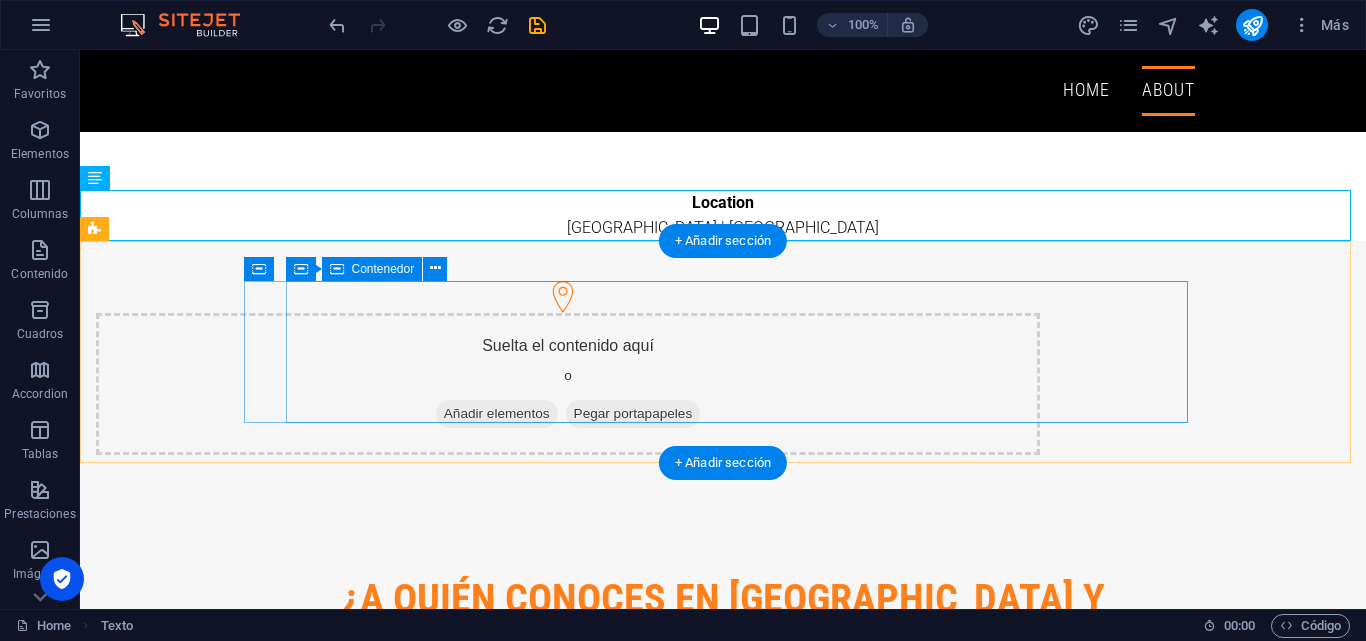 scroll, scrollTop: 100, scrollLeft: 0, axis: vertical 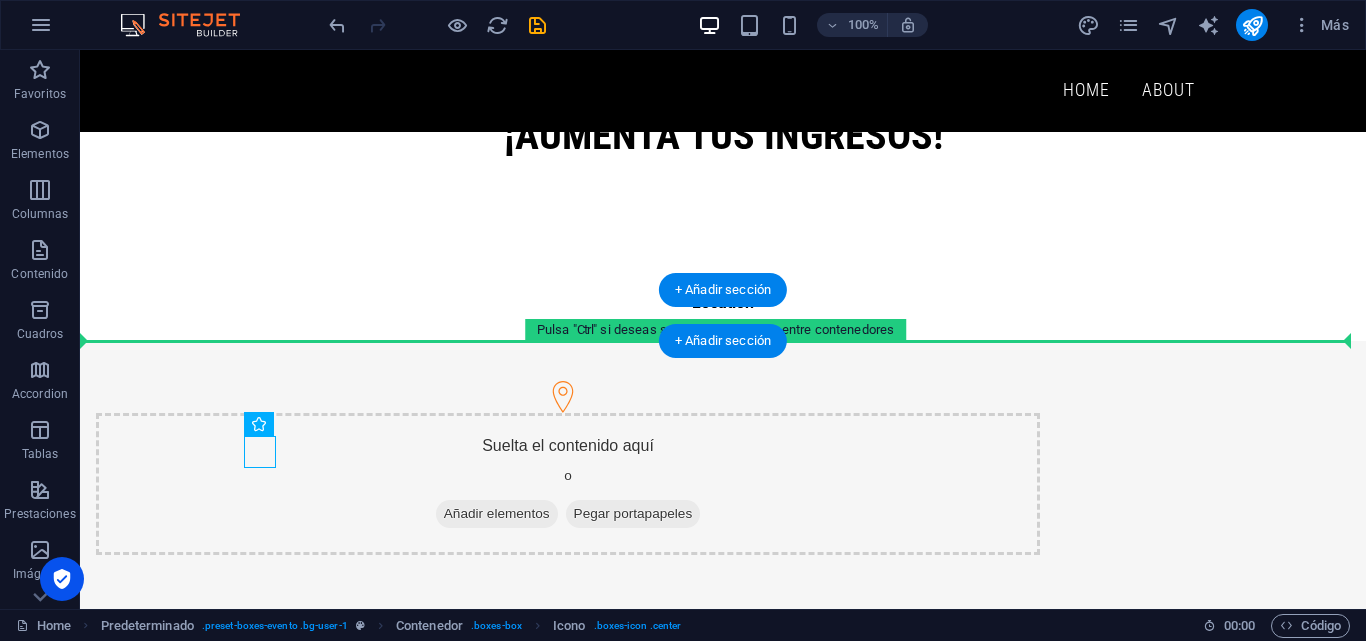 drag, startPoint x: 259, startPoint y: 450, endPoint x: 315, endPoint y: 319, distance: 142.46754 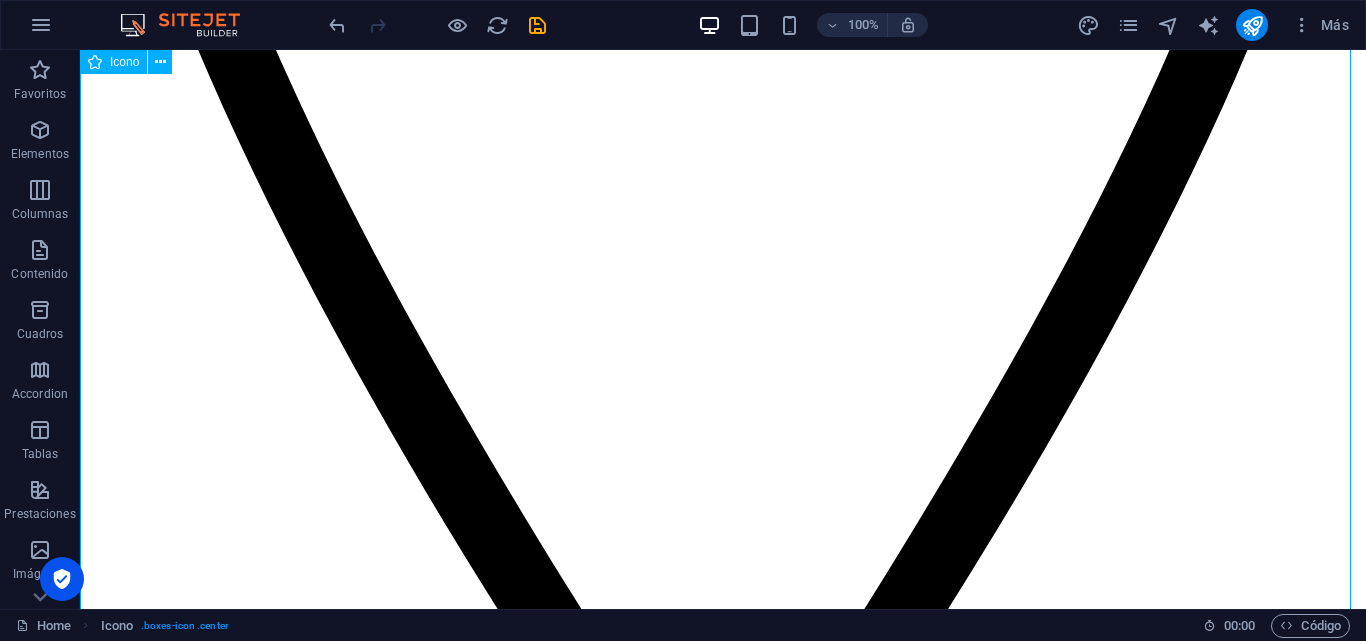 scroll, scrollTop: 2000, scrollLeft: 0, axis: vertical 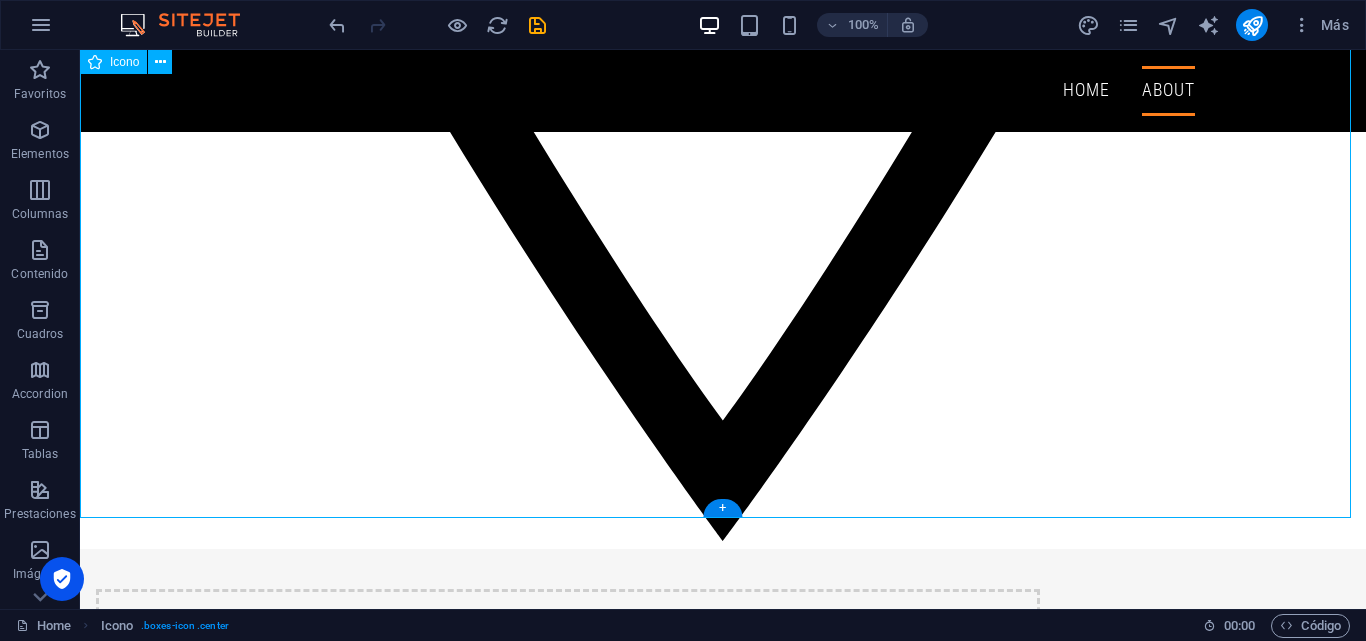 click at bounding box center (723, -455) 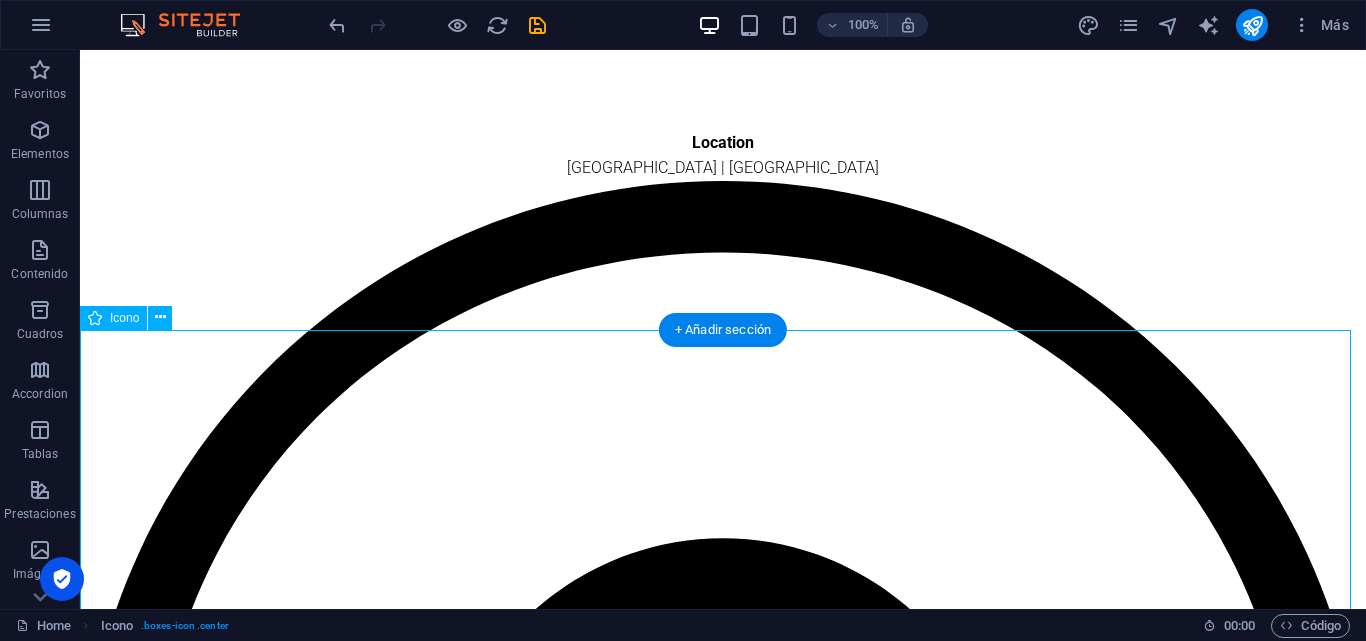 scroll, scrollTop: 300, scrollLeft: 0, axis: vertical 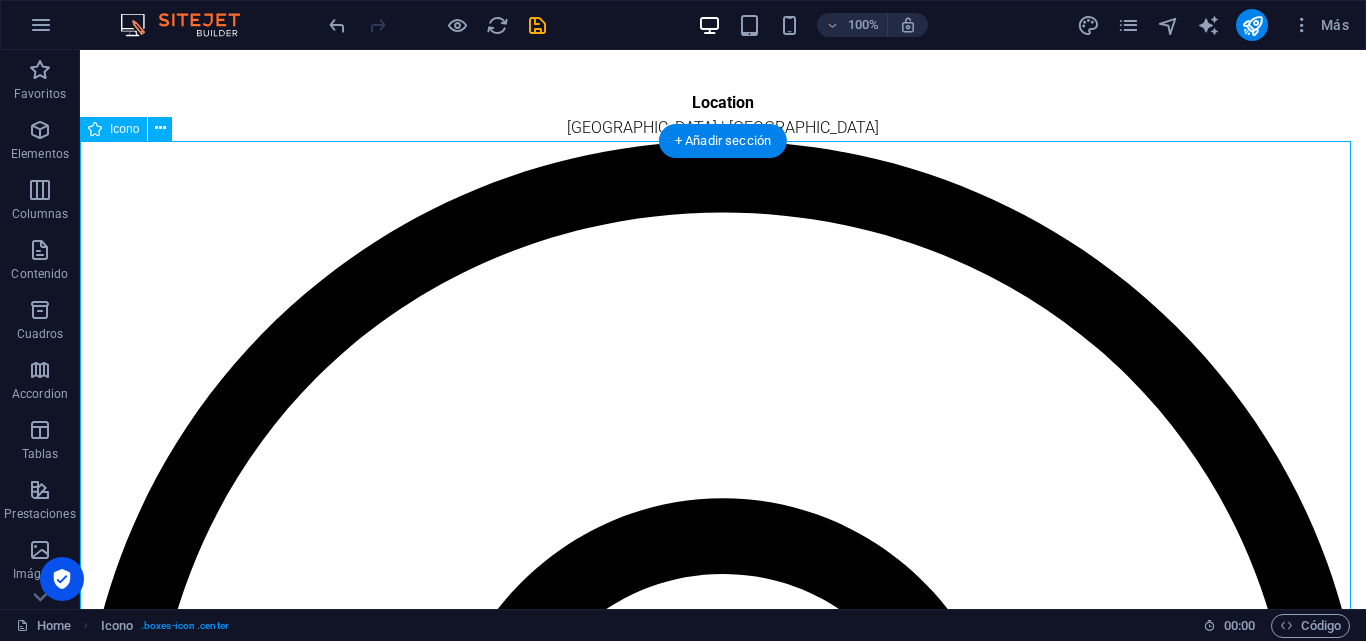 click at bounding box center [723, 1145] 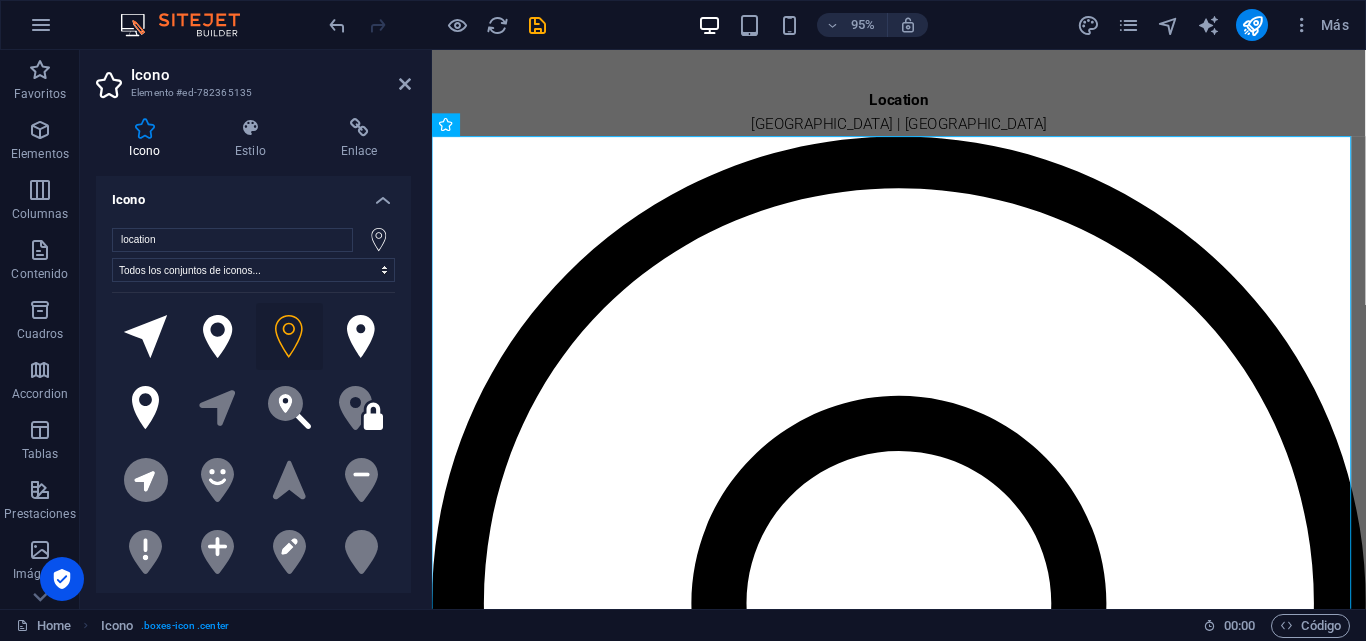 click 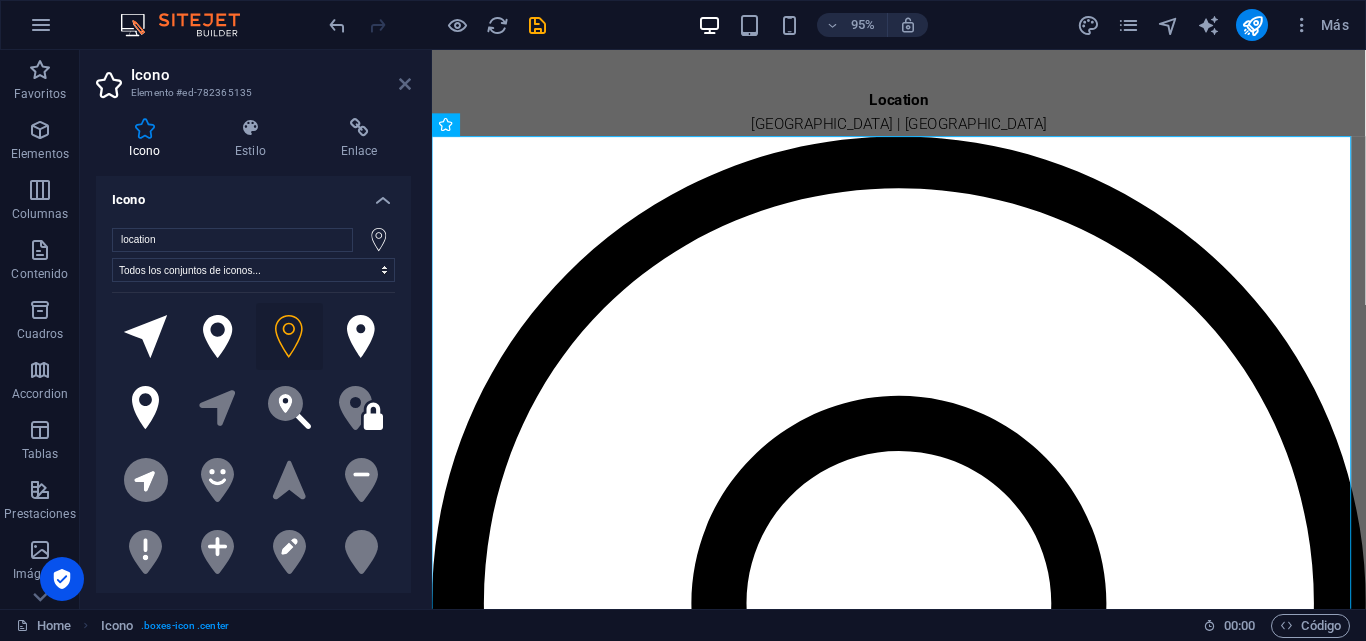 click at bounding box center (405, 84) 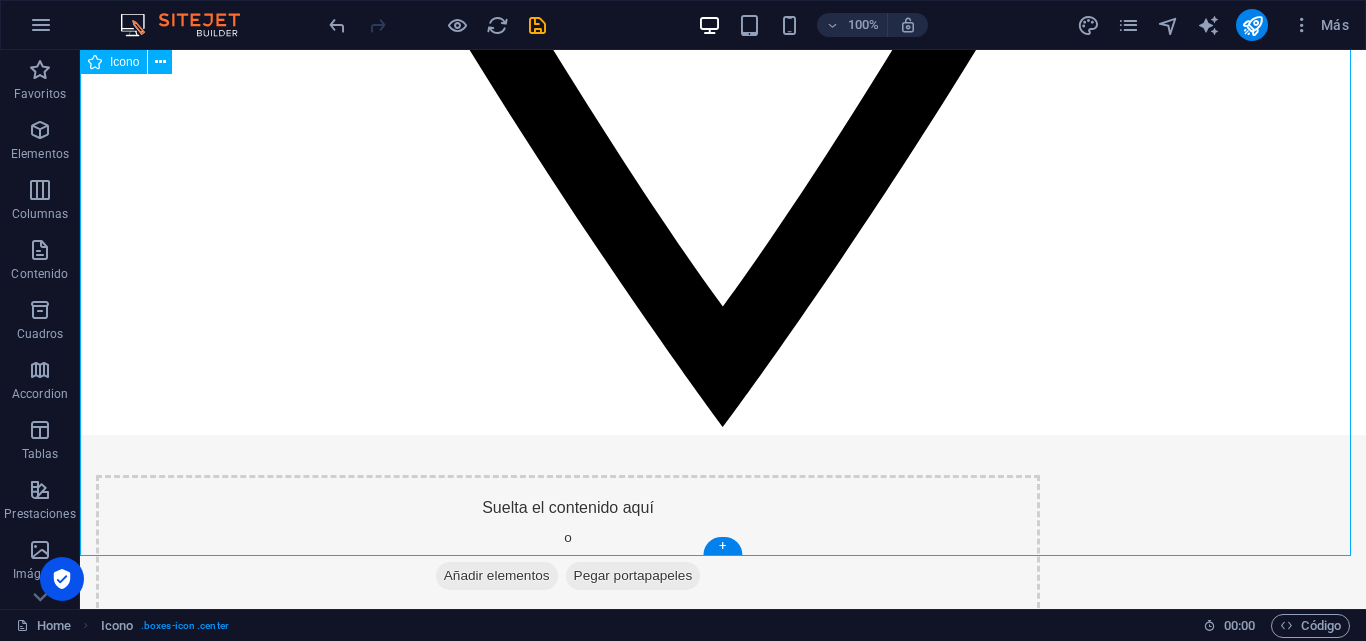 scroll, scrollTop: 2100, scrollLeft: 0, axis: vertical 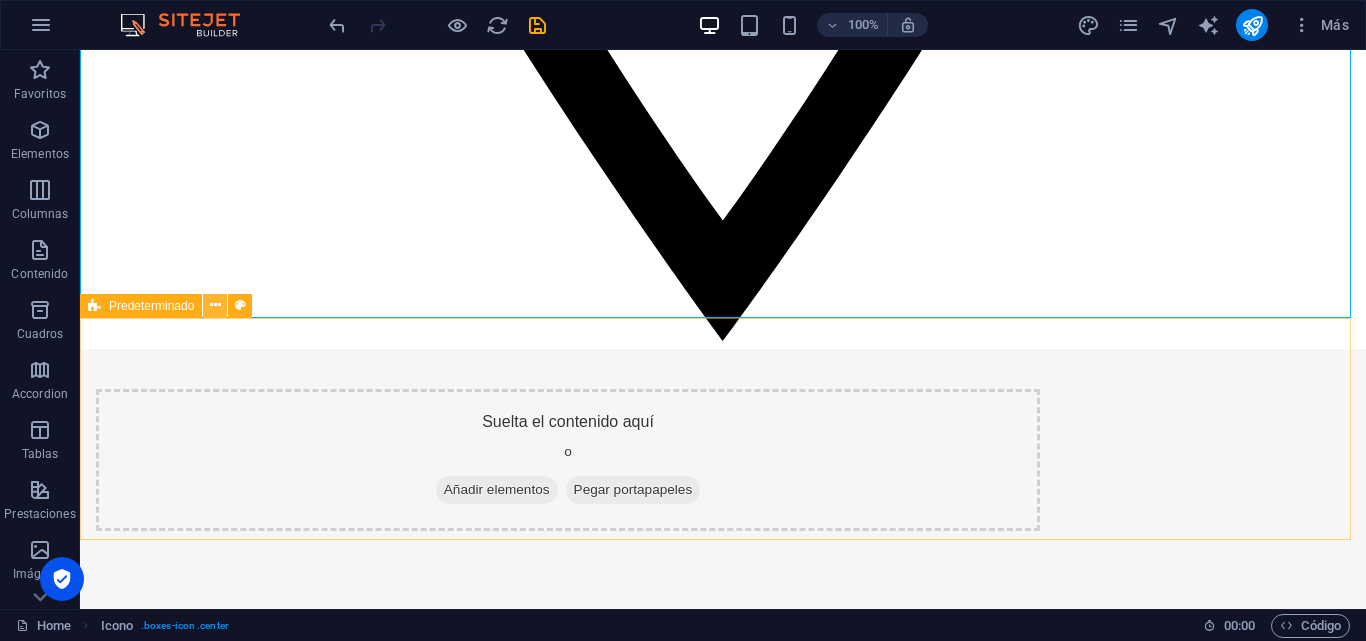 click at bounding box center [215, 305] 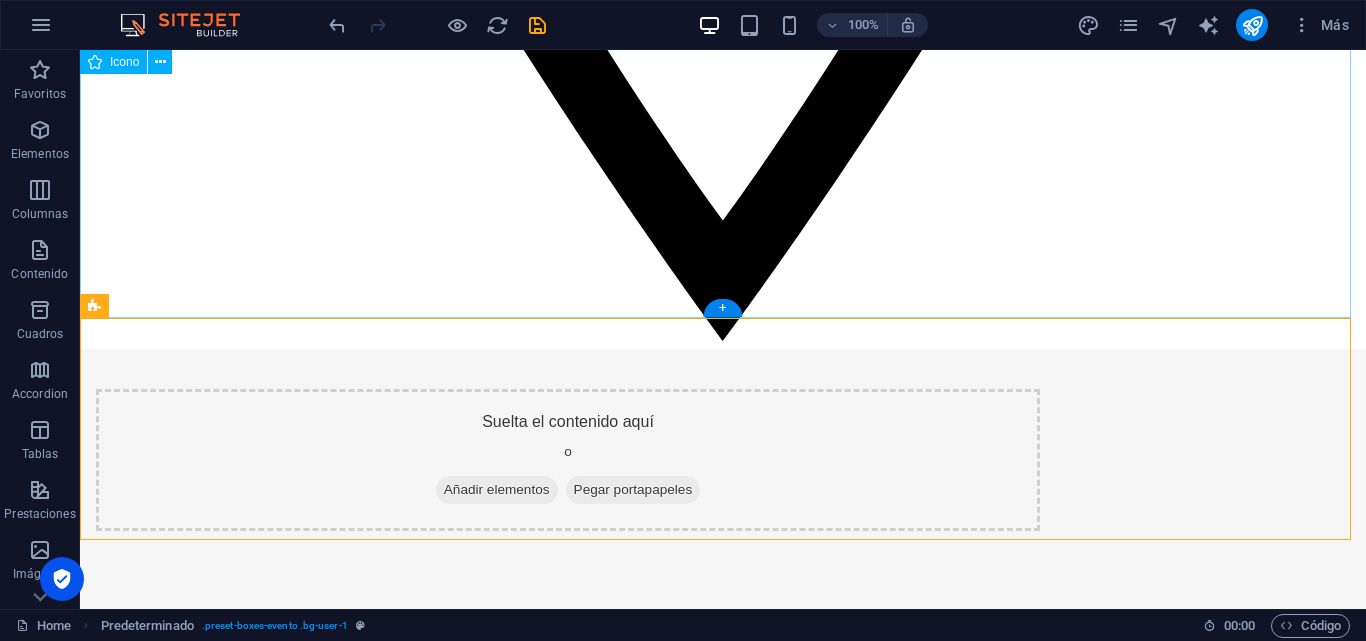click at bounding box center (723, -655) 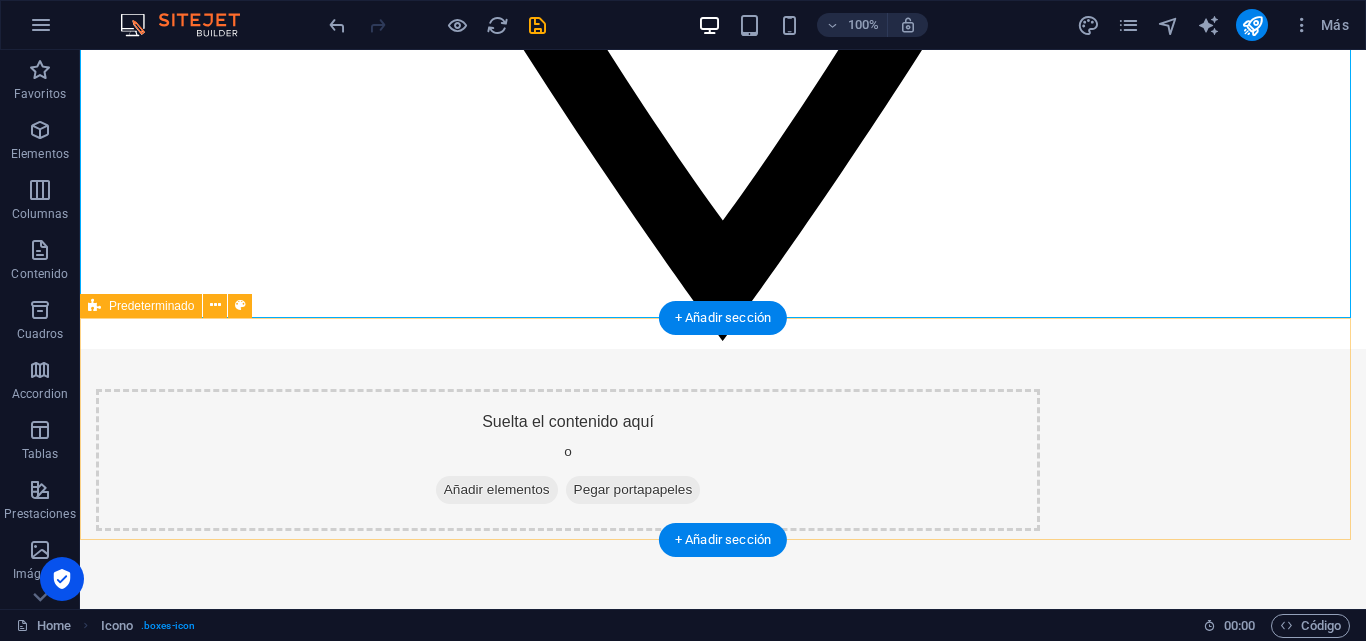 click on "Suelta el contenido aquí o  Añadir elementos  Pegar portapapeles" at bounding box center [723, 460] 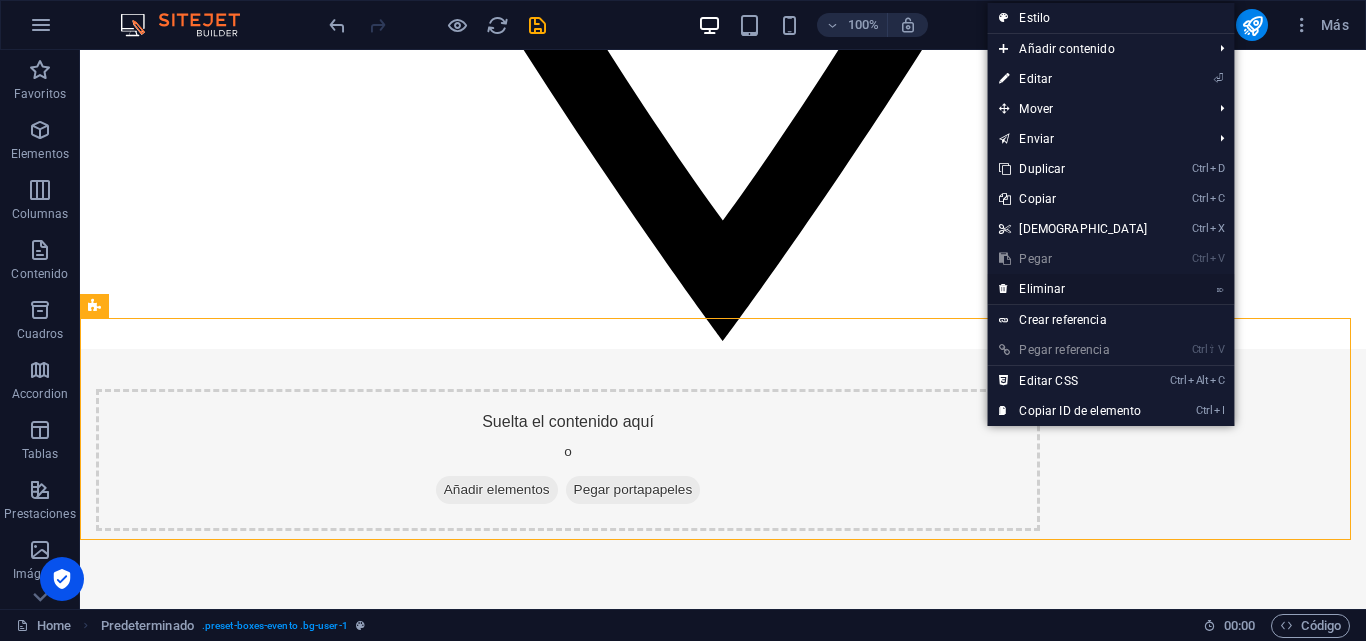 click on "⌦  Eliminar" at bounding box center [1073, 289] 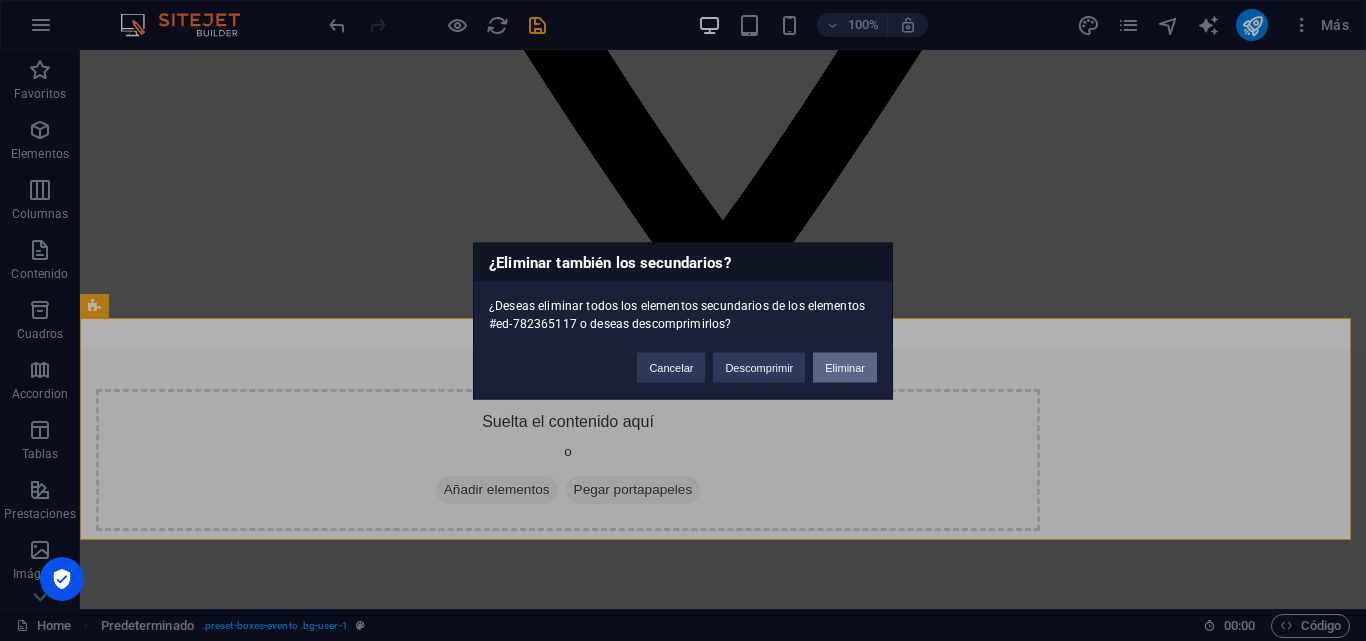 click on "Eliminar" at bounding box center (845, 367) 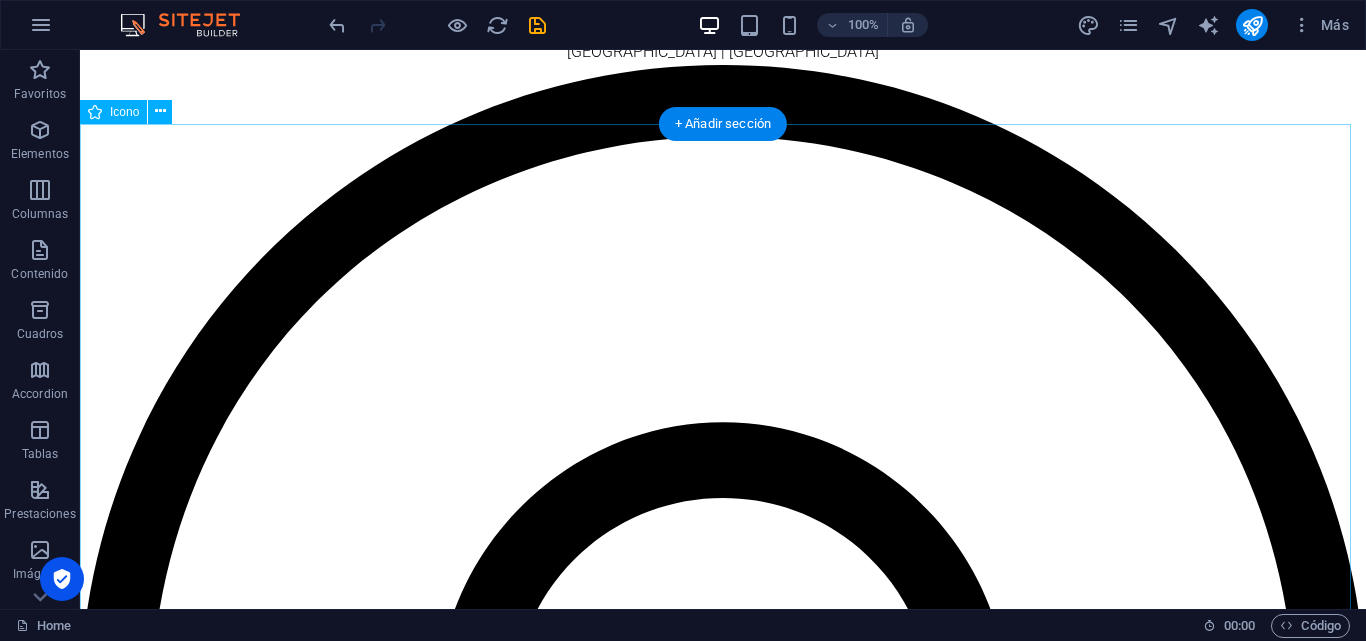 scroll, scrollTop: 400, scrollLeft: 0, axis: vertical 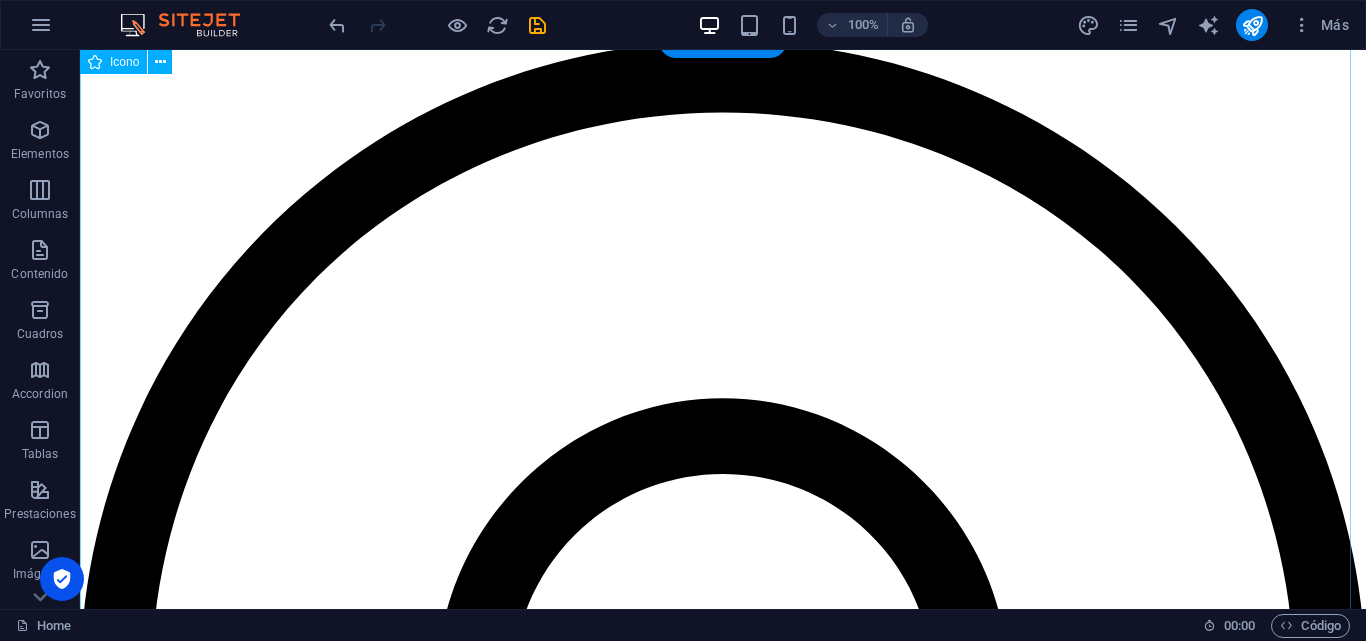 click at bounding box center [723, 1045] 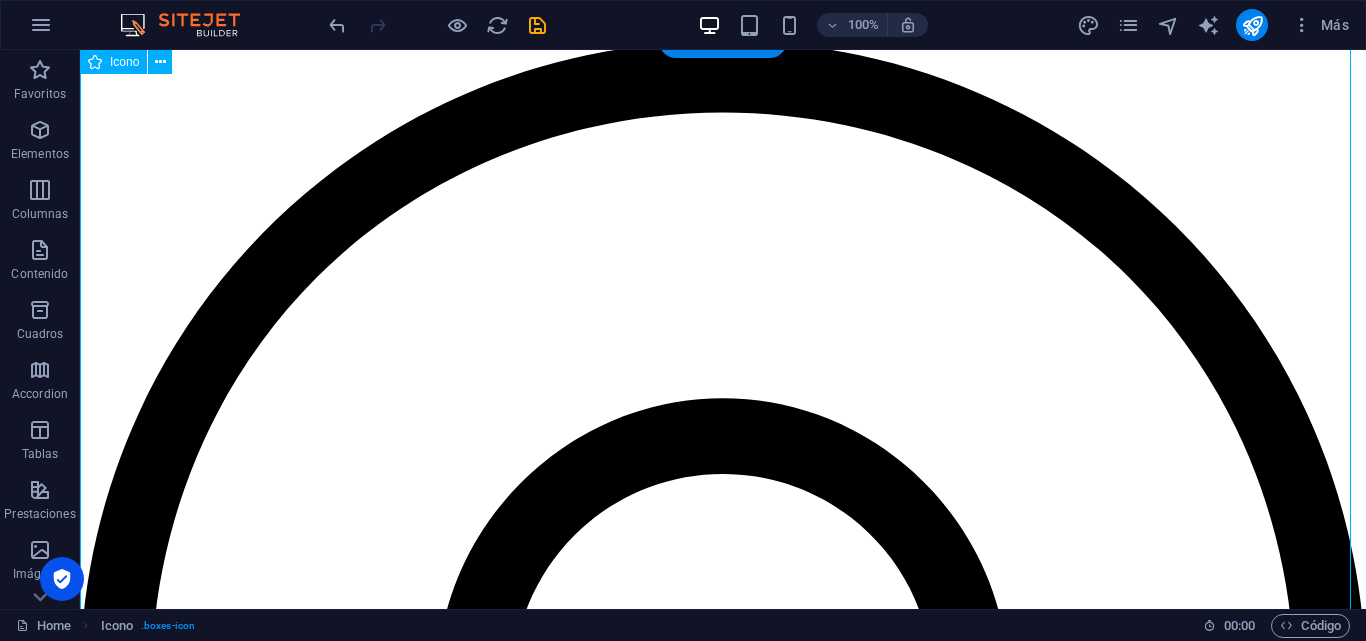 click at bounding box center [723, 1045] 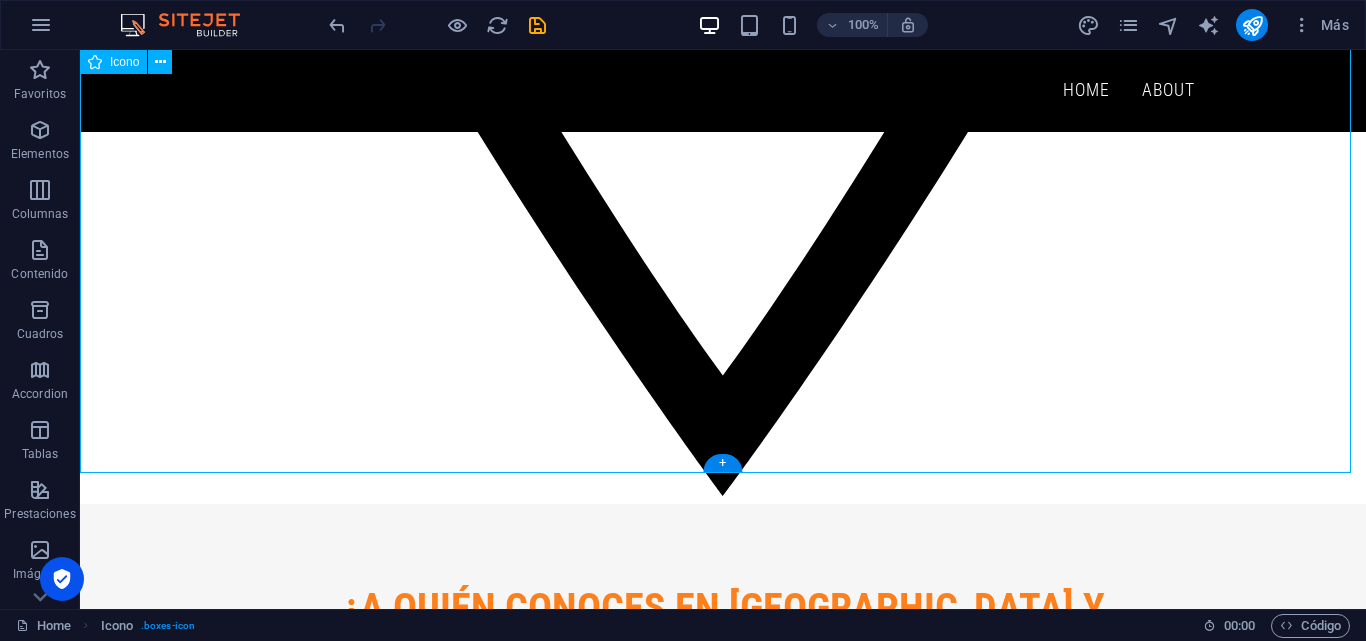 scroll, scrollTop: 1900, scrollLeft: 0, axis: vertical 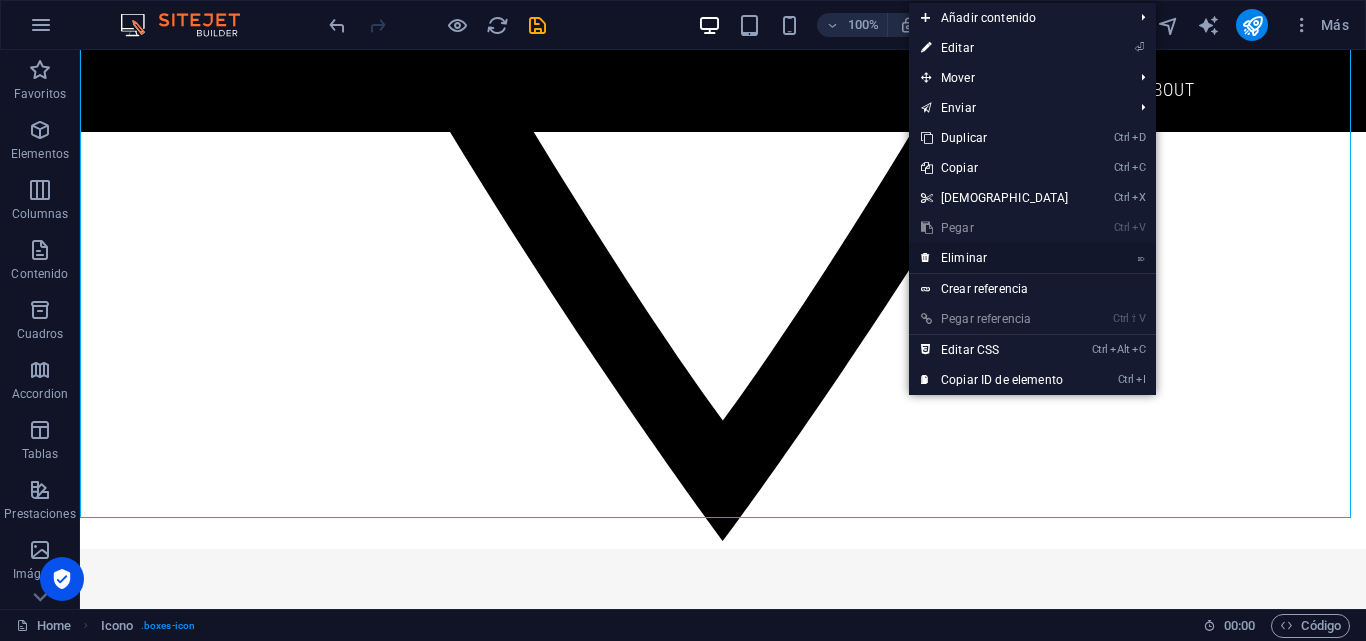 drag, startPoint x: 972, startPoint y: 259, endPoint x: 892, endPoint y: 211, distance: 93.29523 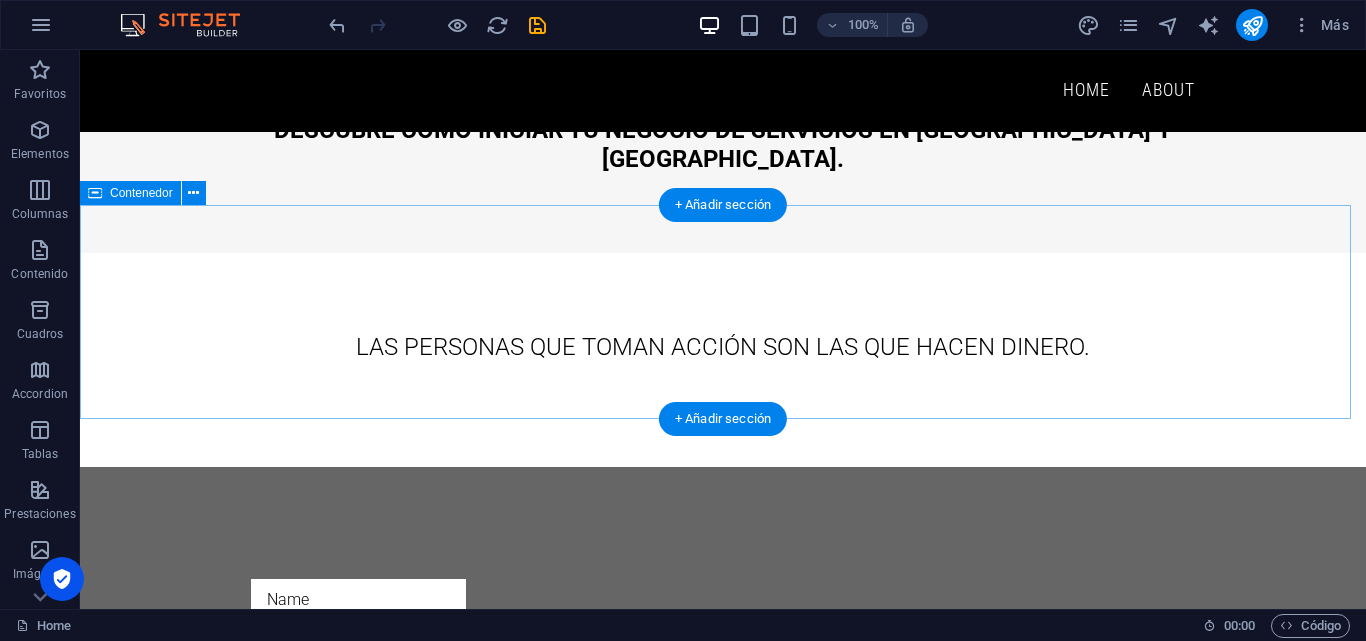 scroll, scrollTop: 500, scrollLeft: 0, axis: vertical 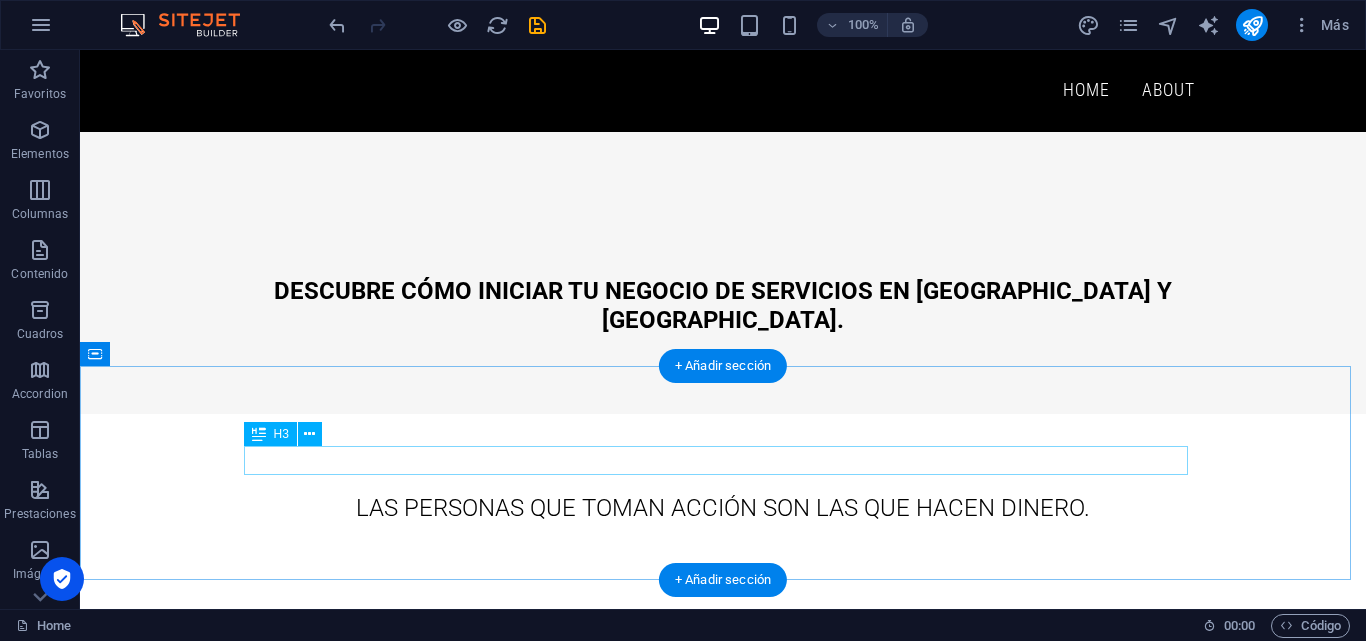 click on "LAS PERSONAS QUE TOMAN ACCIÓN SON LAS QUE HACEN DINERO." at bounding box center (723, 508) 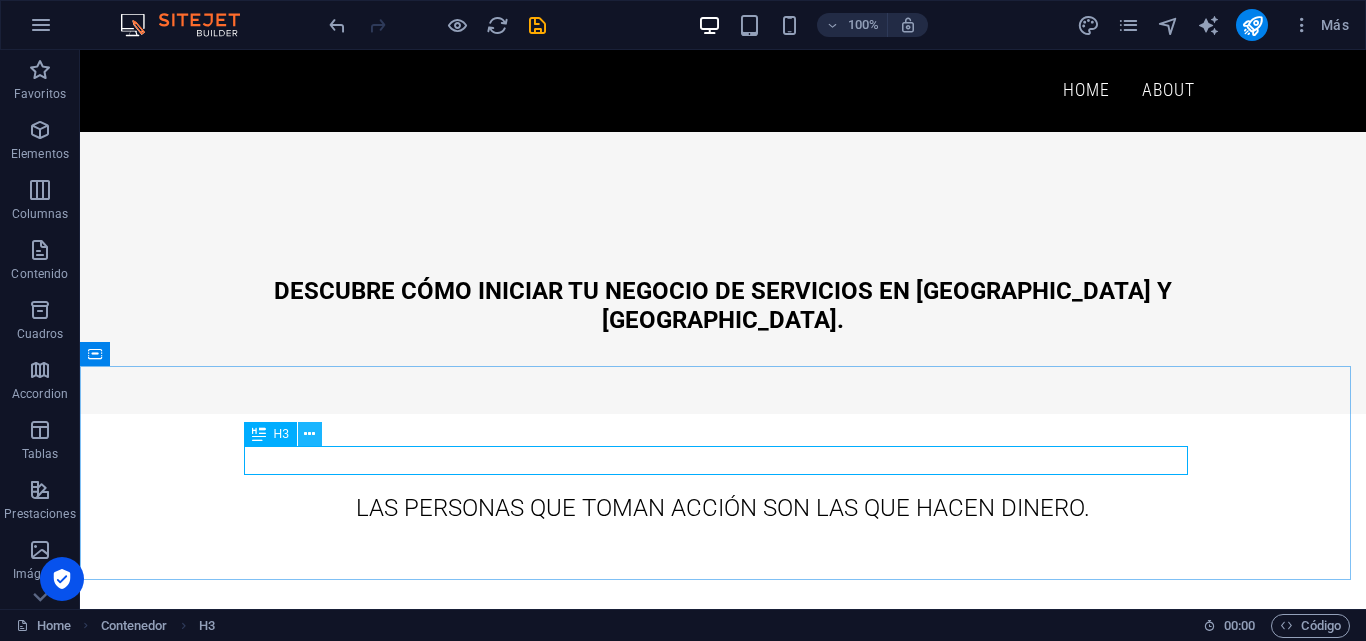 click at bounding box center [309, 434] 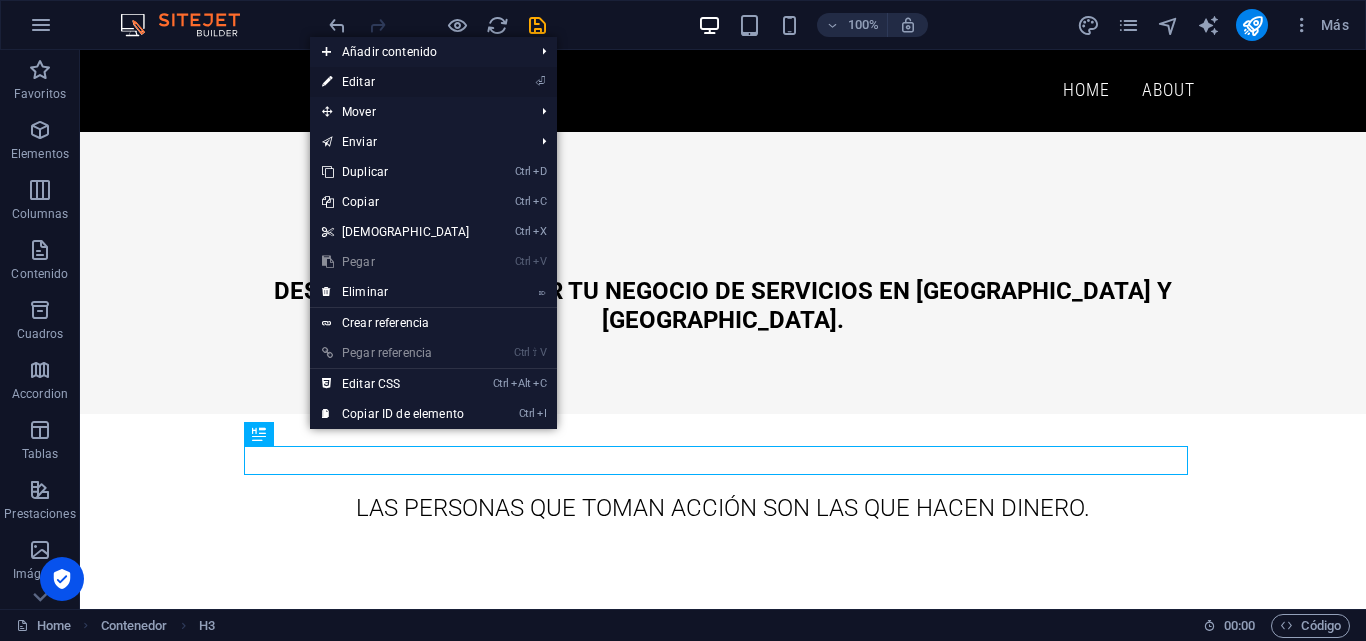 click on "⏎  Editar" at bounding box center [396, 82] 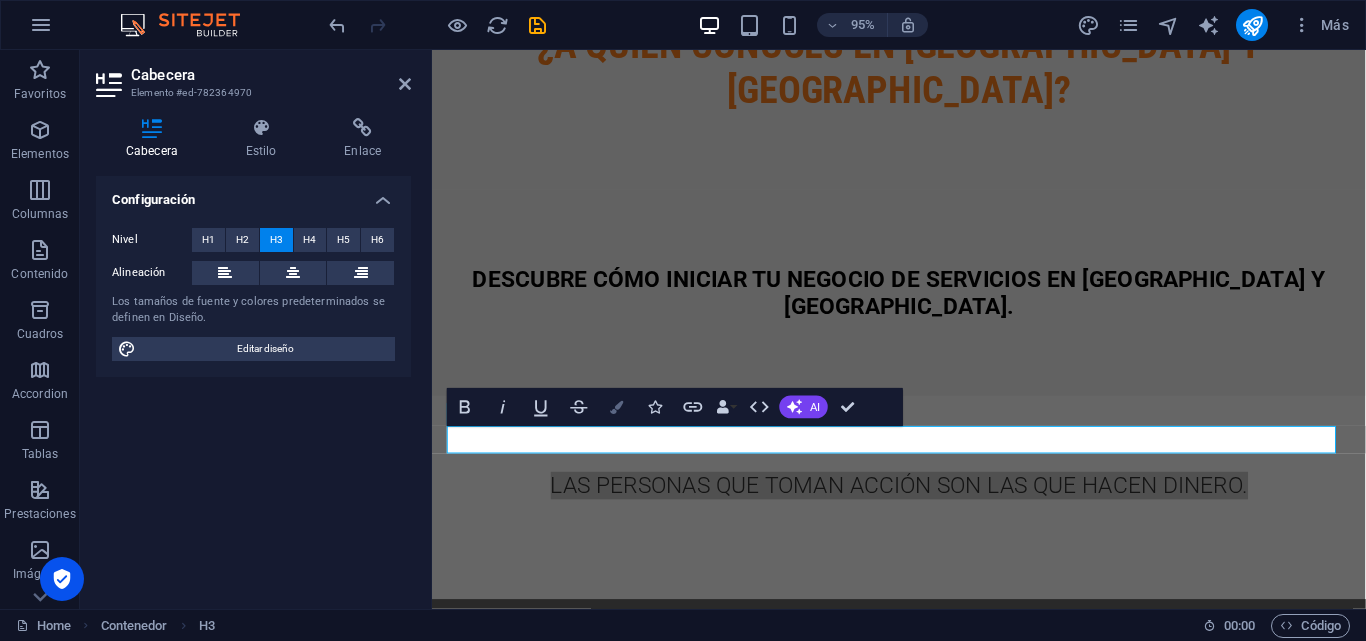 click at bounding box center (617, 407) 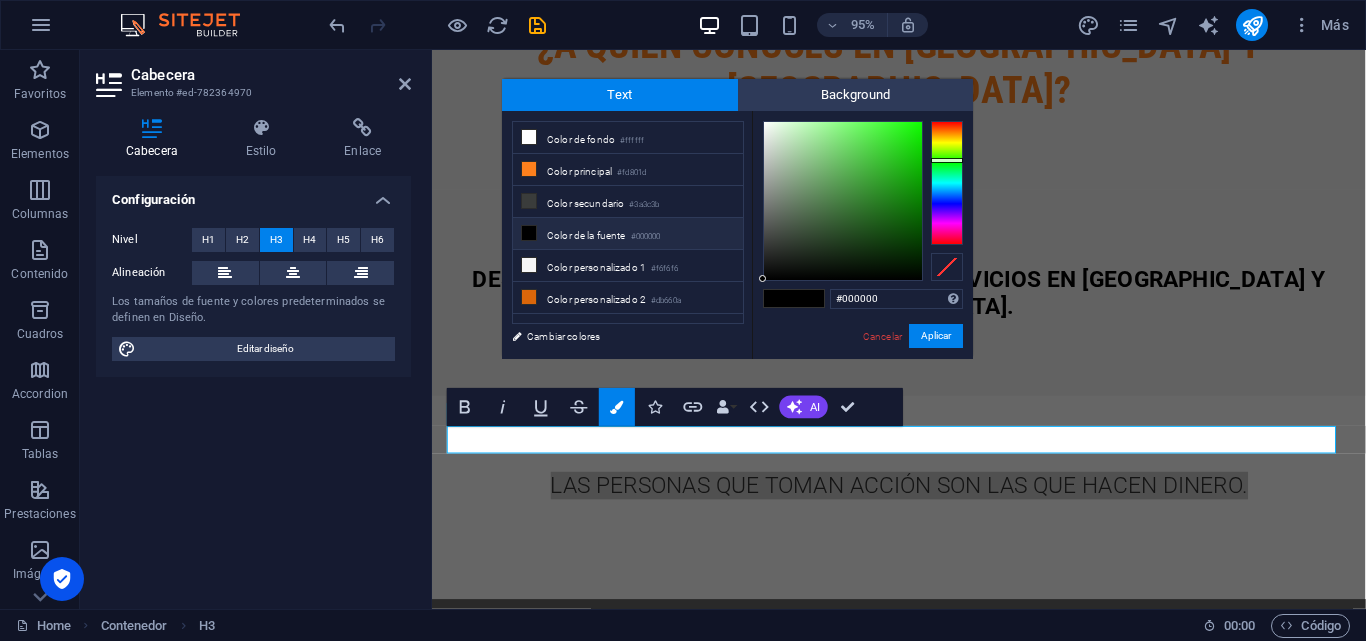 click at bounding box center (947, 183) 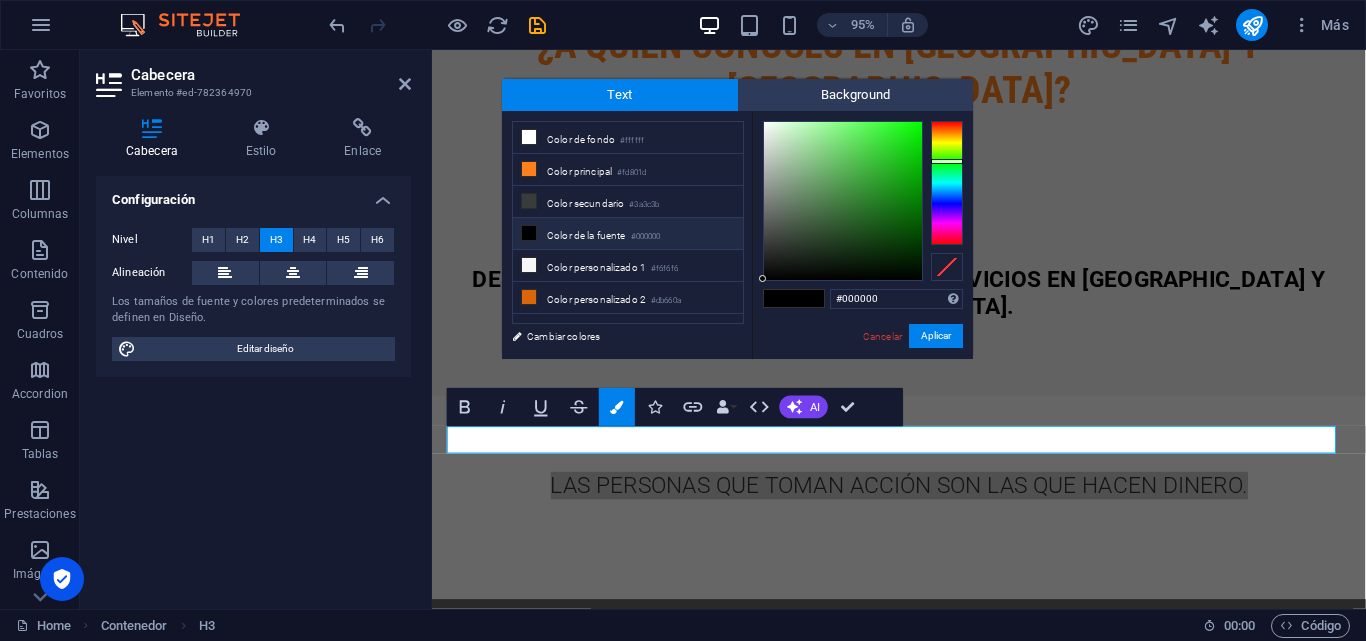 click at bounding box center (947, 161) 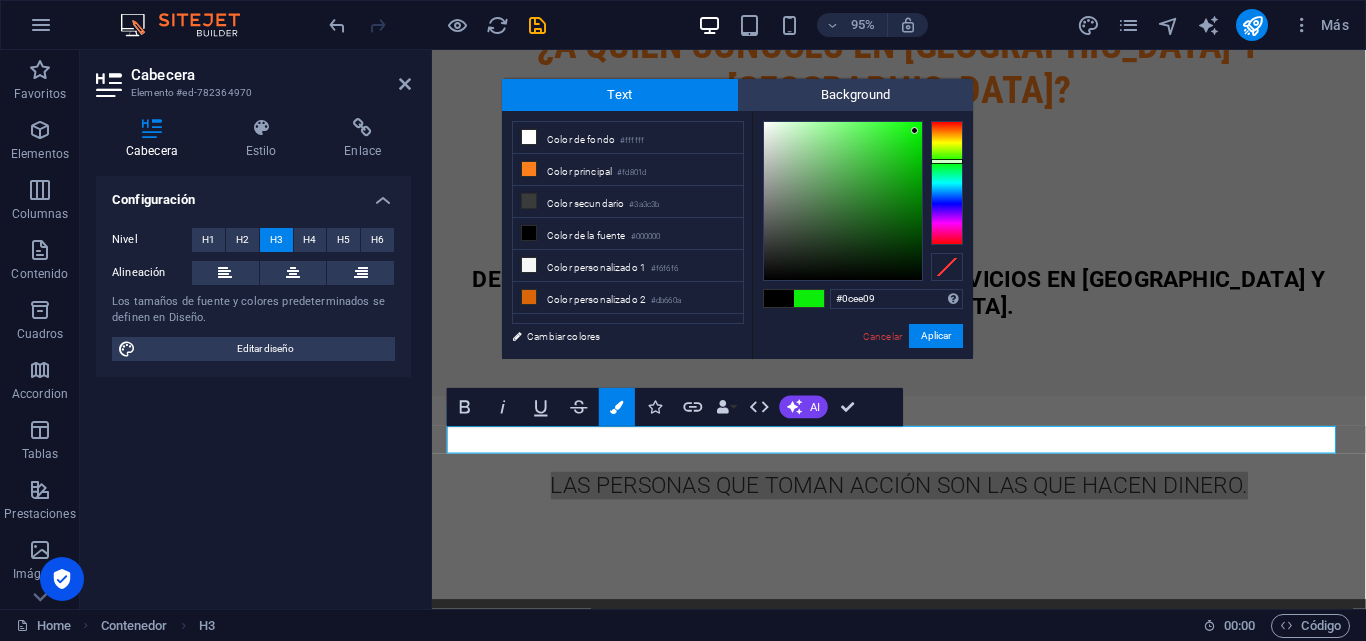 click at bounding box center (843, 201) 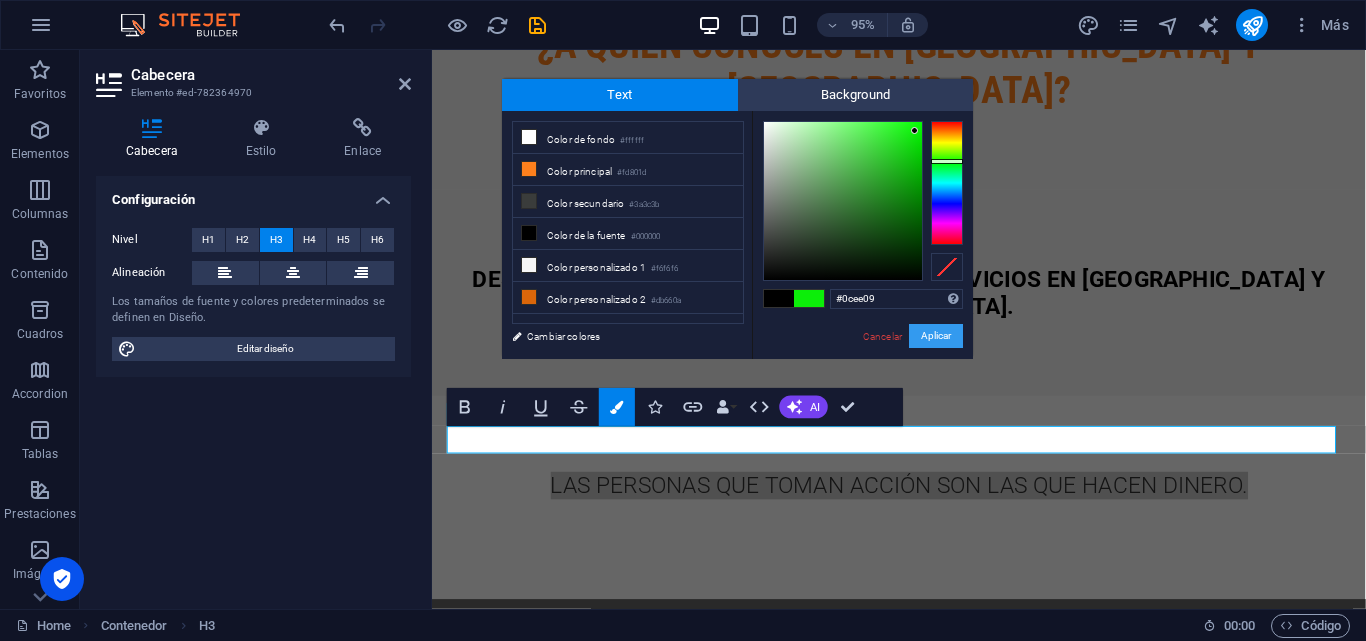 click on "Aplicar" at bounding box center [936, 336] 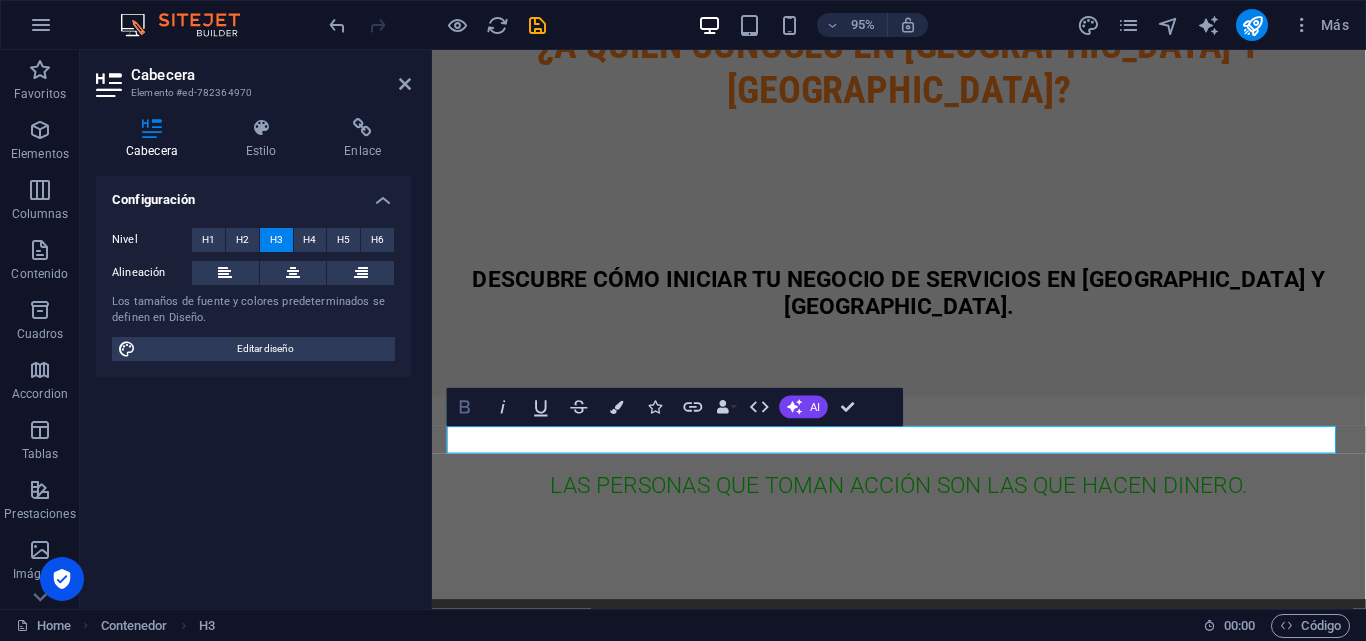 click 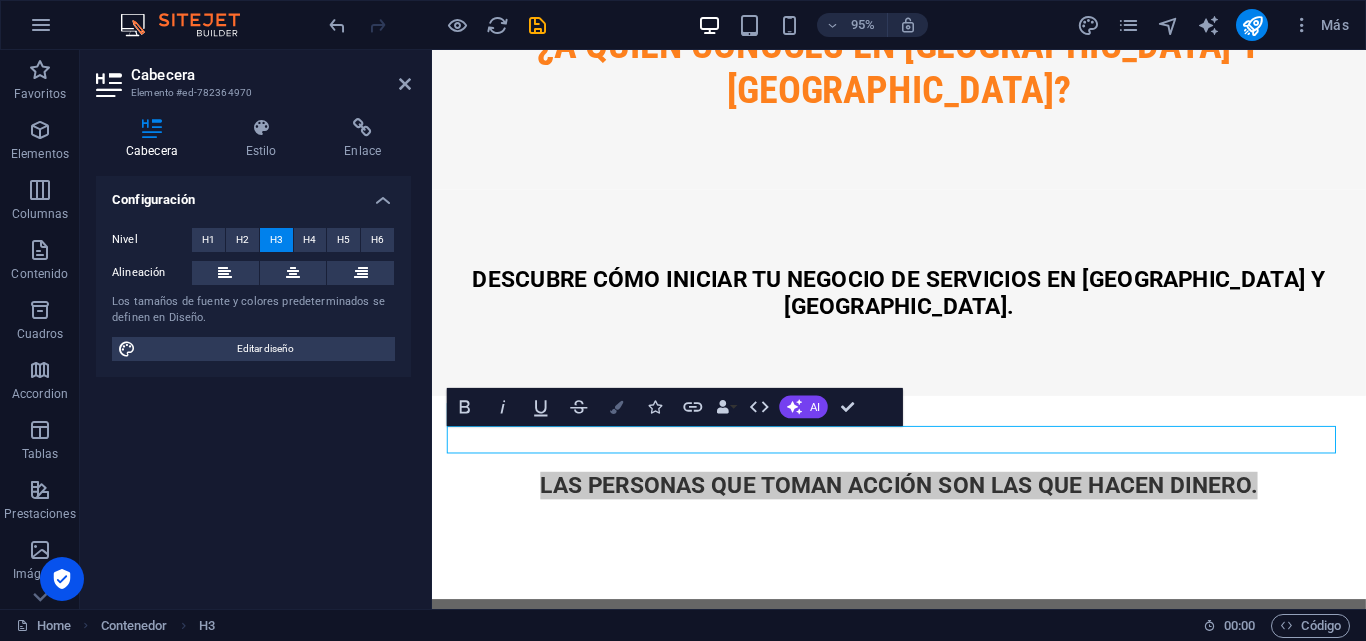 click at bounding box center [617, 407] 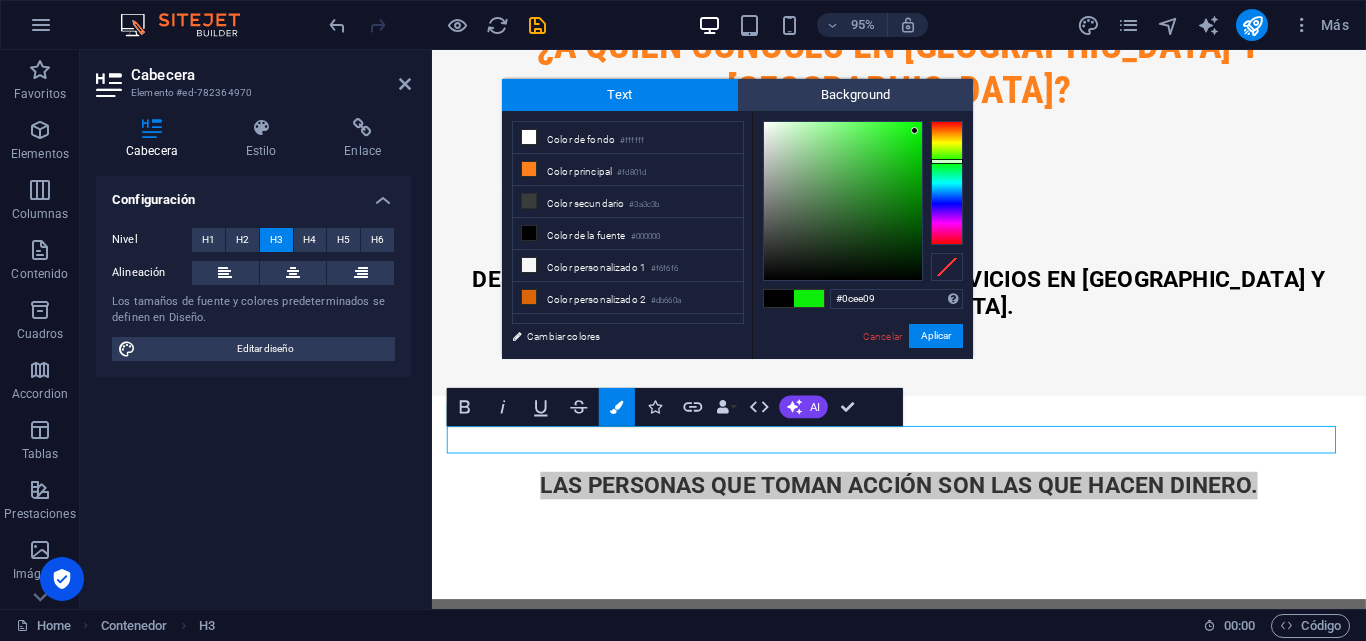 click at bounding box center [809, 298] 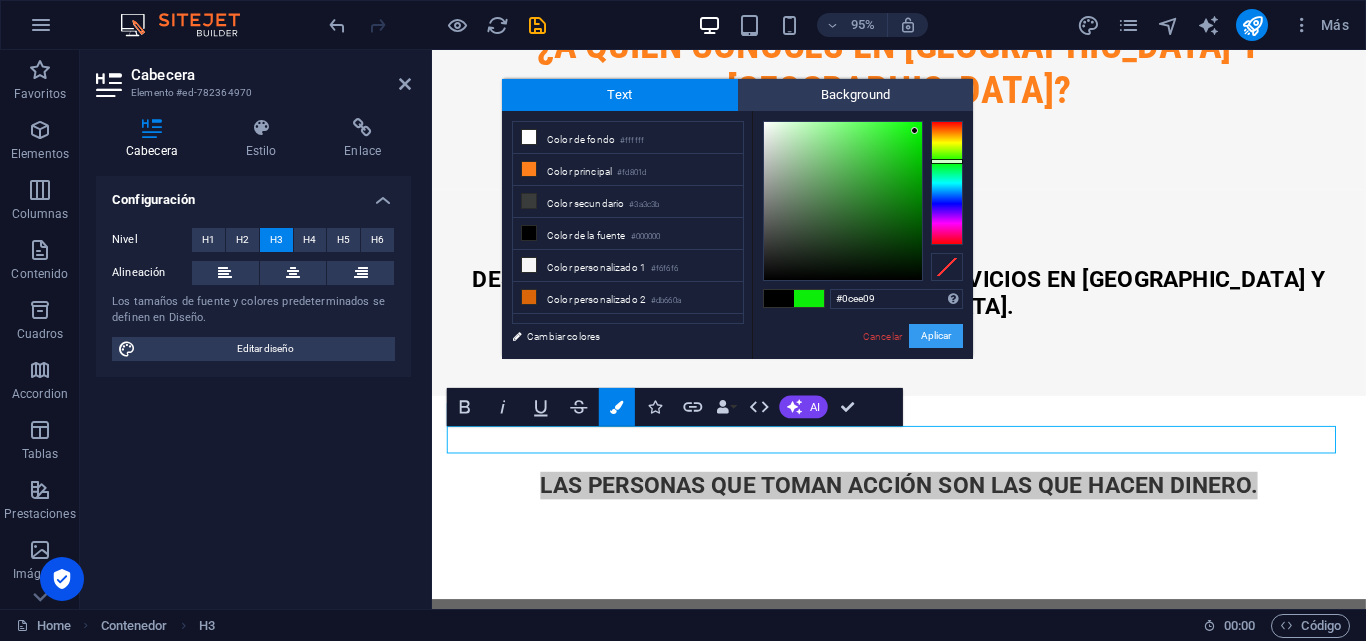 click on "Aplicar" at bounding box center [936, 336] 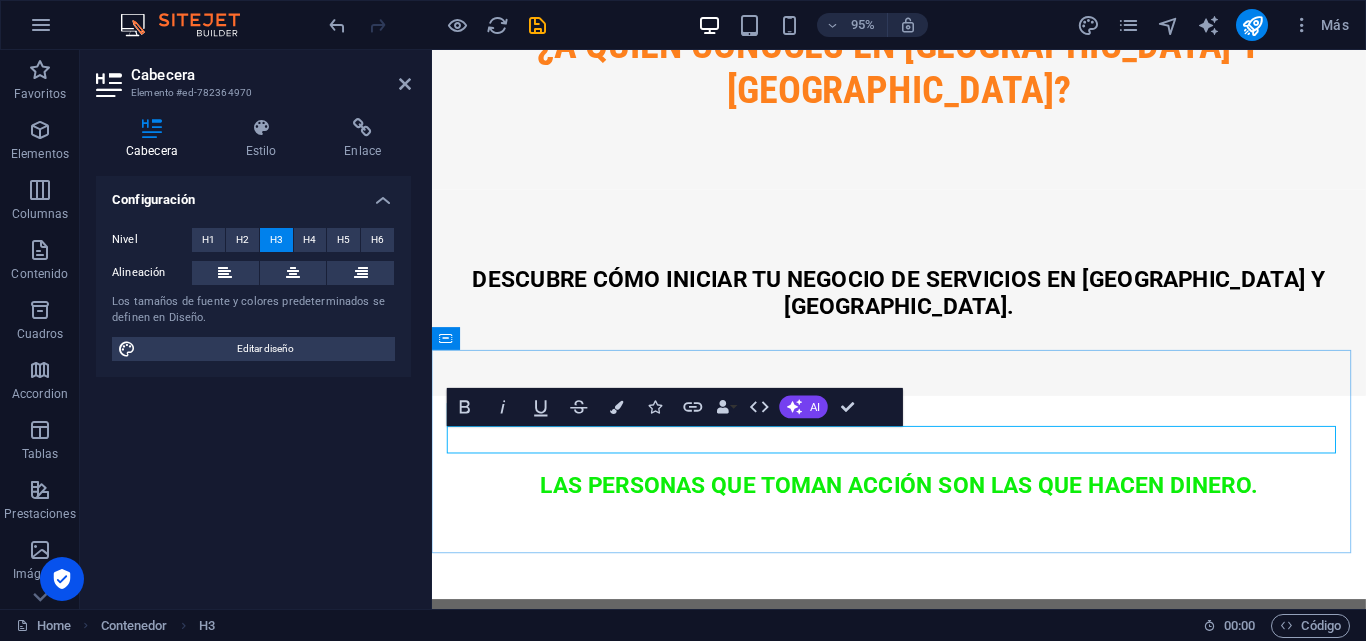 click on "LAS PERSONAS QUE TOMAN ACCIÓN SON LAS QUE HACEN DINERO." at bounding box center [924, 508] 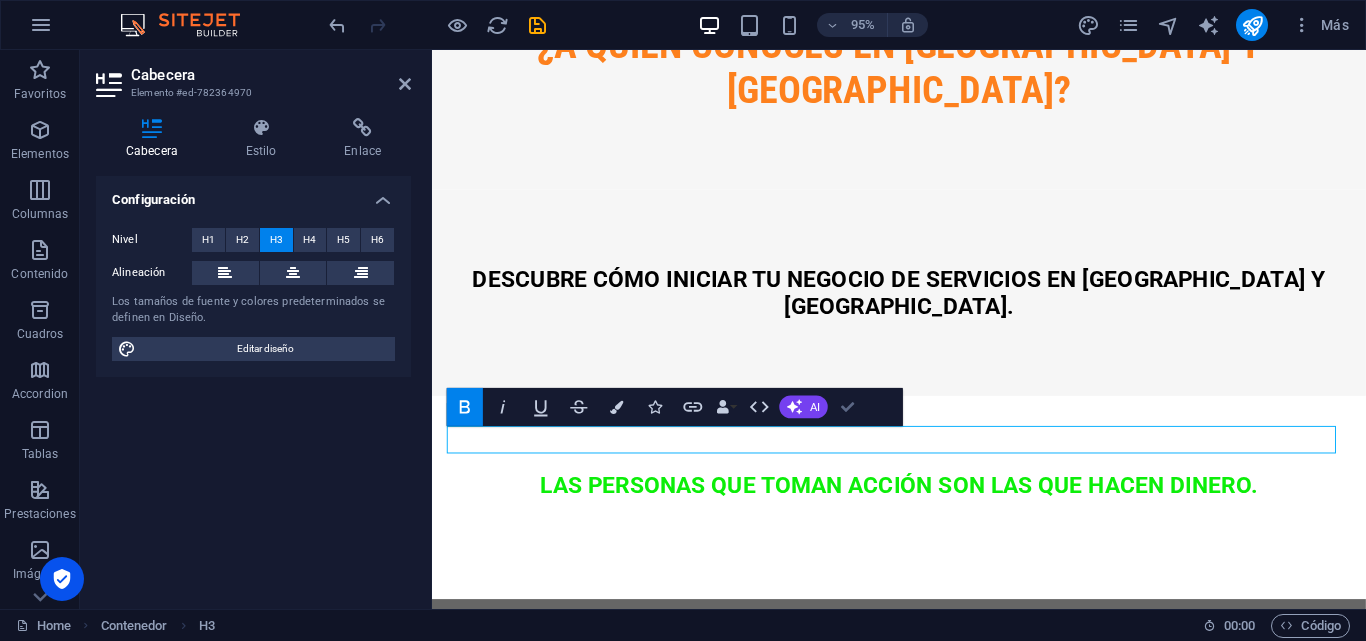 drag, startPoint x: 848, startPoint y: 407, endPoint x: 767, endPoint y: 357, distance: 95.189285 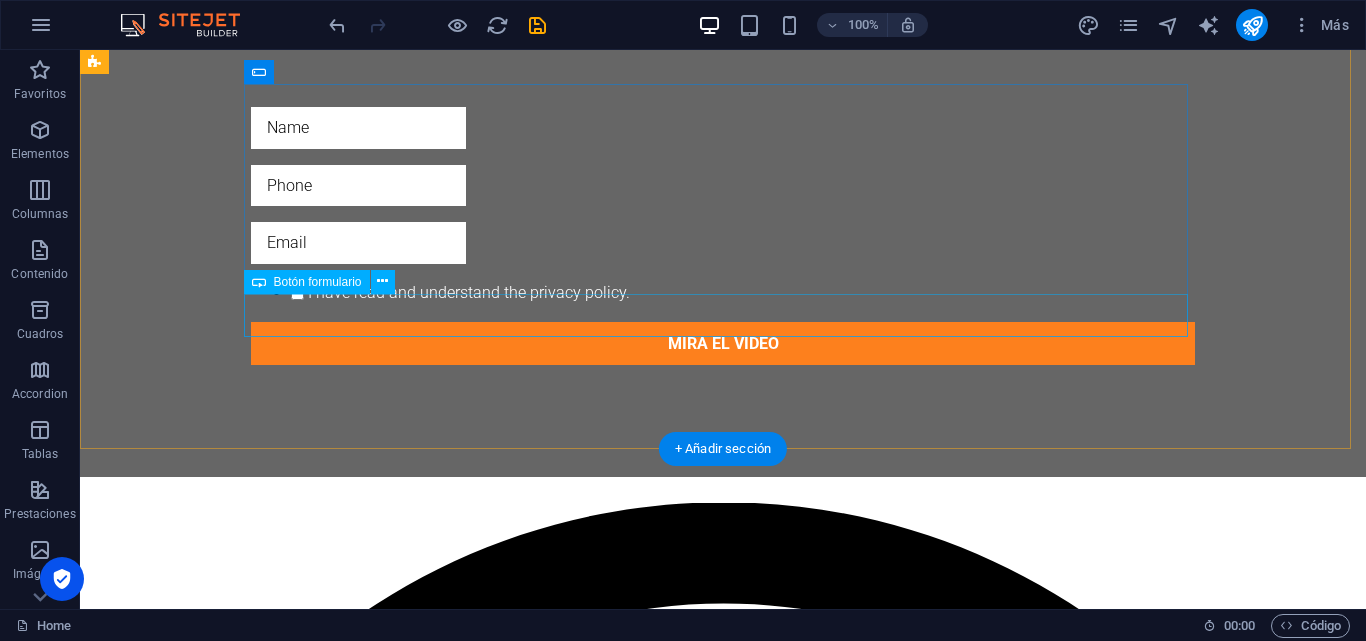 scroll, scrollTop: 1142, scrollLeft: 0, axis: vertical 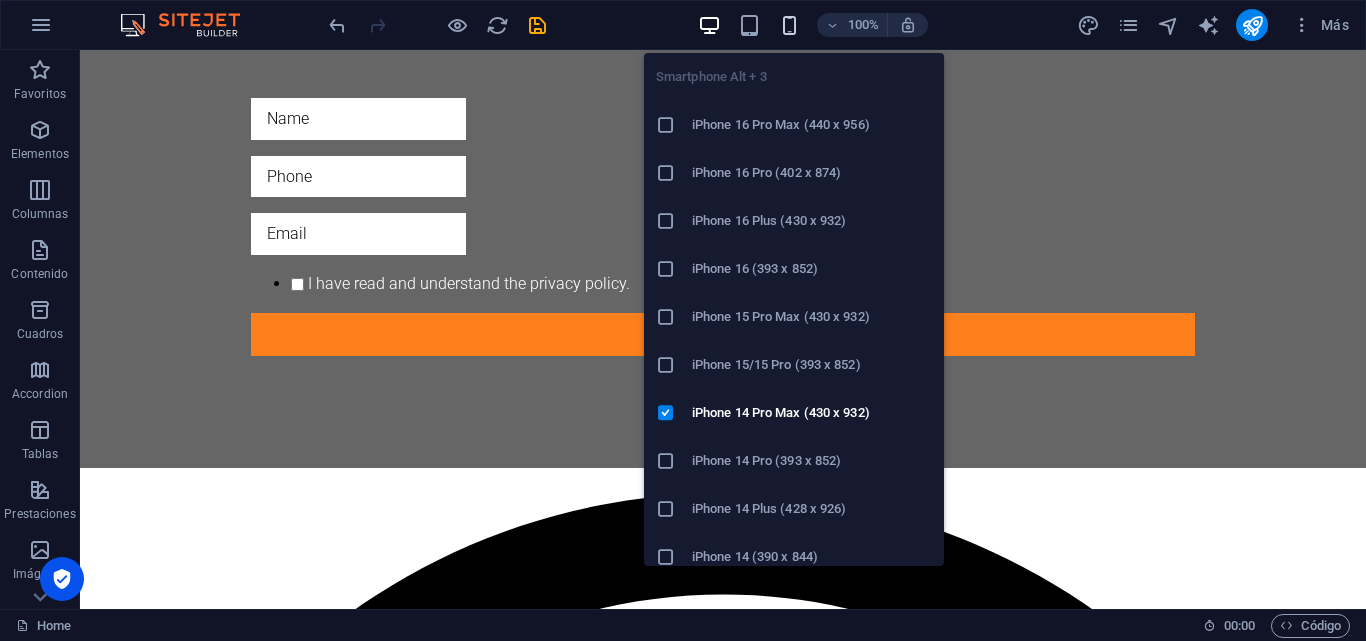 click at bounding box center [789, 25] 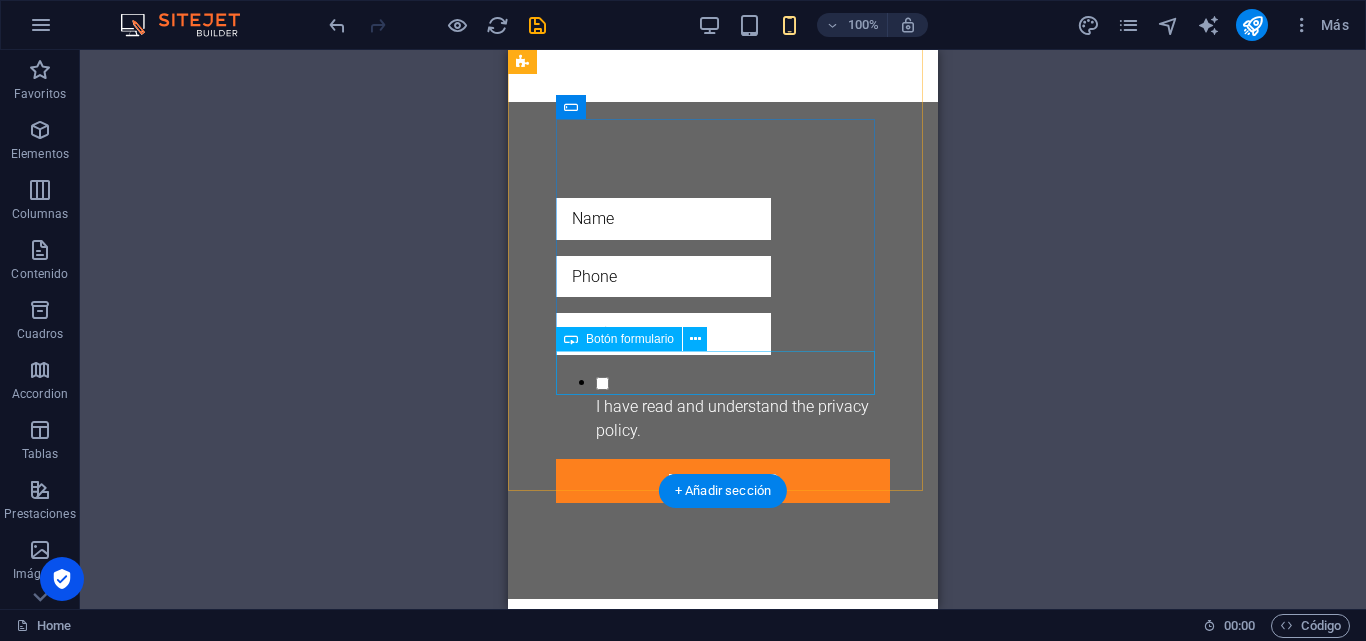 scroll, scrollTop: 966, scrollLeft: 0, axis: vertical 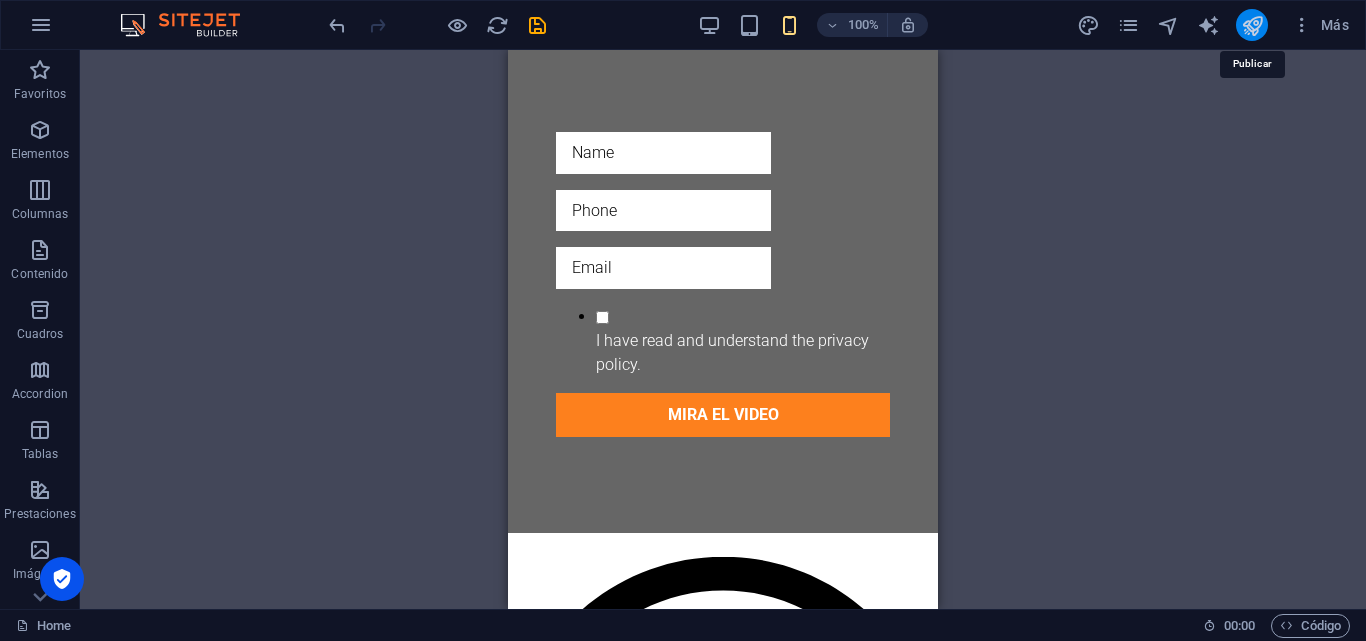 click at bounding box center [1252, 25] 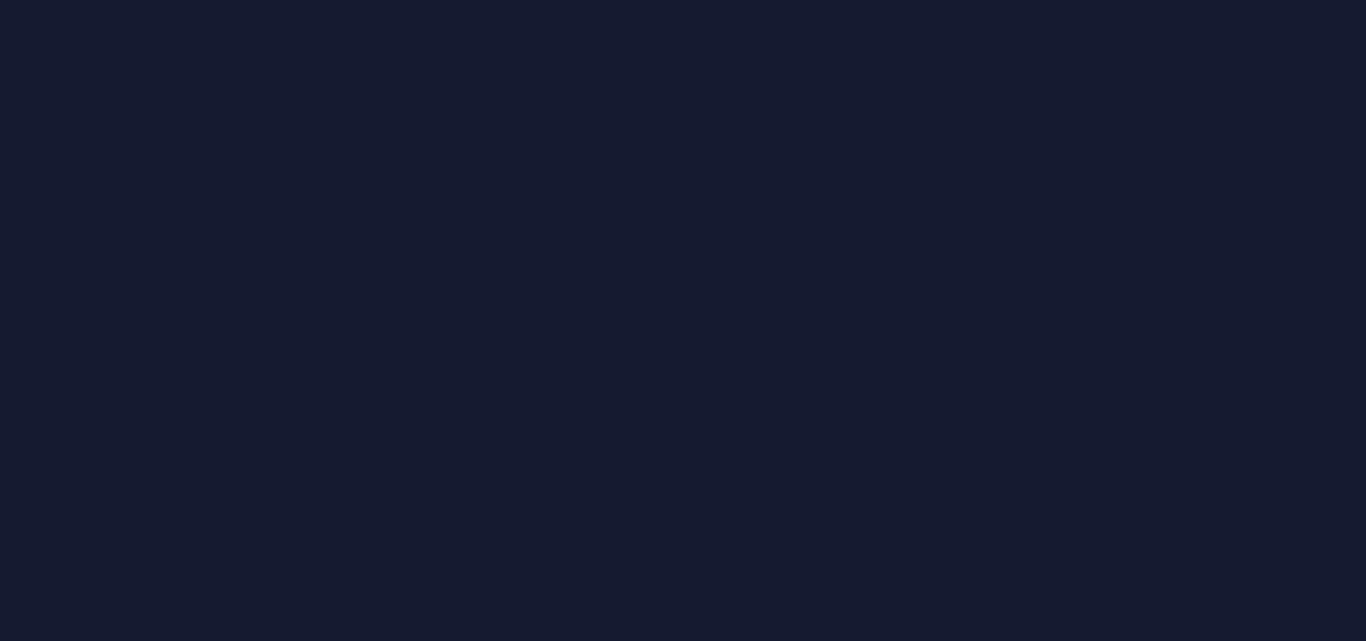 scroll, scrollTop: 0, scrollLeft: 0, axis: both 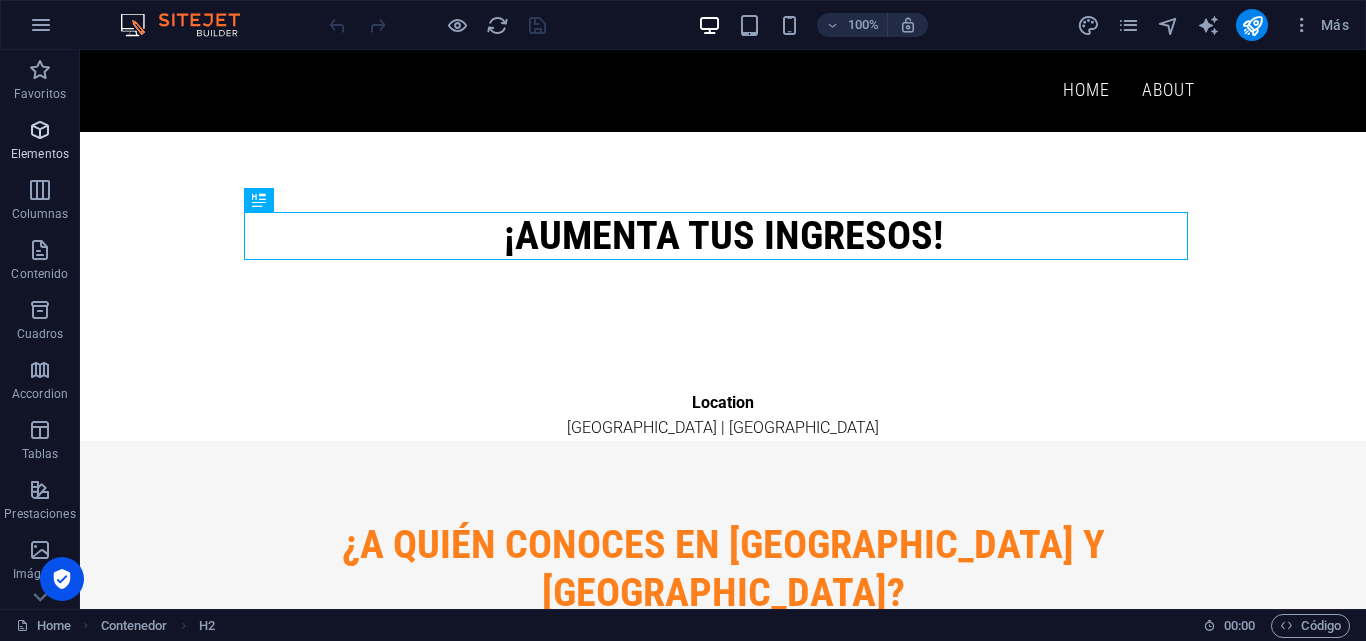 click on "Elementos" at bounding box center (40, 142) 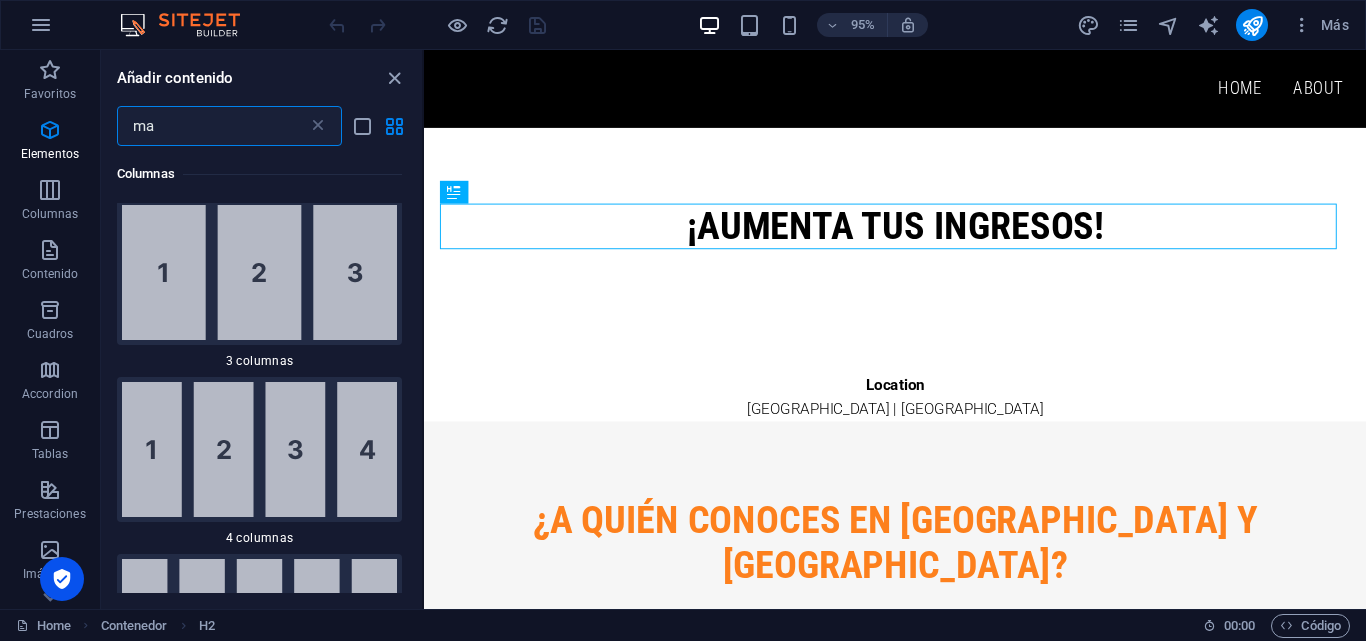 scroll, scrollTop: 0, scrollLeft: 0, axis: both 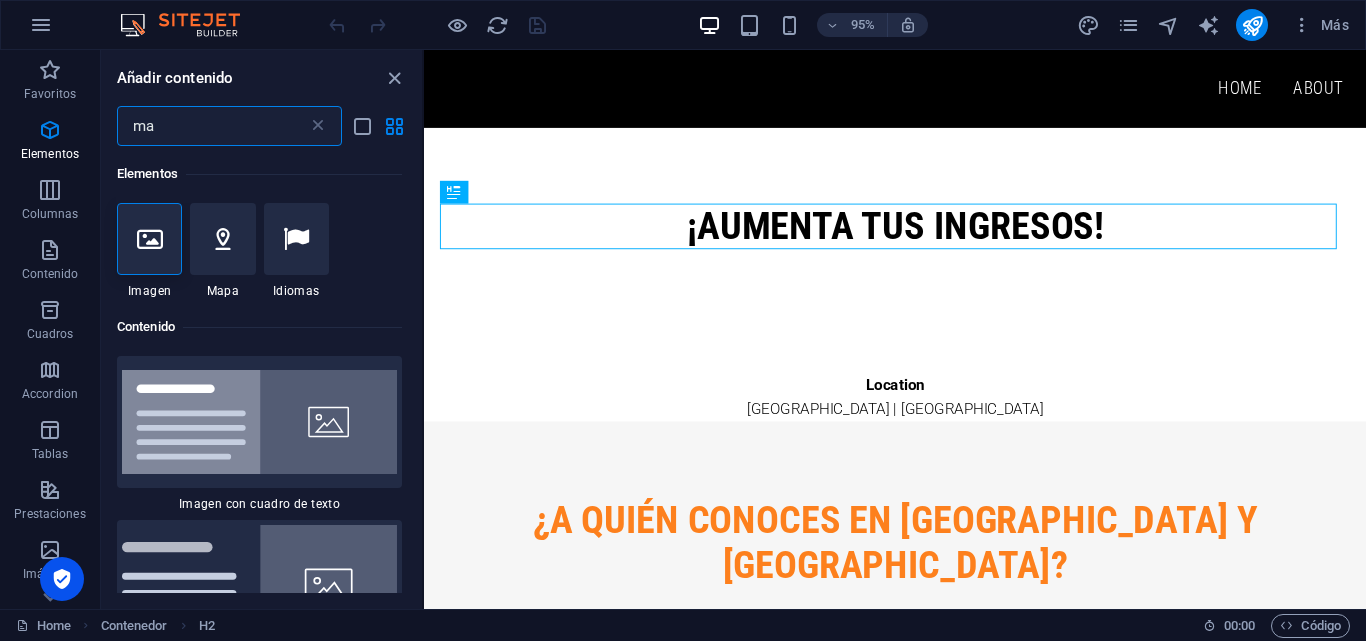 type on "m" 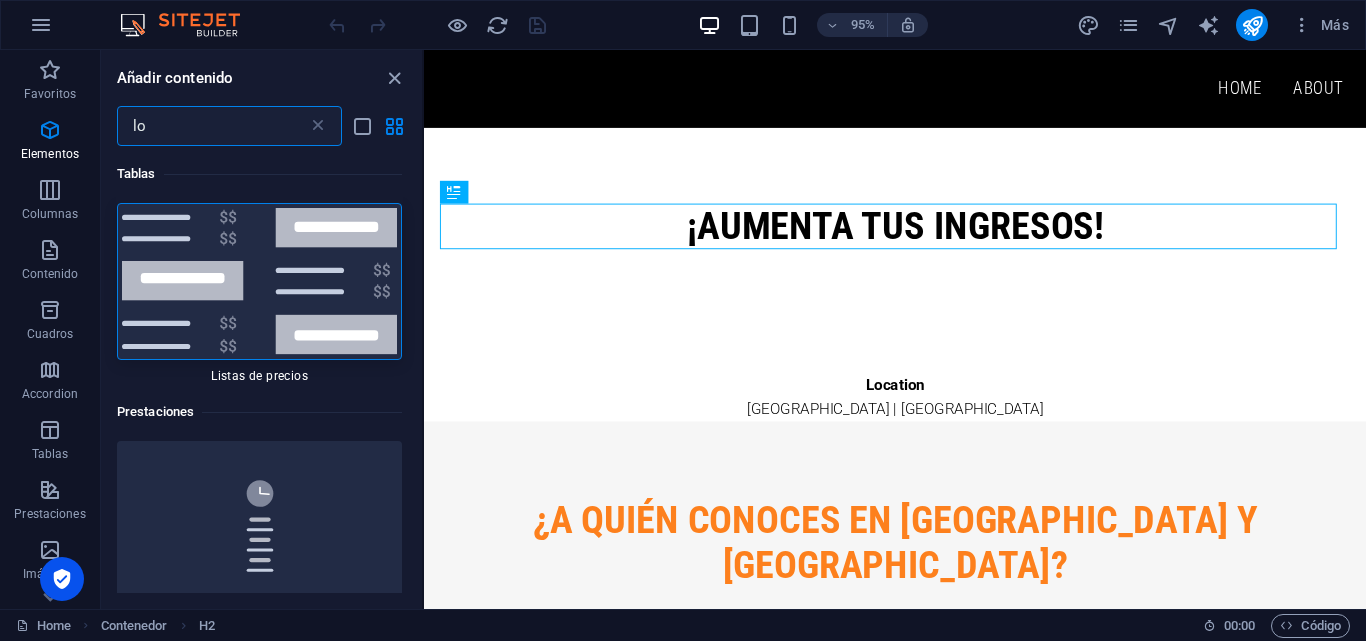 type on "l" 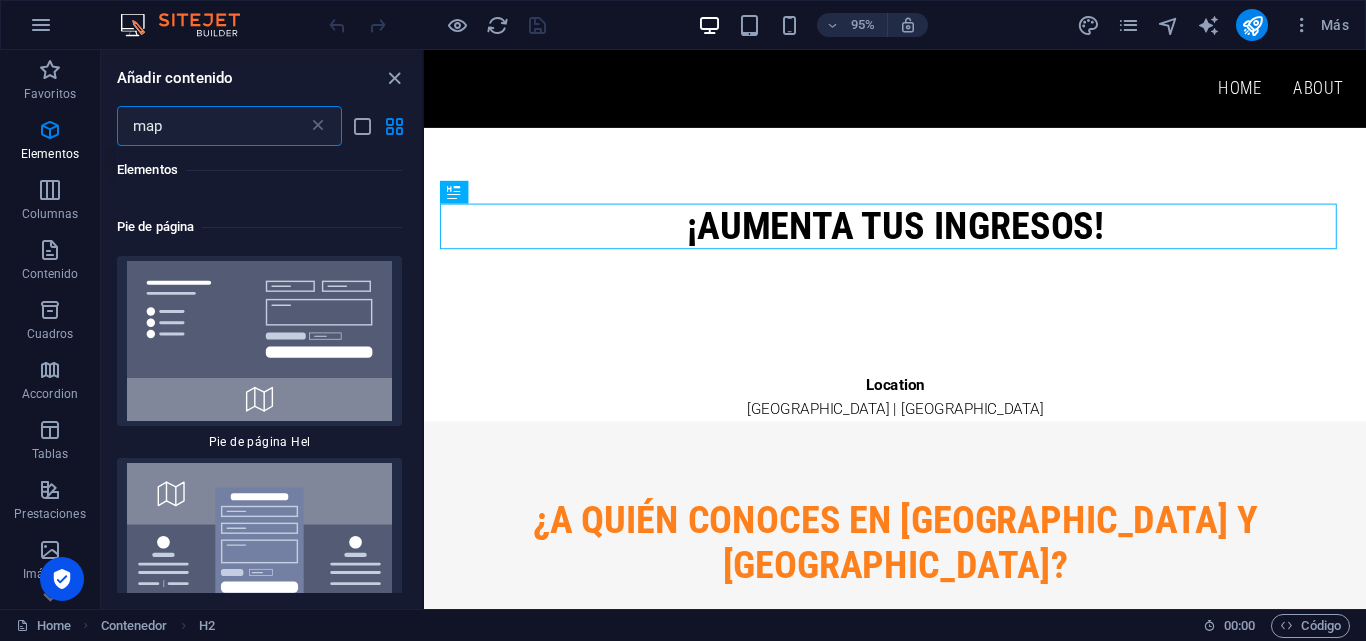 scroll, scrollTop: 0, scrollLeft: 0, axis: both 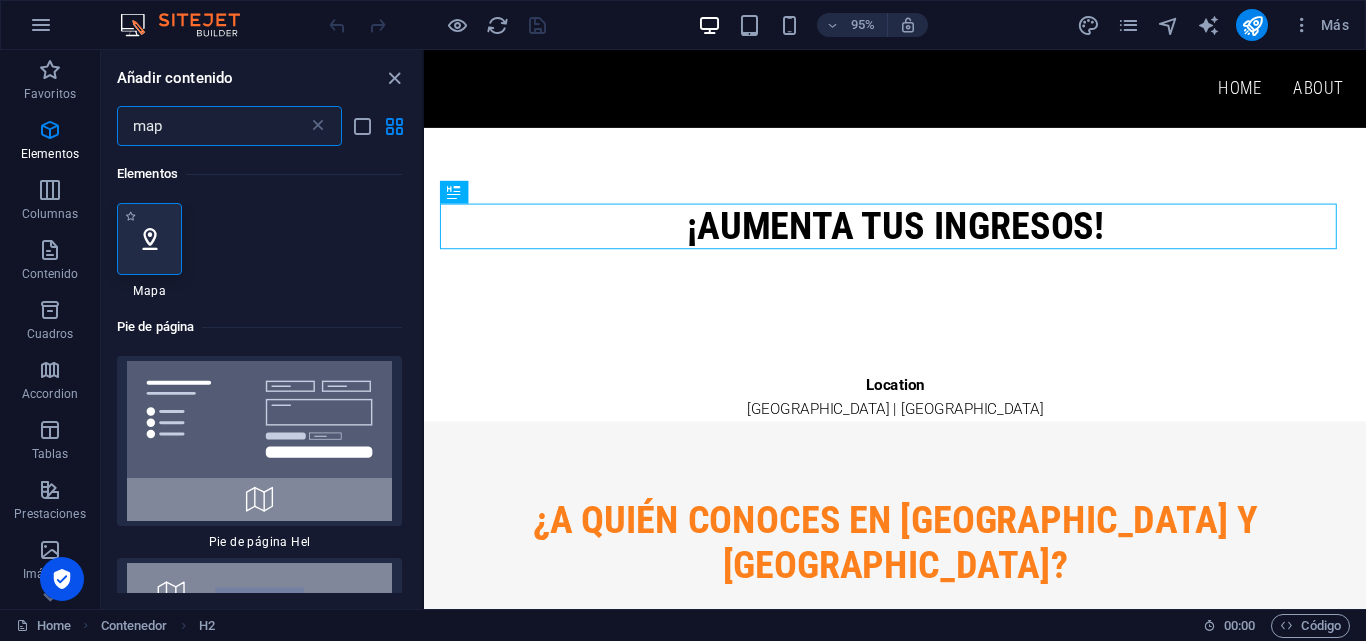 type on "map" 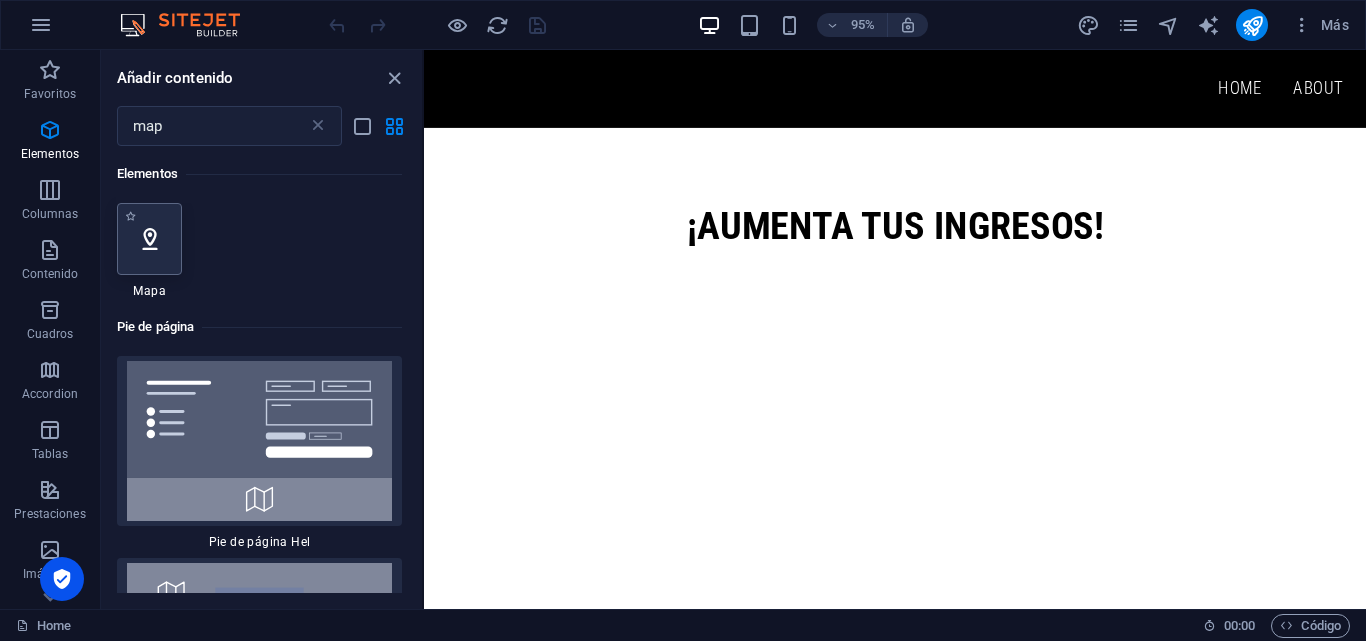 select on "1" 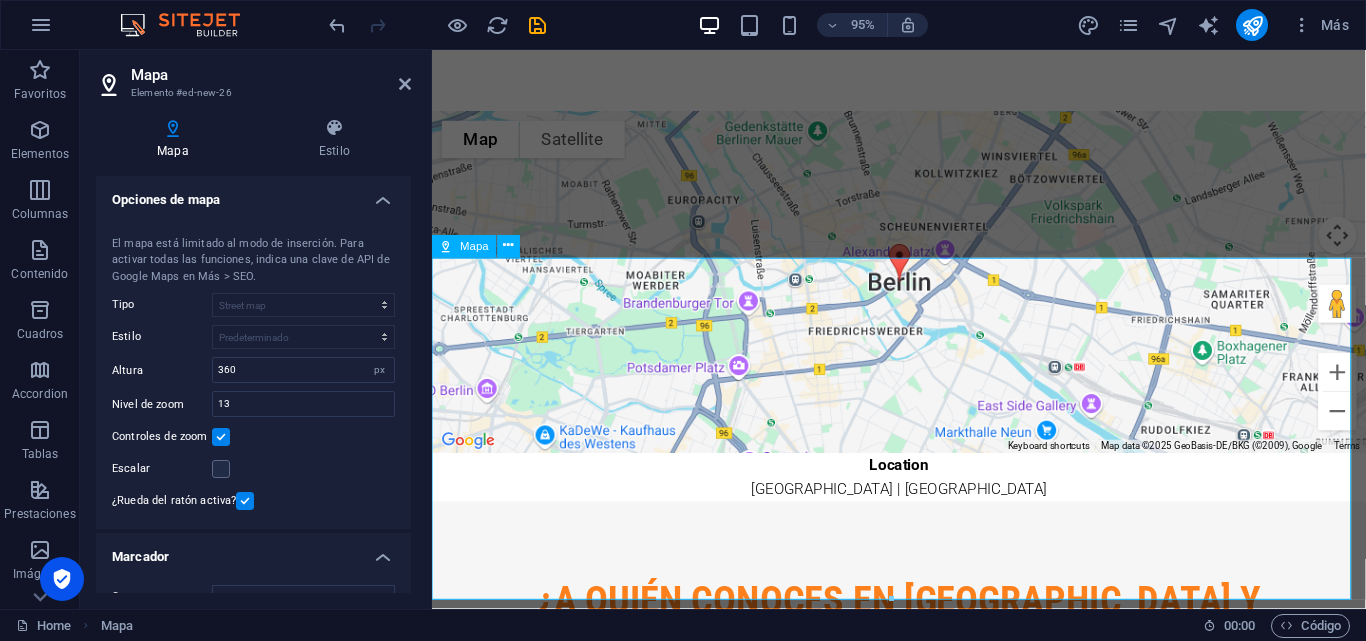 scroll, scrollTop: 300, scrollLeft: 0, axis: vertical 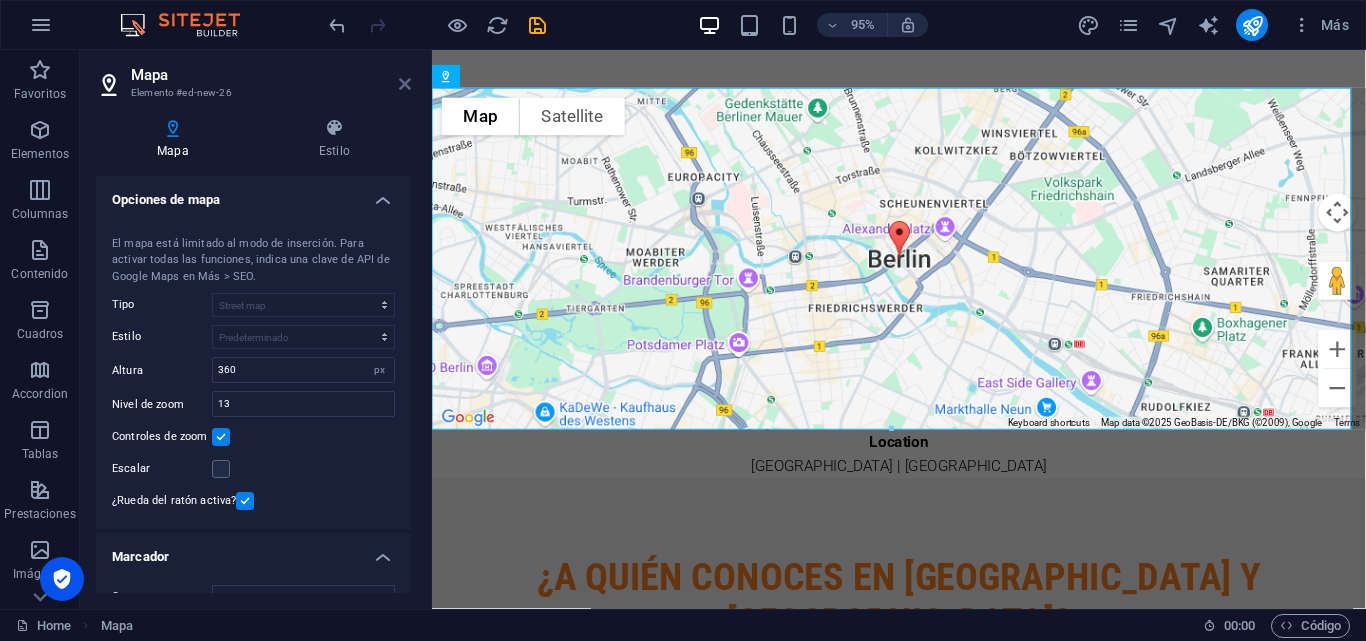 click at bounding box center (405, 84) 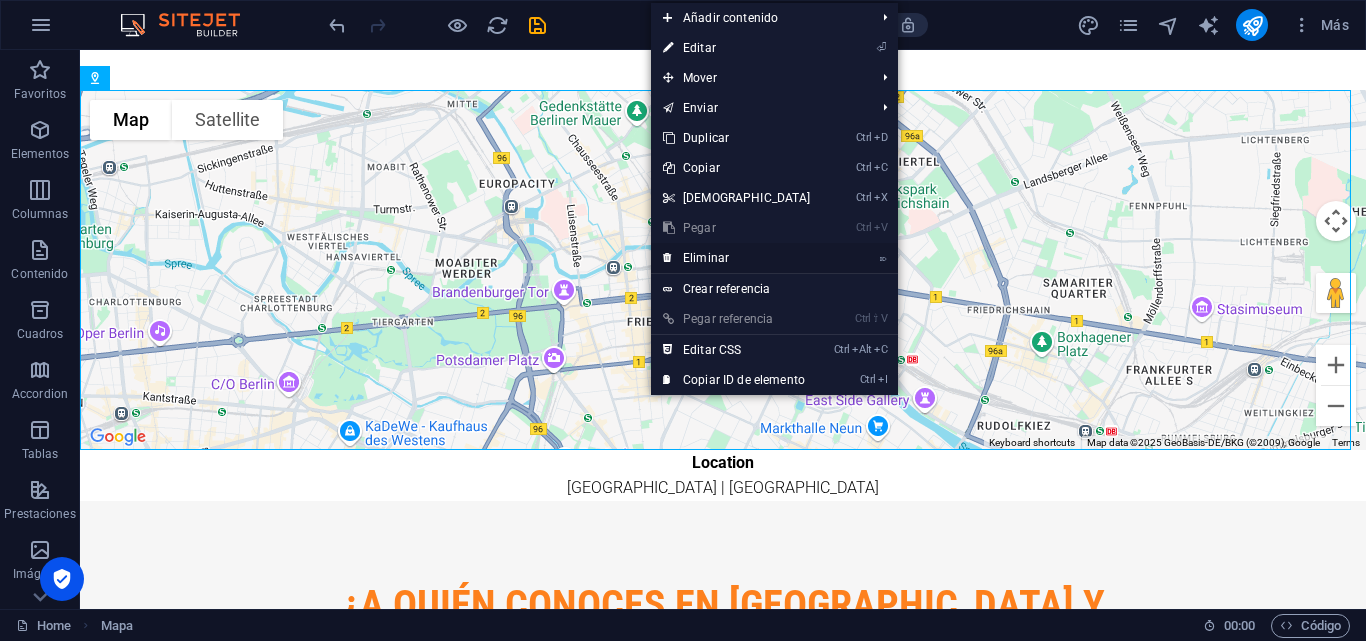 click on "⌦  Eliminar" at bounding box center [737, 258] 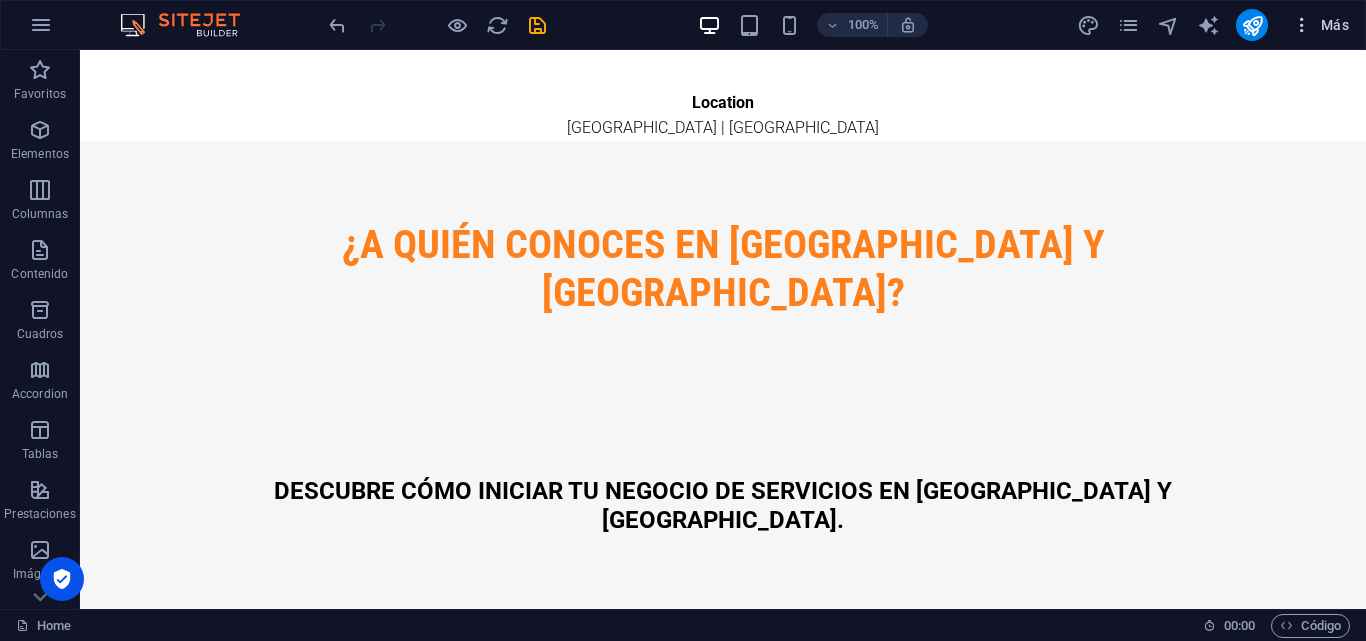 click on "Más" at bounding box center (1320, 25) 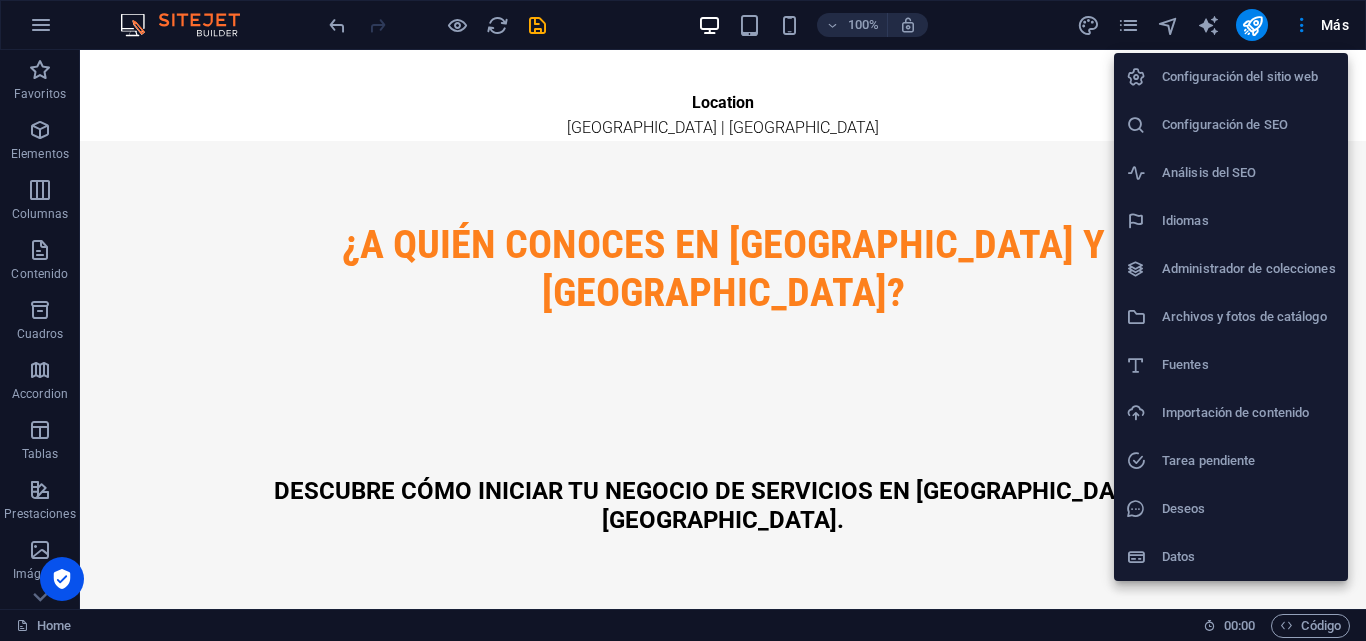 click at bounding box center [683, 320] 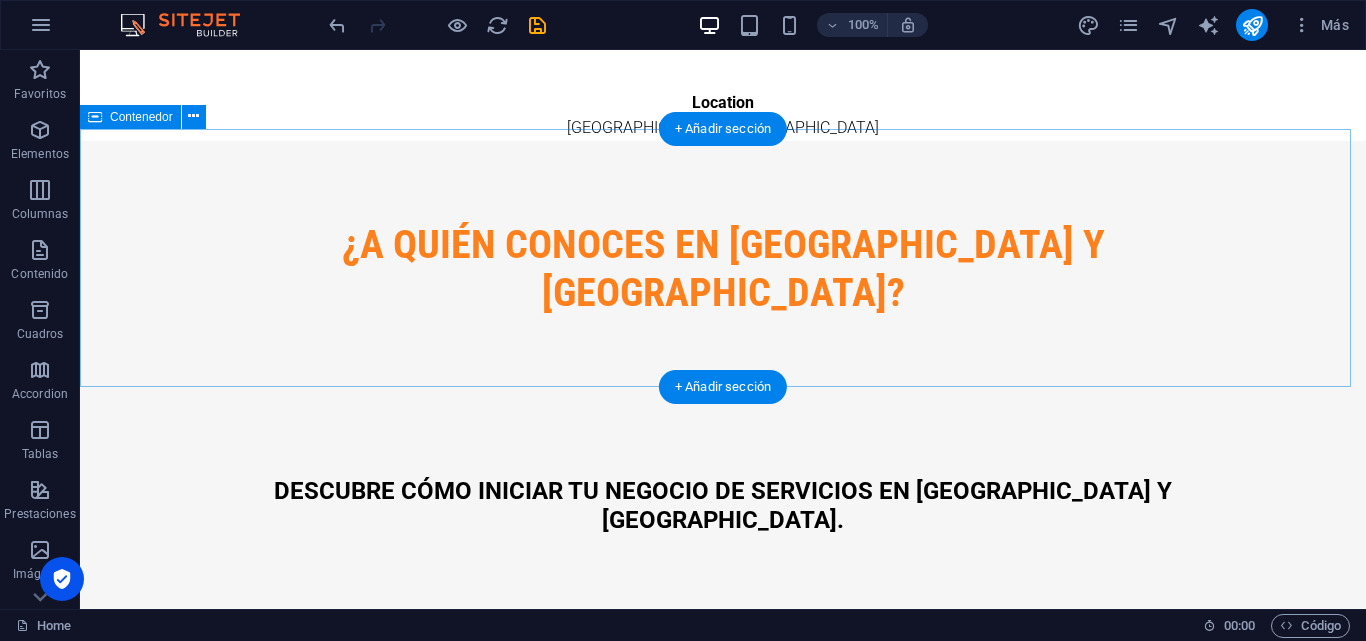 scroll, scrollTop: 0, scrollLeft: 0, axis: both 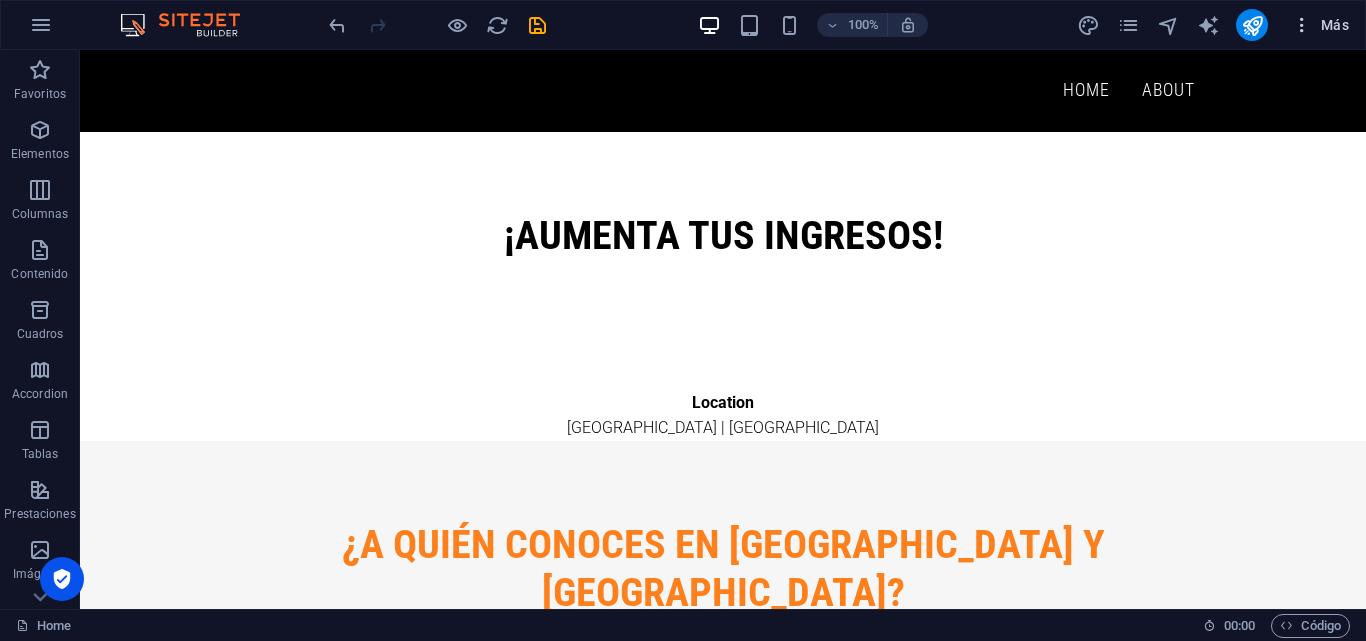 click on "Más" at bounding box center [1320, 25] 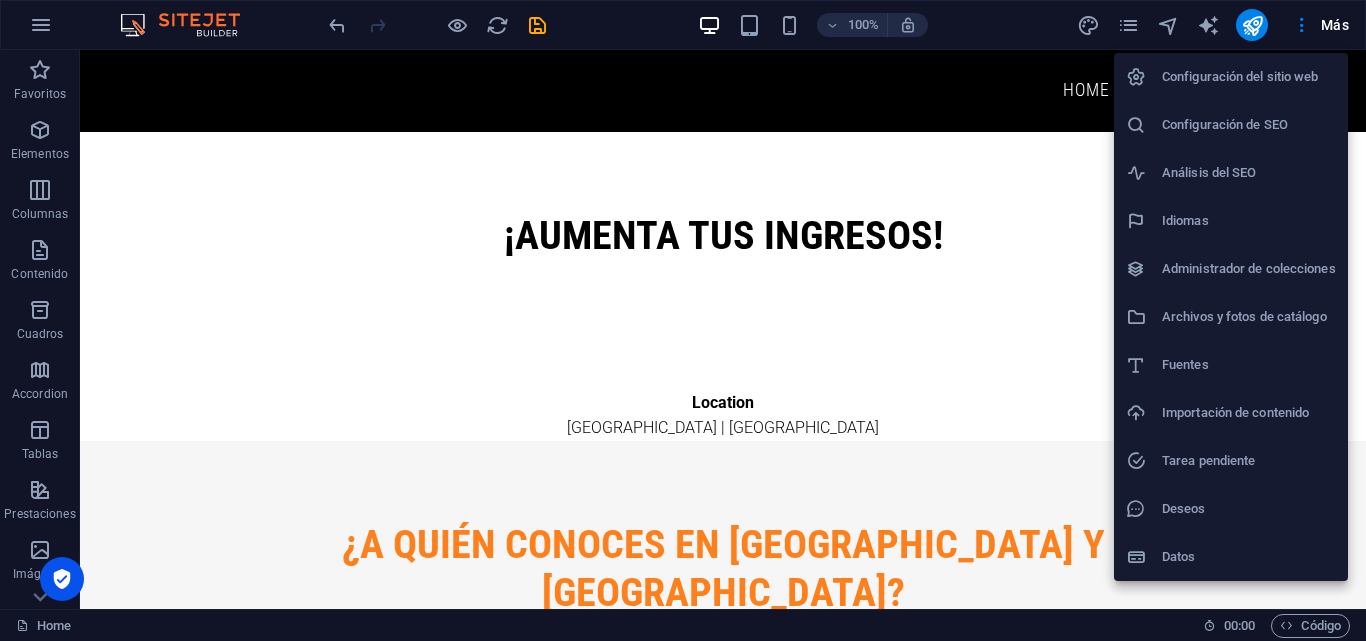 click at bounding box center [683, 320] 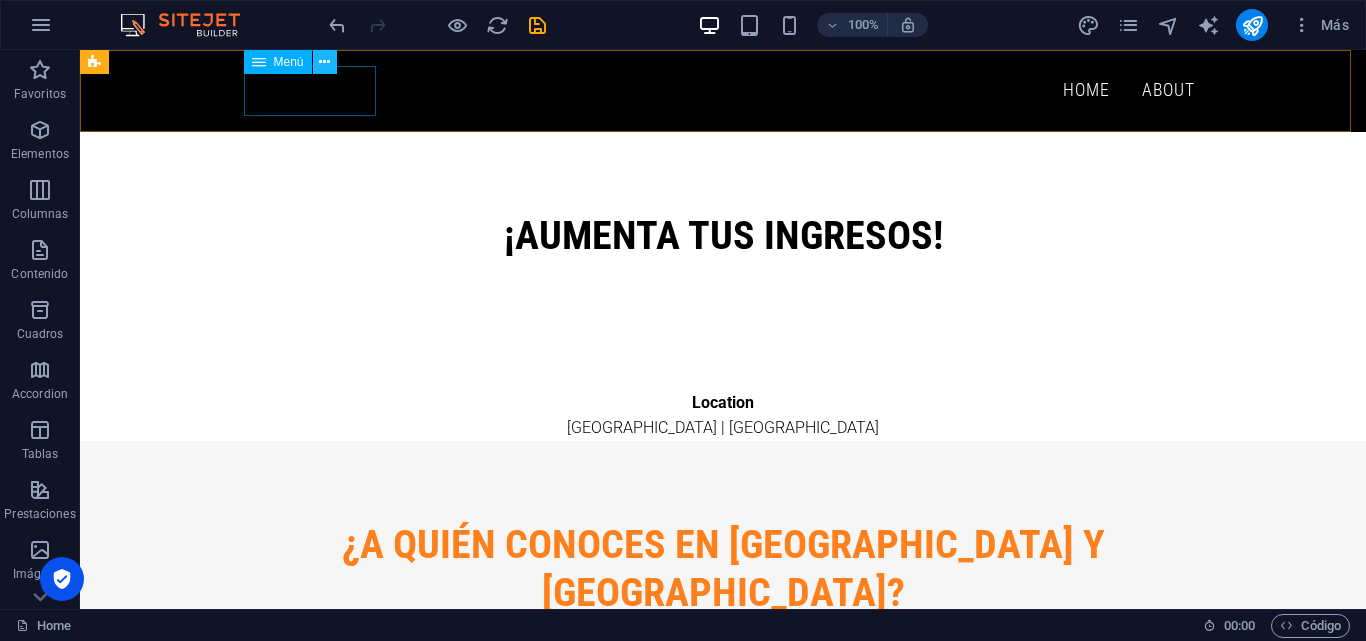 click at bounding box center [324, 62] 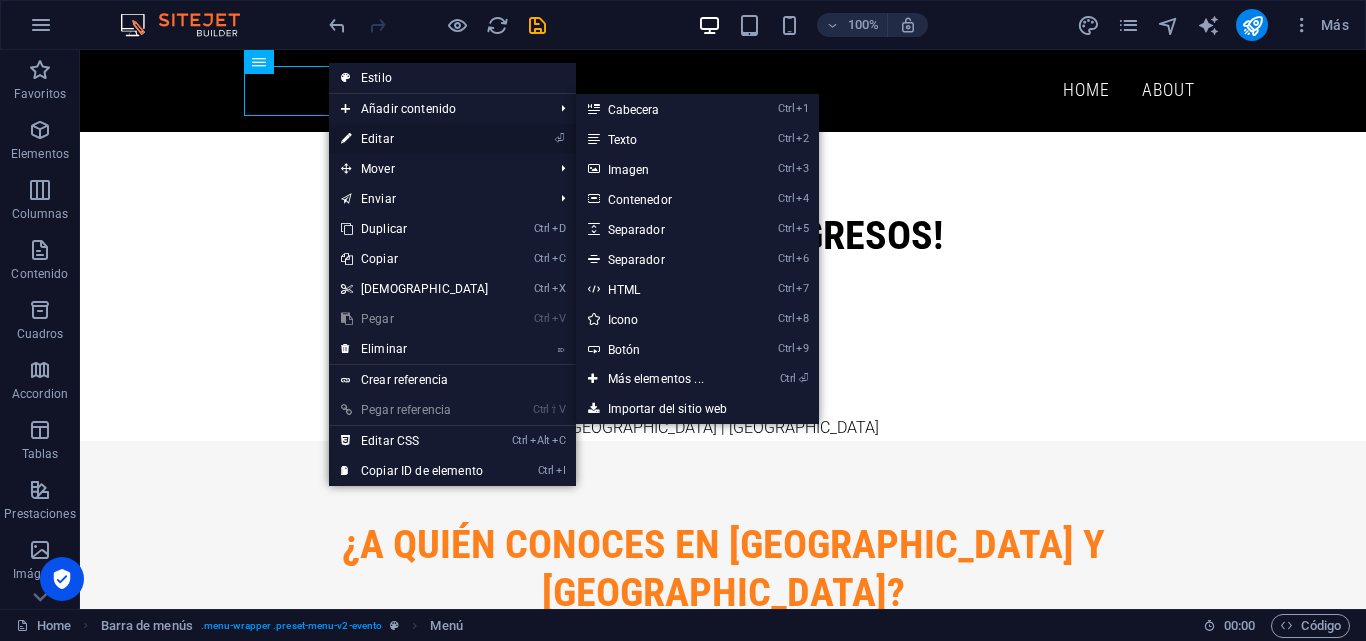 click on "⏎  Editar" at bounding box center [415, 139] 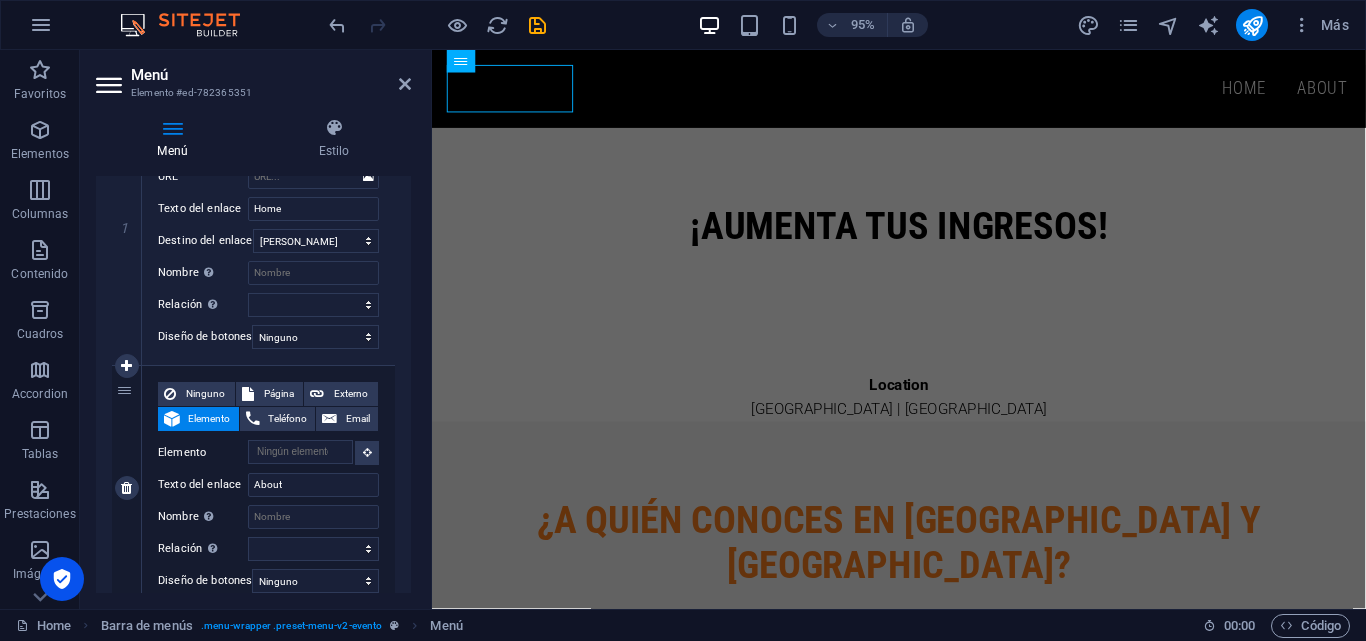 scroll, scrollTop: 376, scrollLeft: 0, axis: vertical 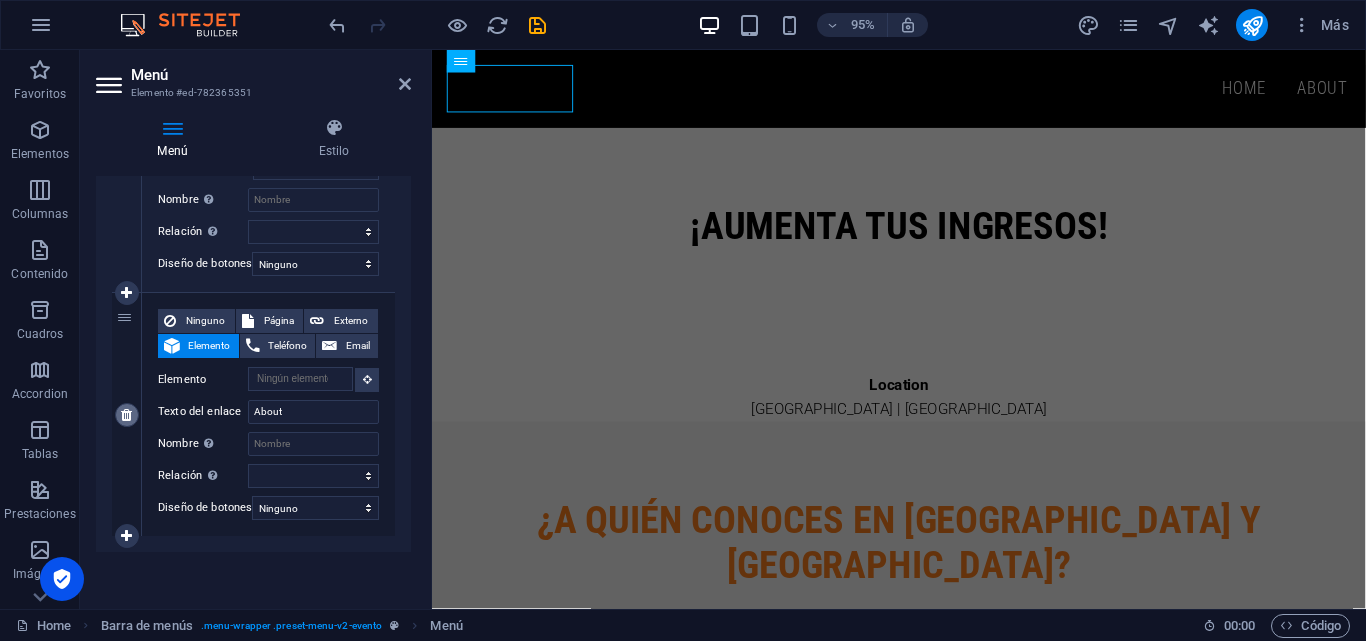 click at bounding box center (126, 415) 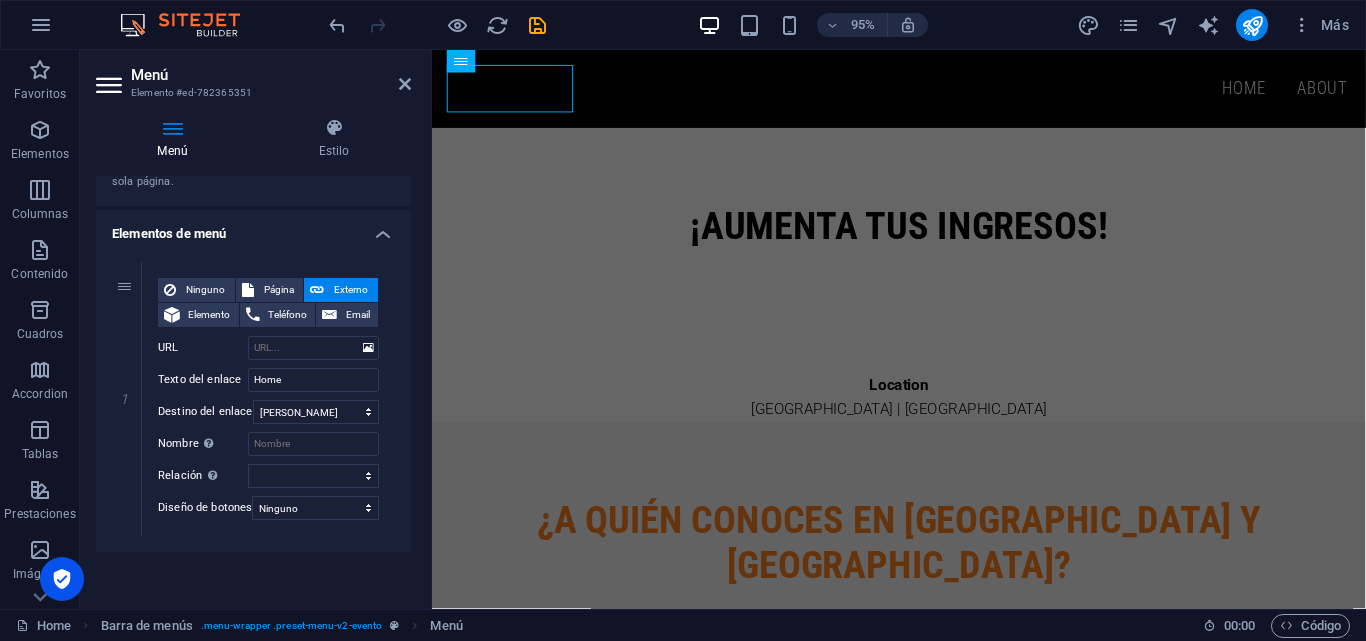 scroll, scrollTop: 133, scrollLeft: 0, axis: vertical 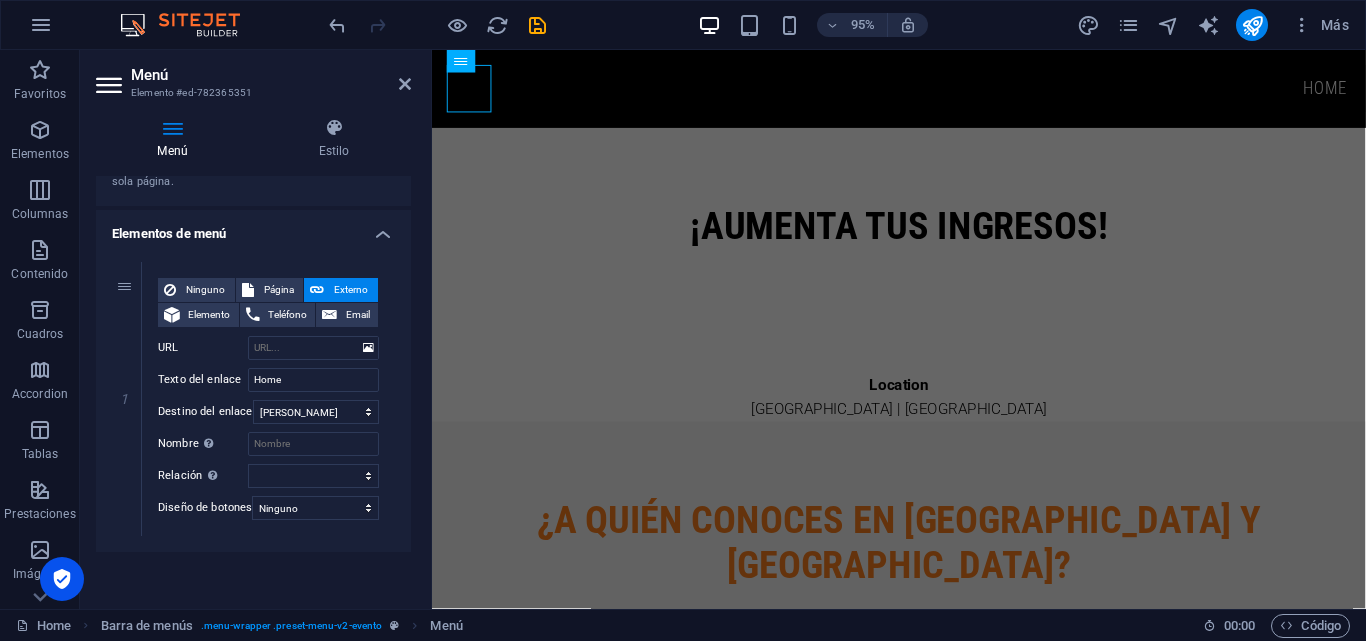 click on "Menú" at bounding box center (271, 75) 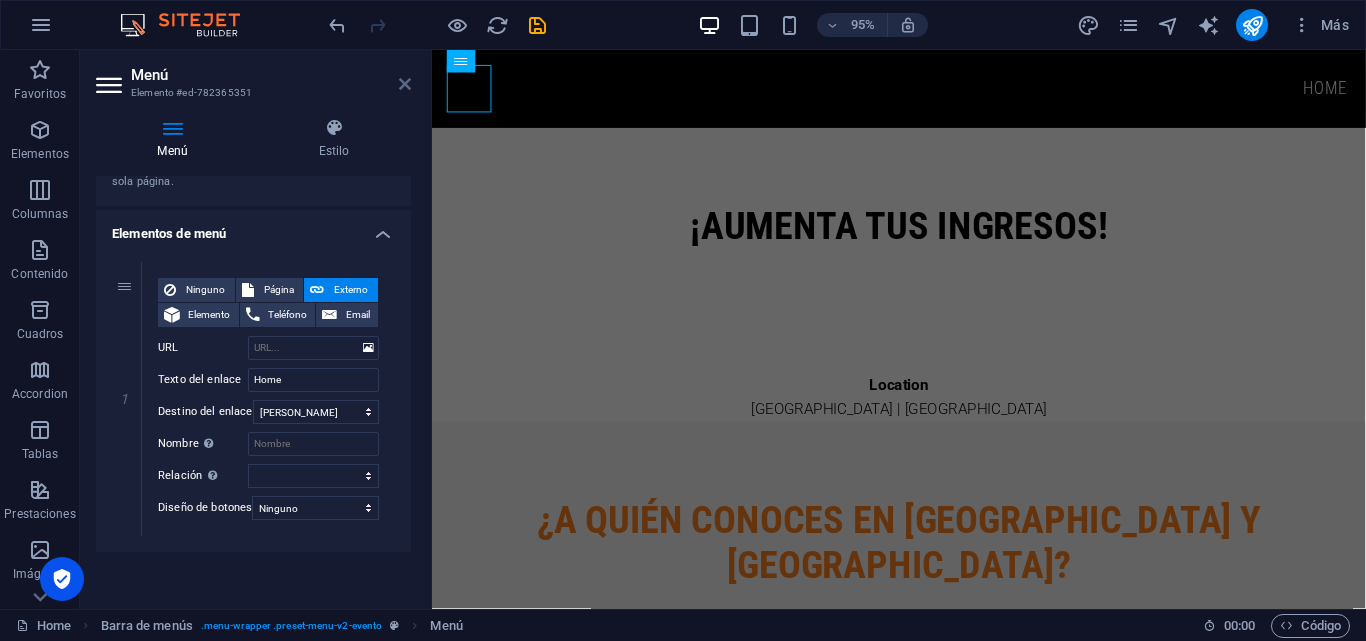 click at bounding box center (405, 84) 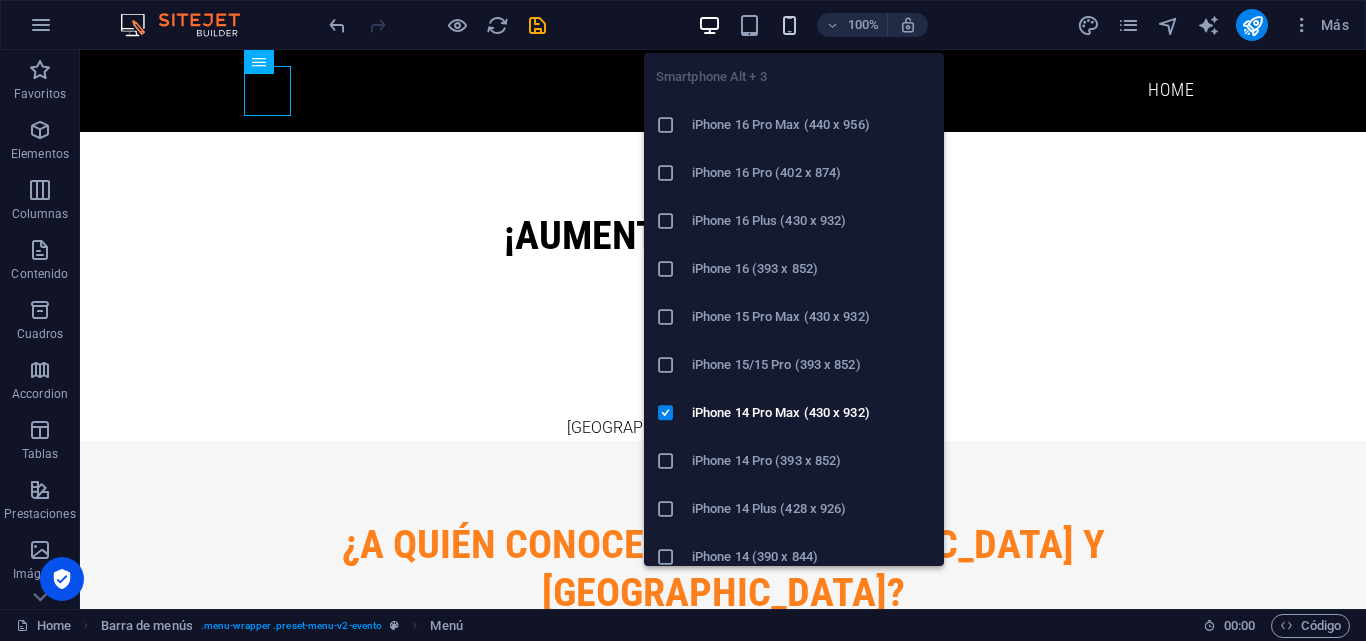 click at bounding box center (789, 25) 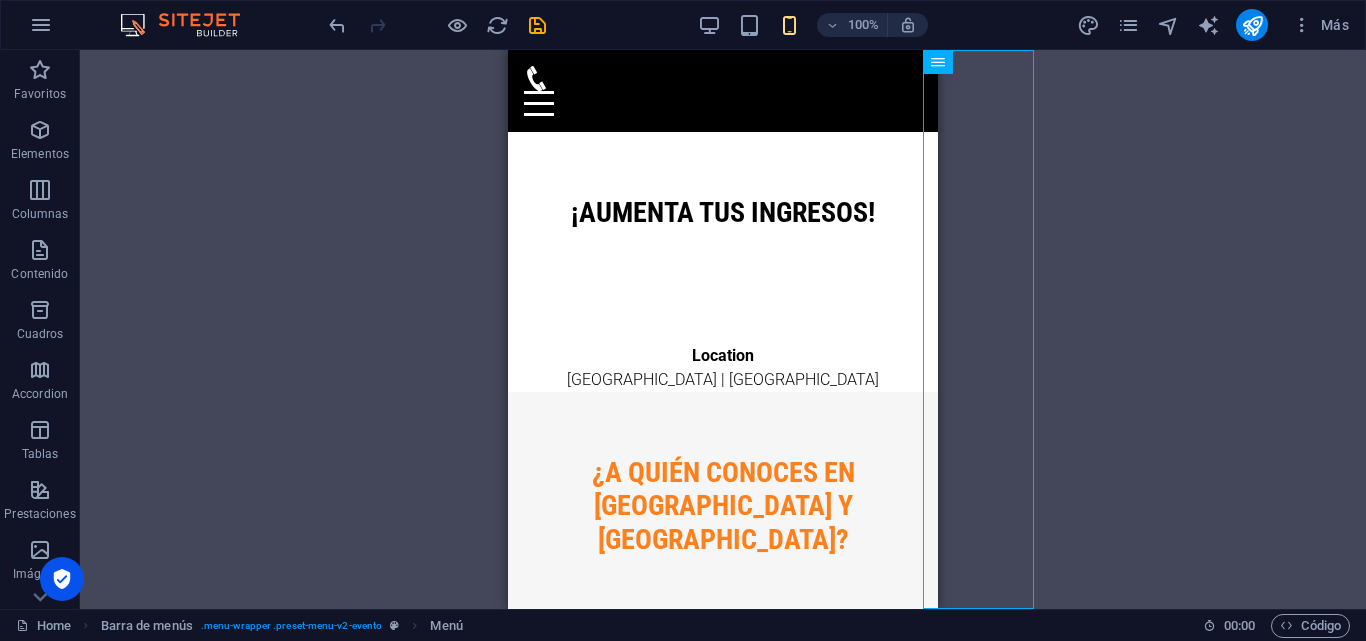 click on "H2   Contenedor   Contenedor   Texto   H2   Mapa   Contenedor   Separador   Separador   Barra de menús   Menú" at bounding box center [723, 329] 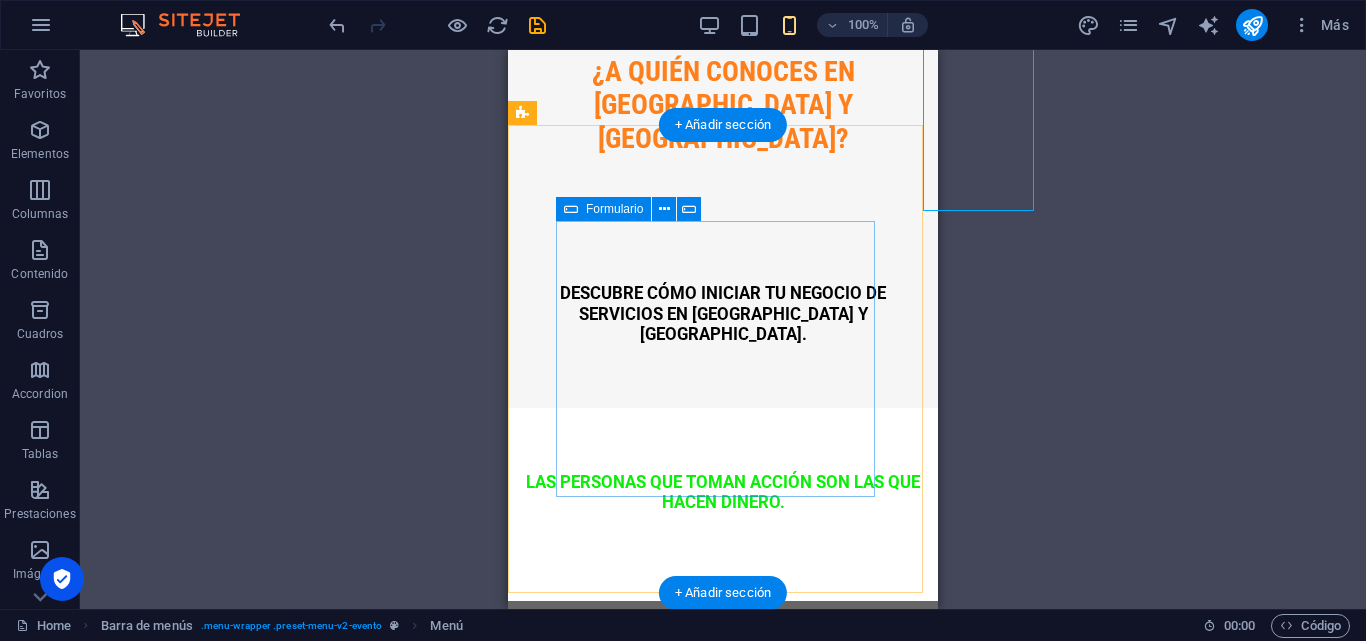 scroll, scrollTop: 800, scrollLeft: 0, axis: vertical 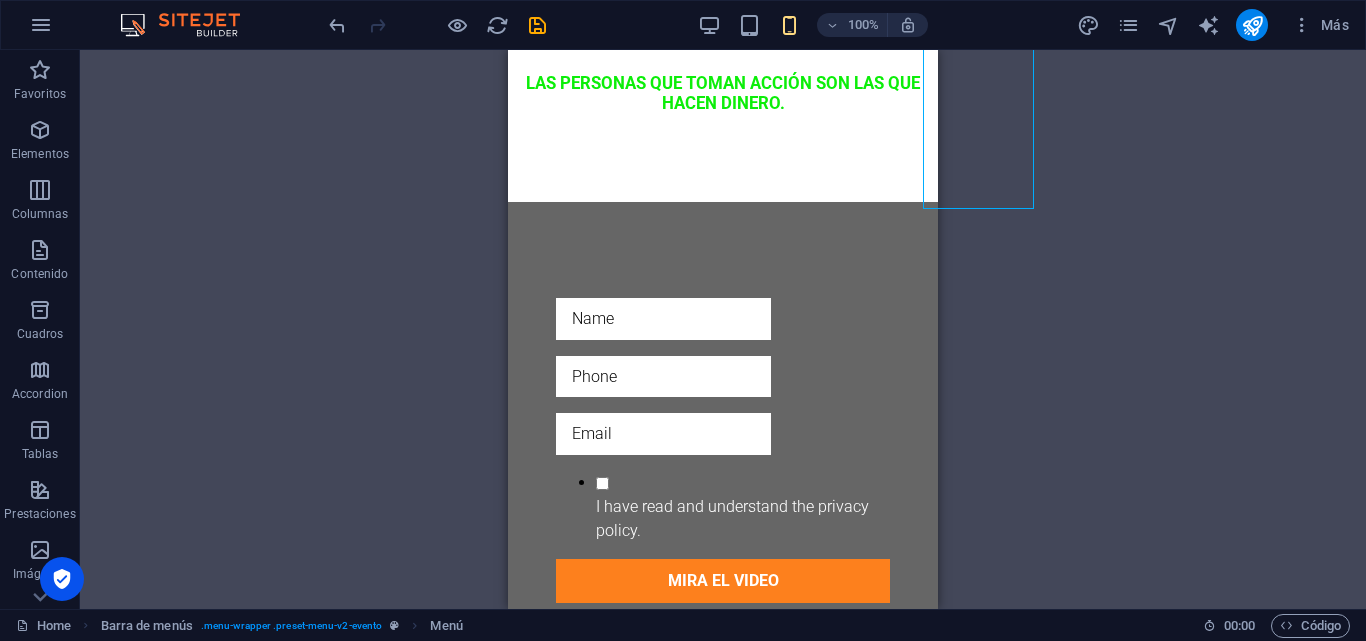 click on "H2   Contenedor   Contenedor   Texto   H2   Mapa   Contenedor   Separador   Separador   Barra de menús   Menú   HTML   Contenedor   H3   Contenedor   H3   Separador   Predeterminado   Entrada   Formulario   Email   Entrada   Botón formulario" at bounding box center [723, 329] 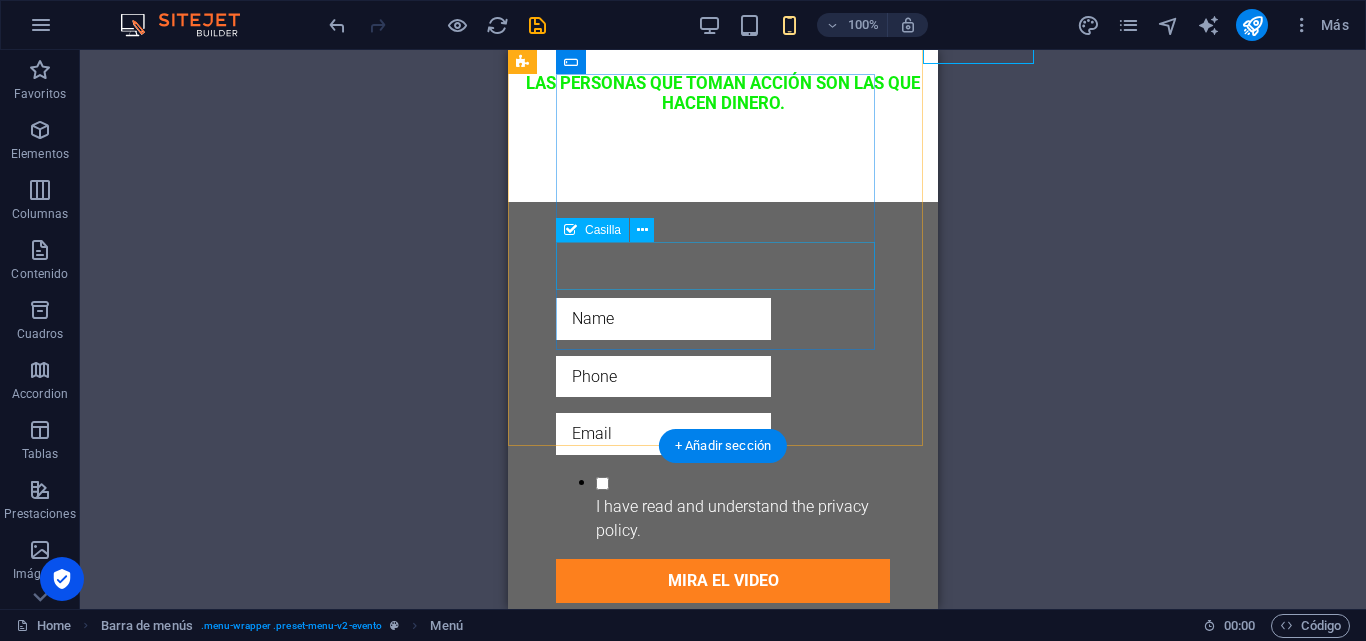 scroll, scrollTop: 966, scrollLeft: 0, axis: vertical 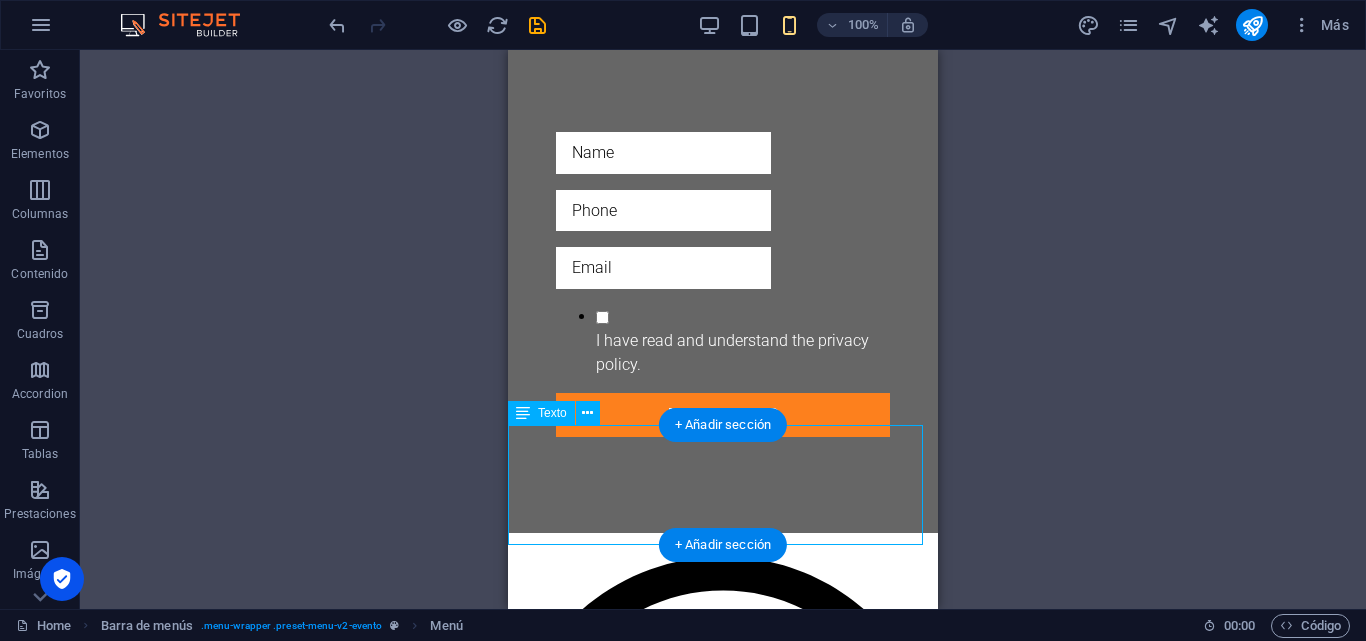 click on "Bajo Capital Inicial      Sin Renta de Local        Sin Empleados      Sin Inventario      Sin Envíos" at bounding box center (723, 1745) 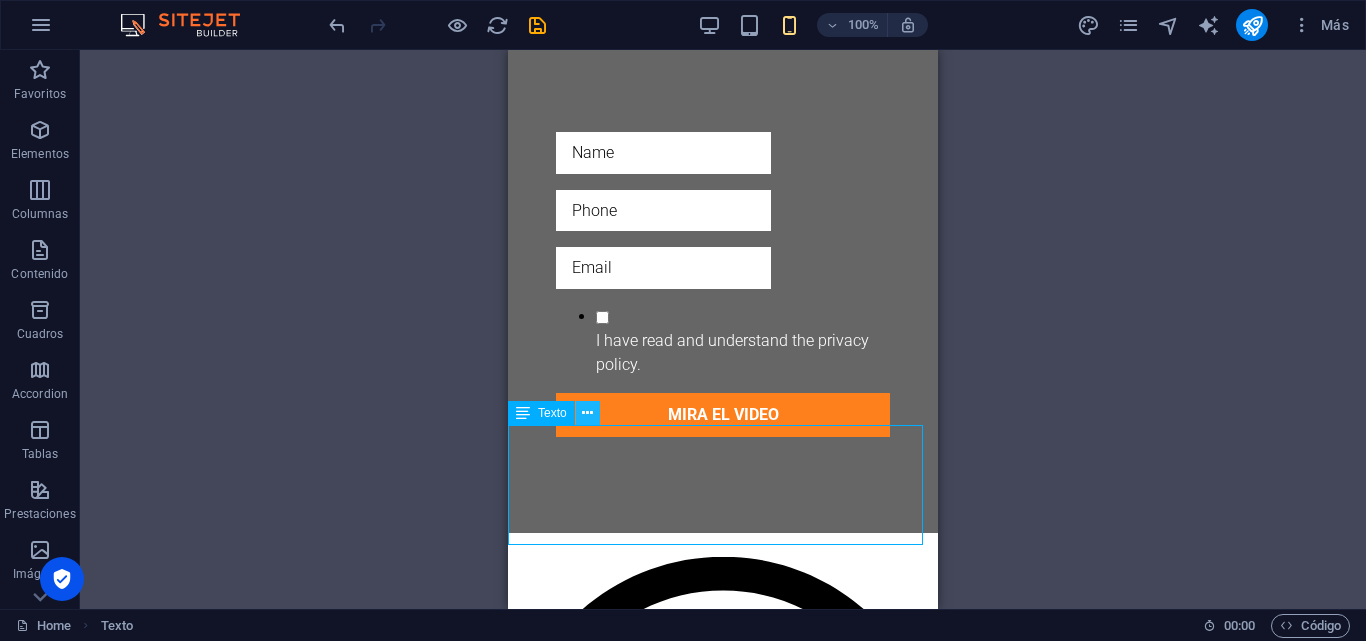 click at bounding box center (587, 413) 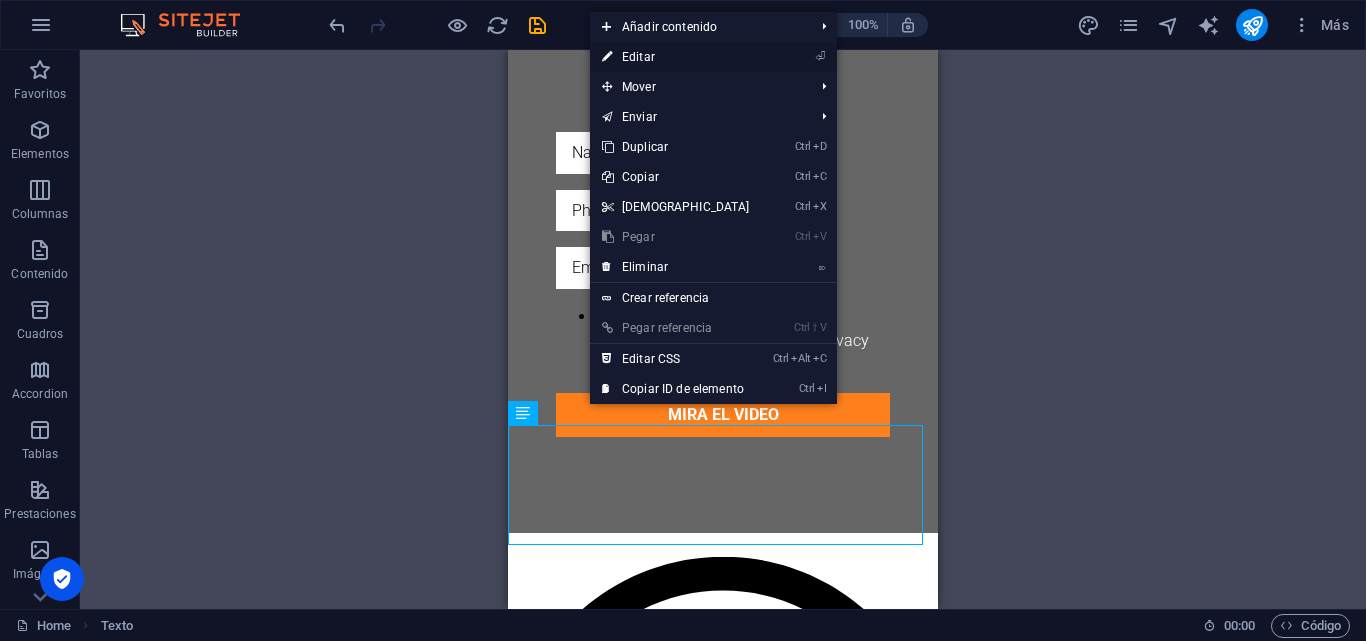 click on "⏎  Editar" at bounding box center (676, 57) 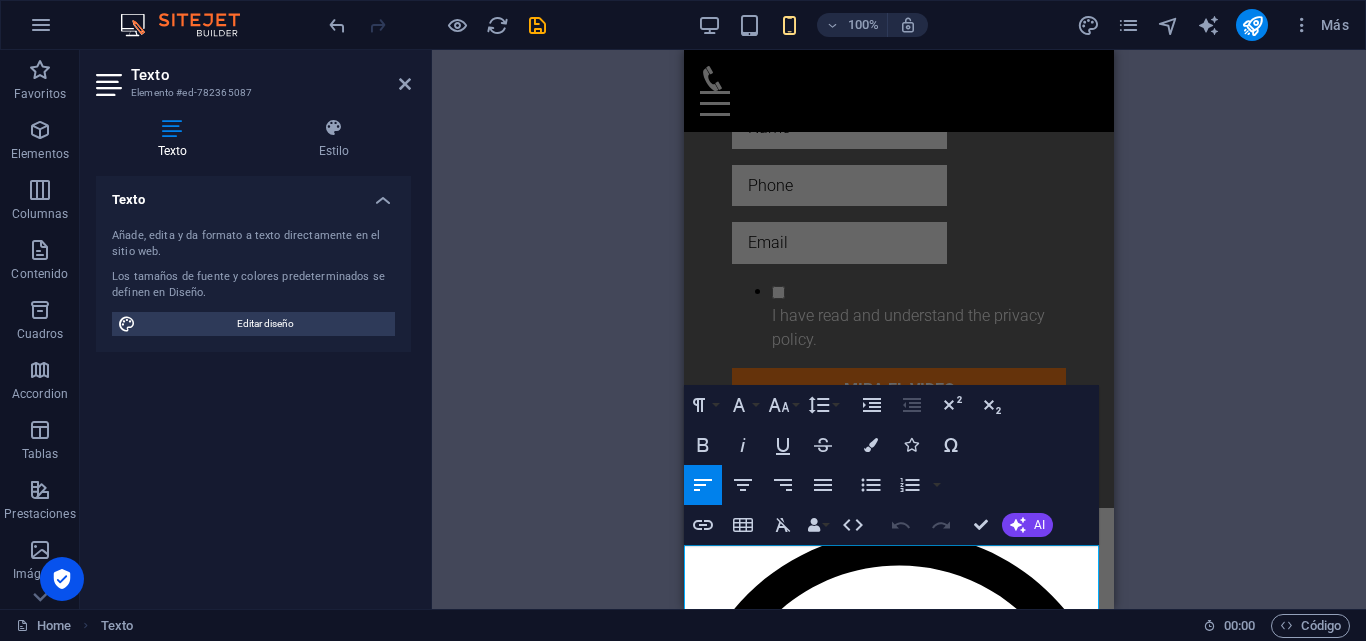 scroll, scrollTop: 846, scrollLeft: 0, axis: vertical 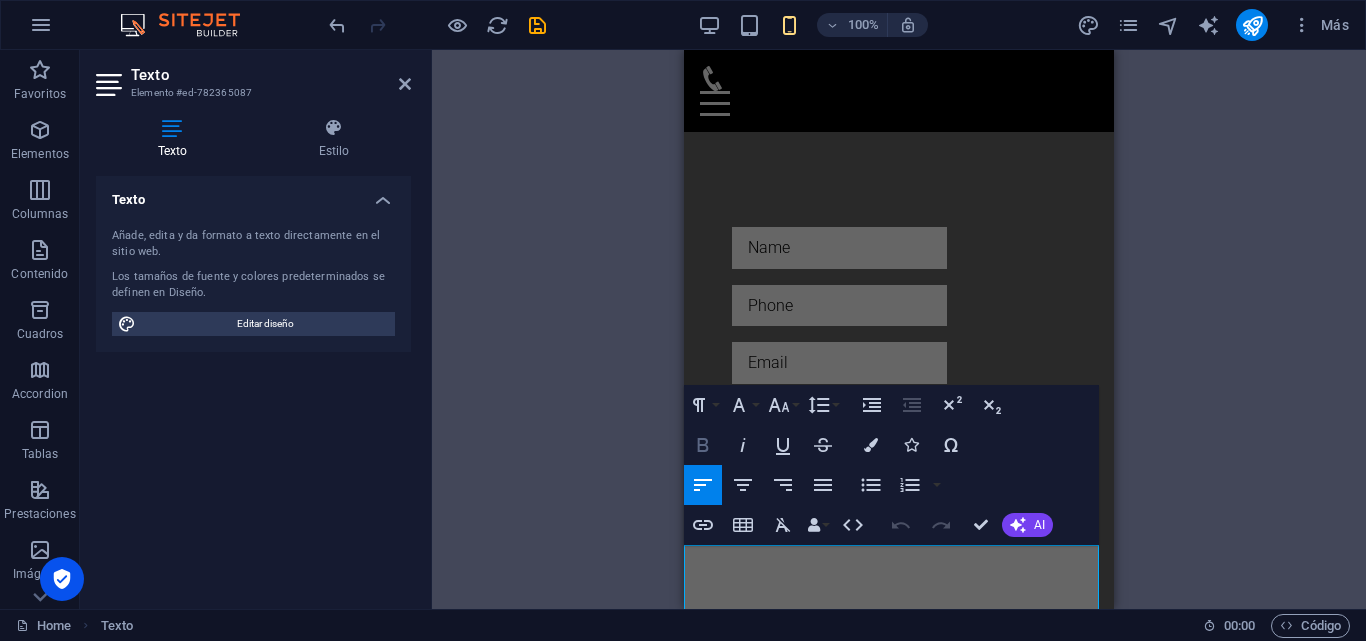 click 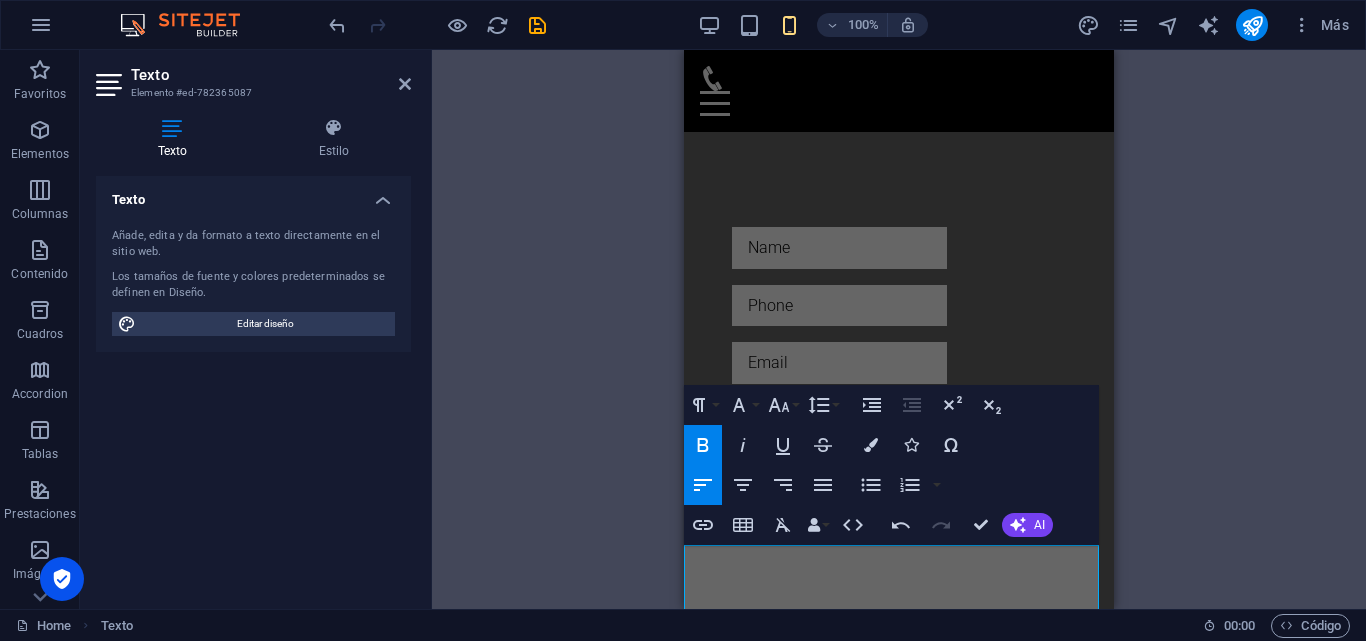 click 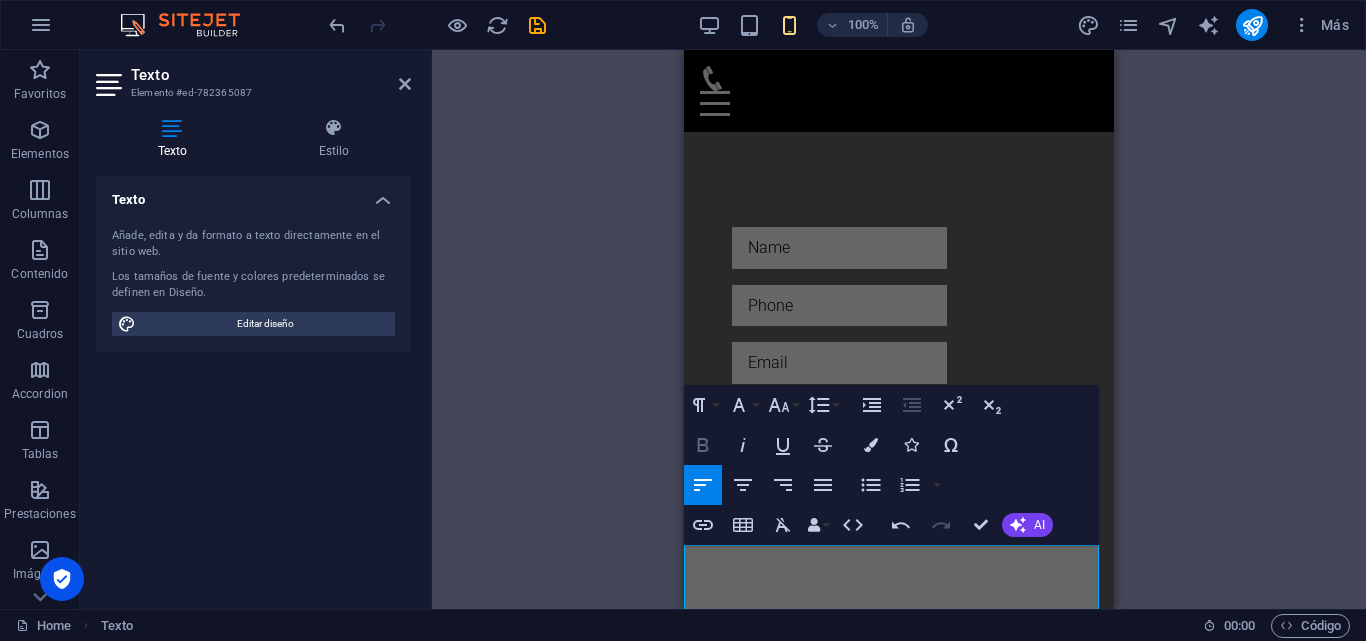 click 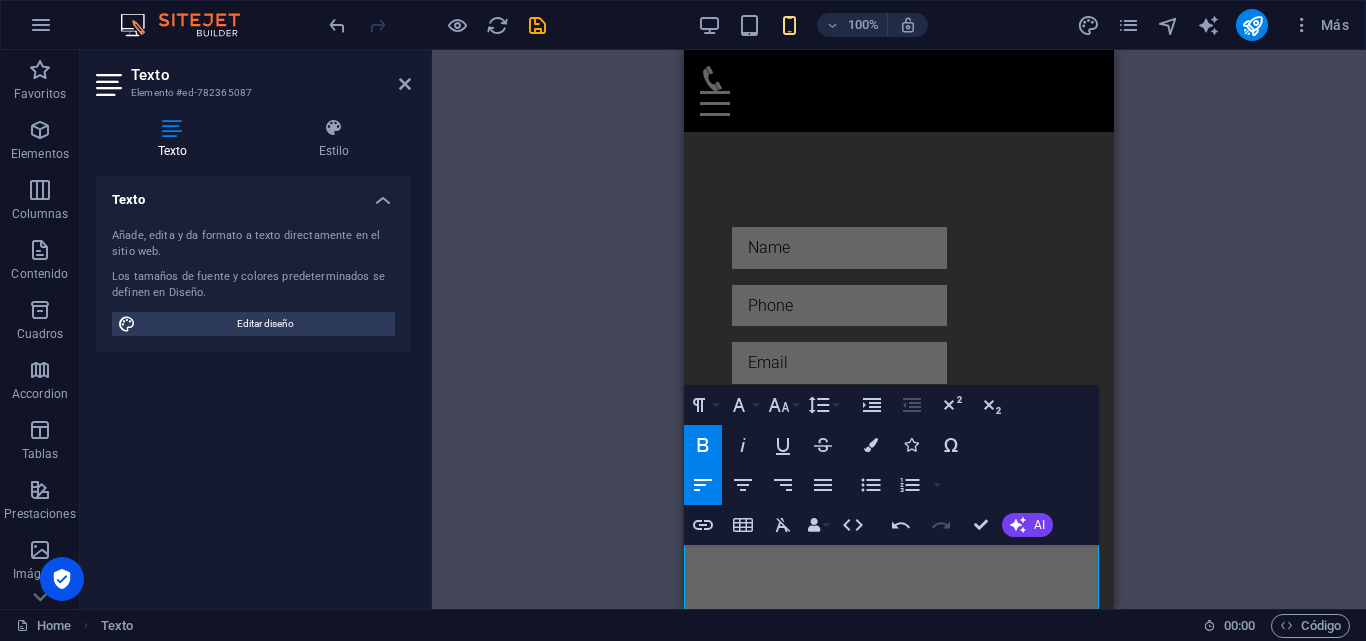 click 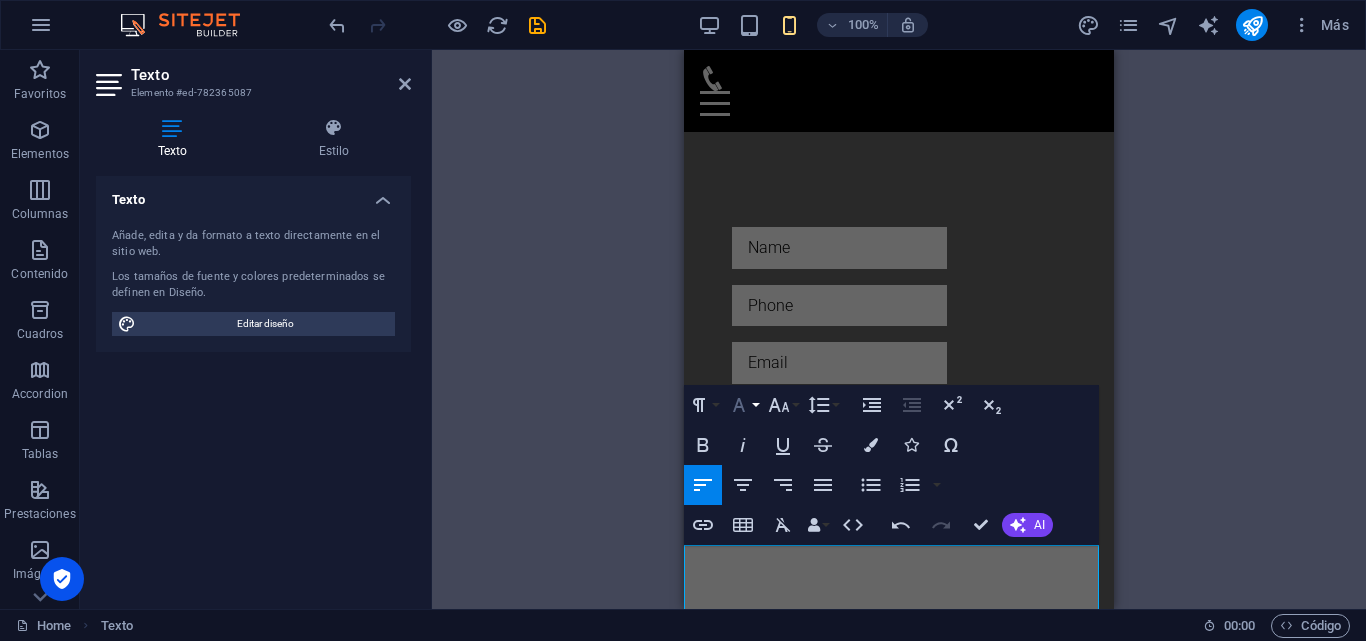click on "Font Family" at bounding box center [743, 405] 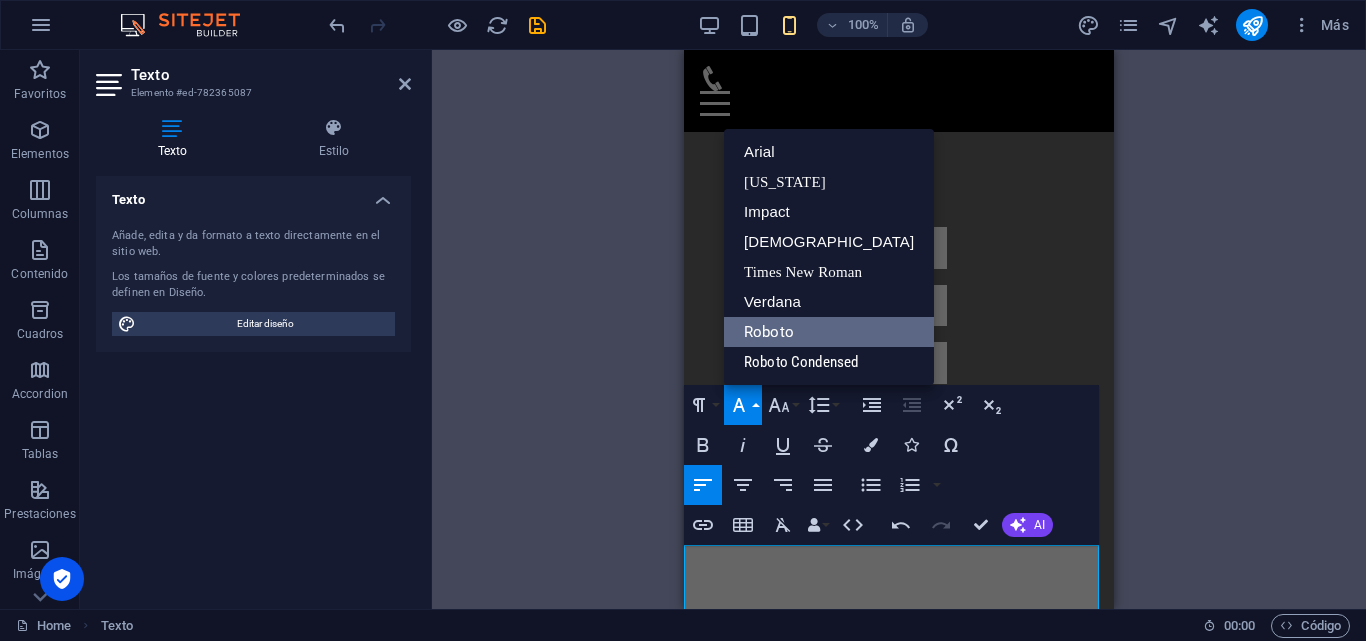 scroll, scrollTop: 0, scrollLeft: 0, axis: both 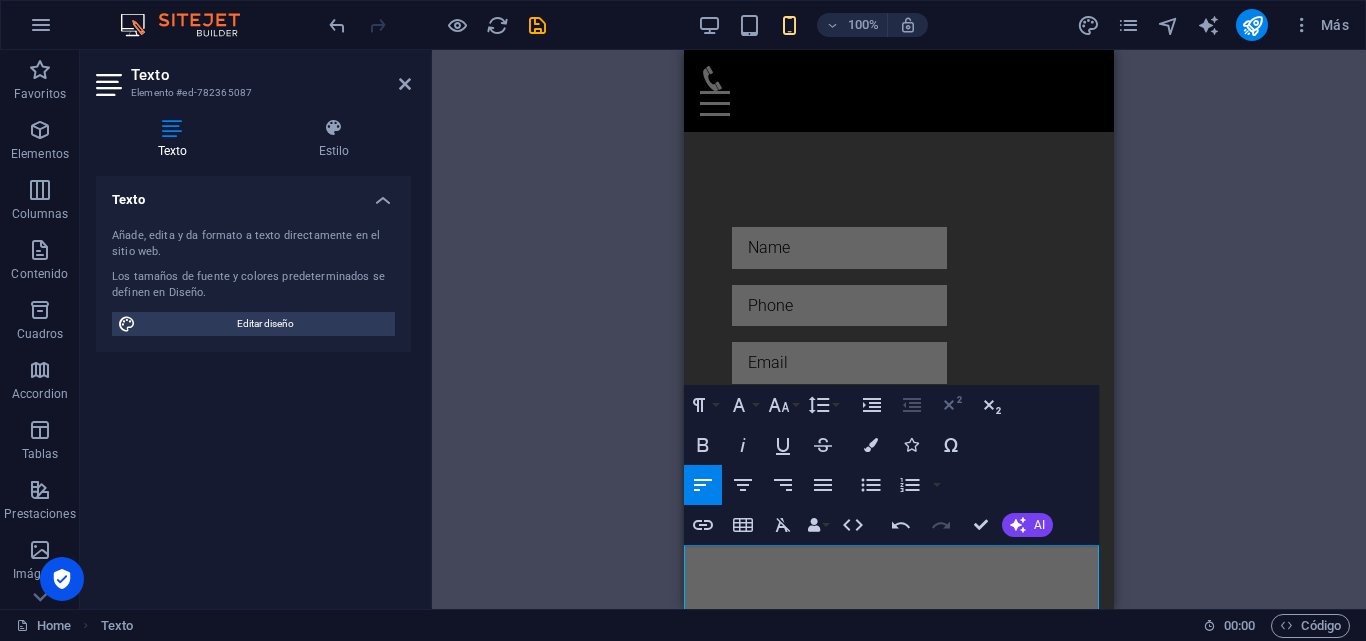 click 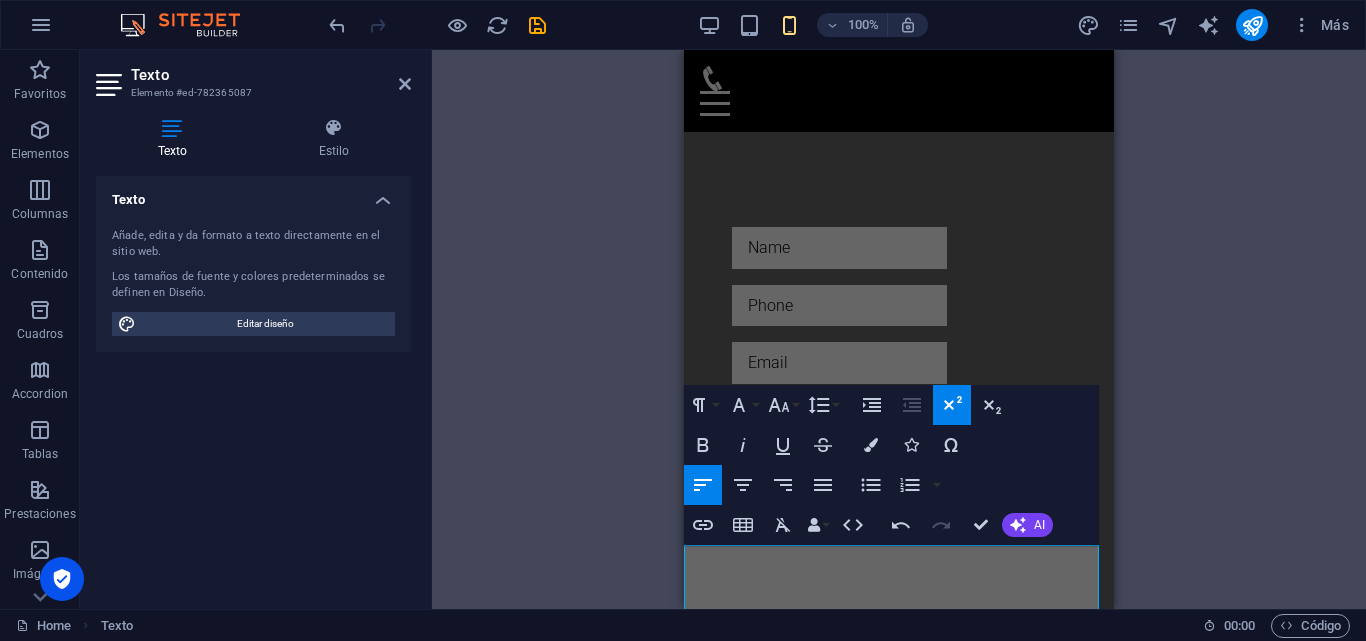 click 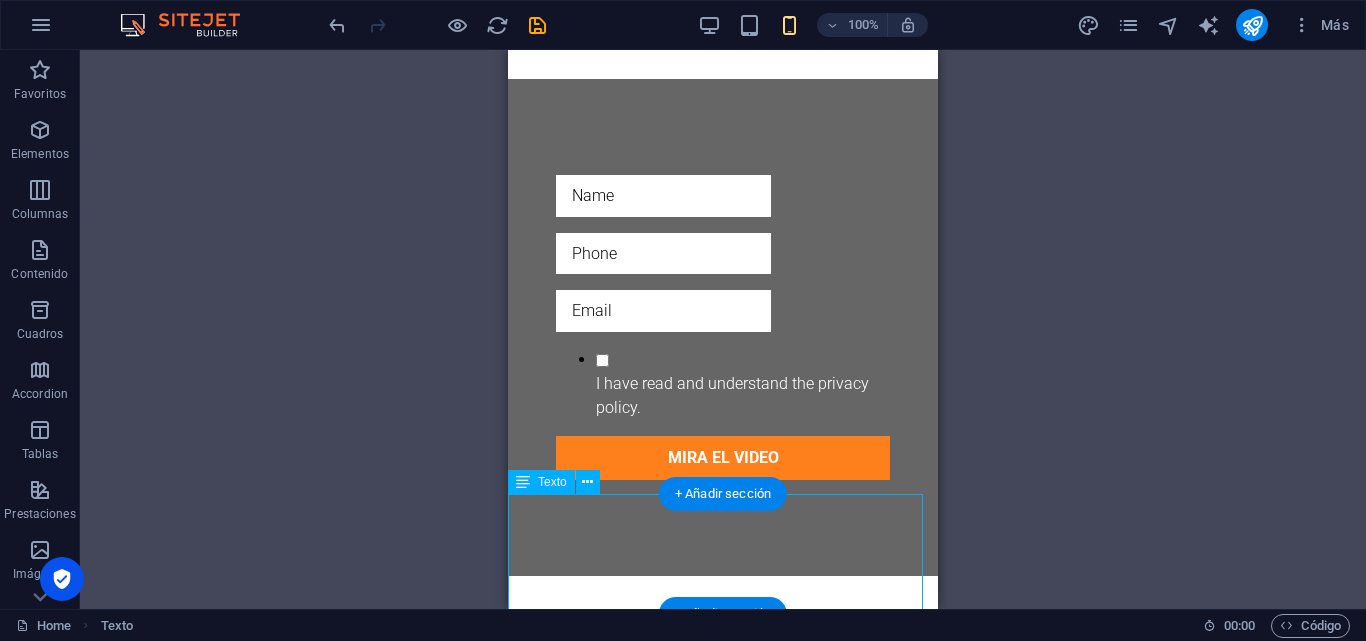 scroll, scrollTop: 966, scrollLeft: 0, axis: vertical 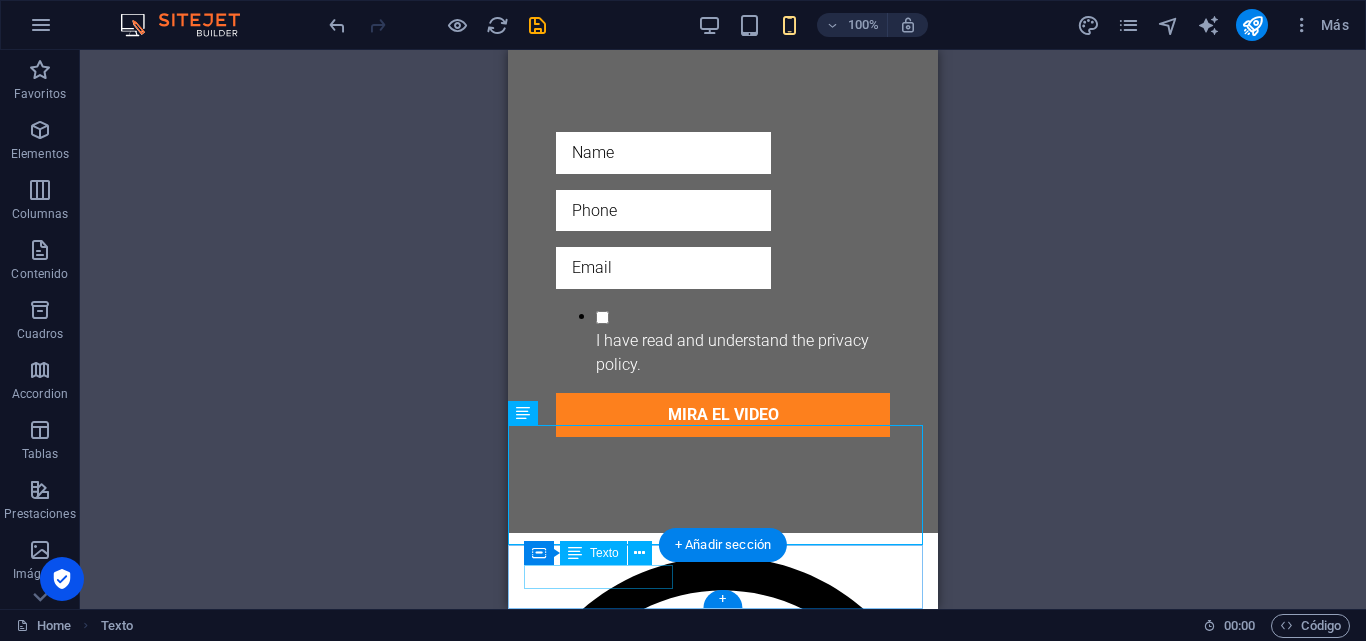 click on "© [DOMAIN_NAME]" at bounding box center (723, 2990) 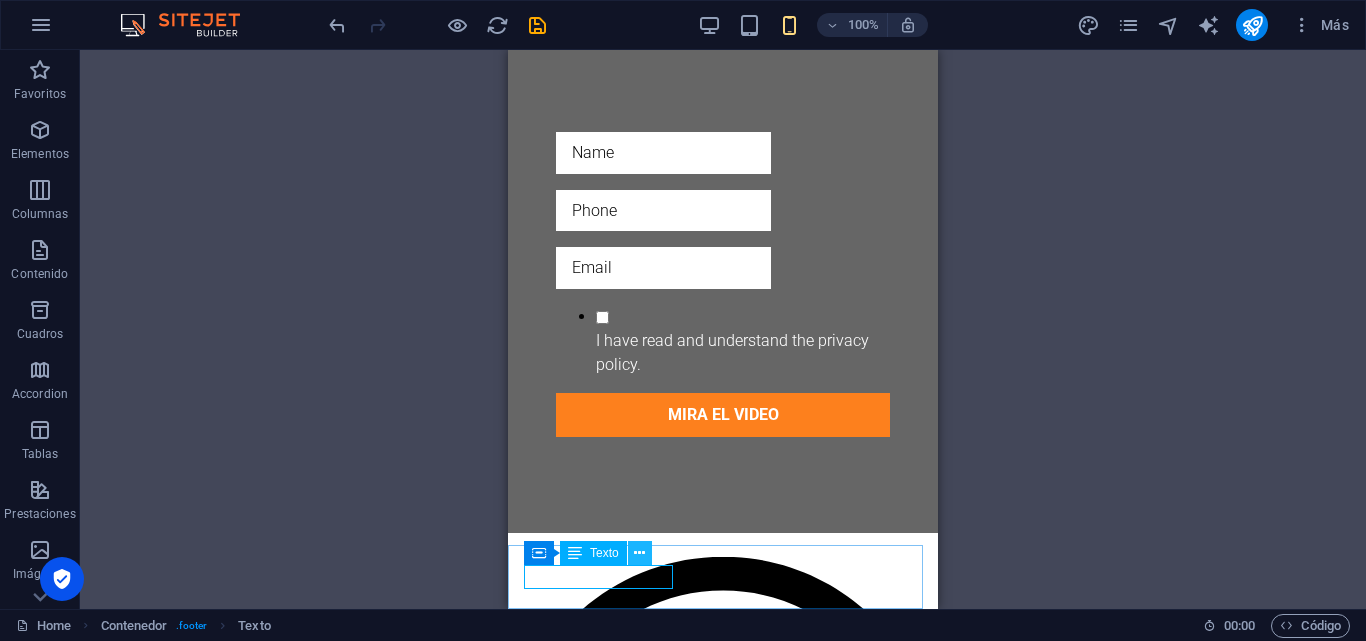 click at bounding box center (639, 553) 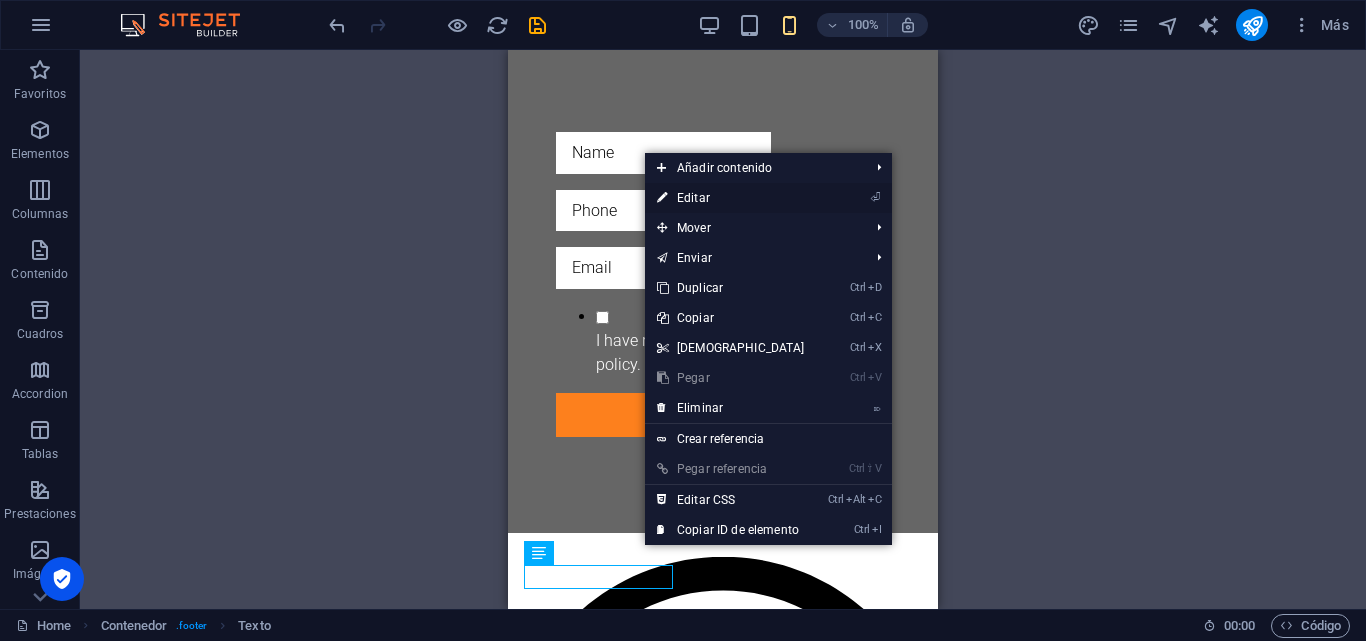 click on "⏎  Editar" at bounding box center (731, 198) 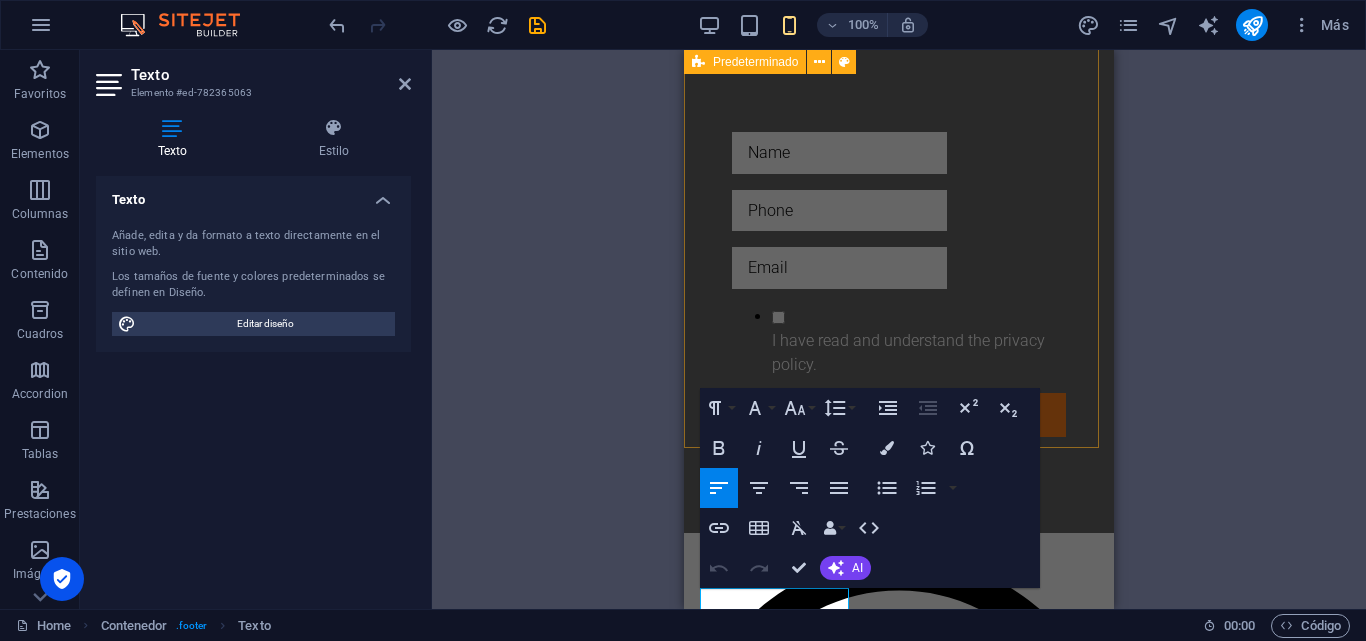 scroll, scrollTop: 943, scrollLeft: 0, axis: vertical 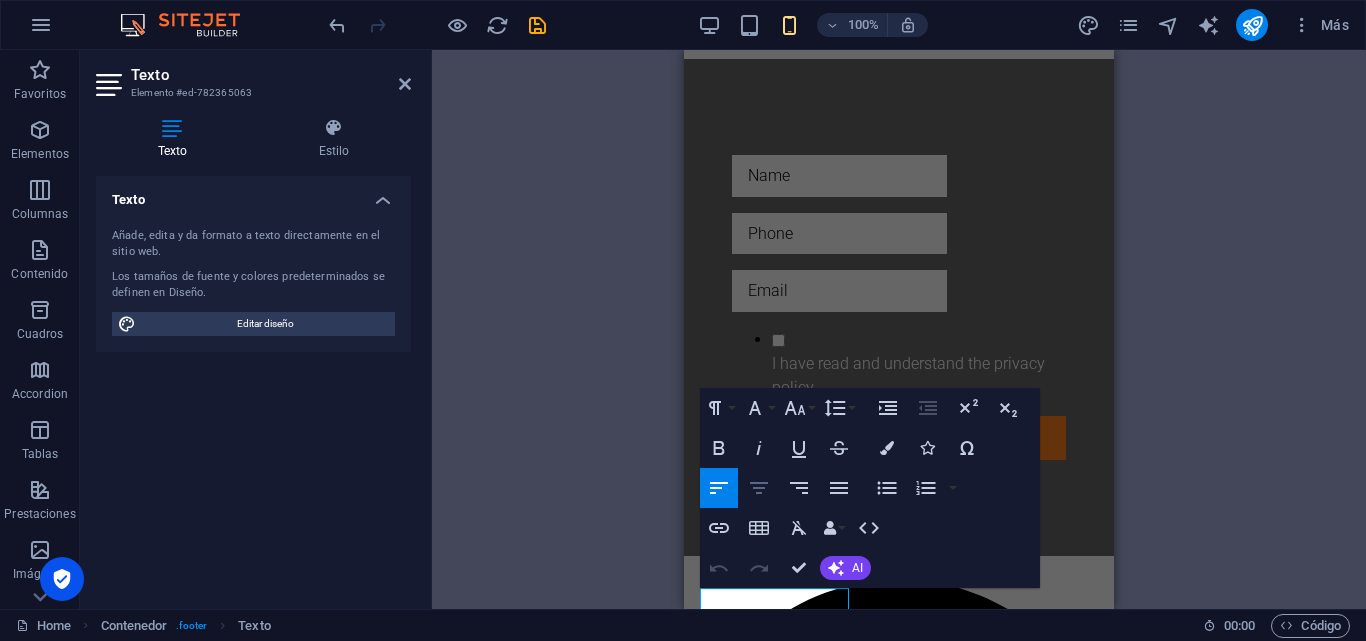 click 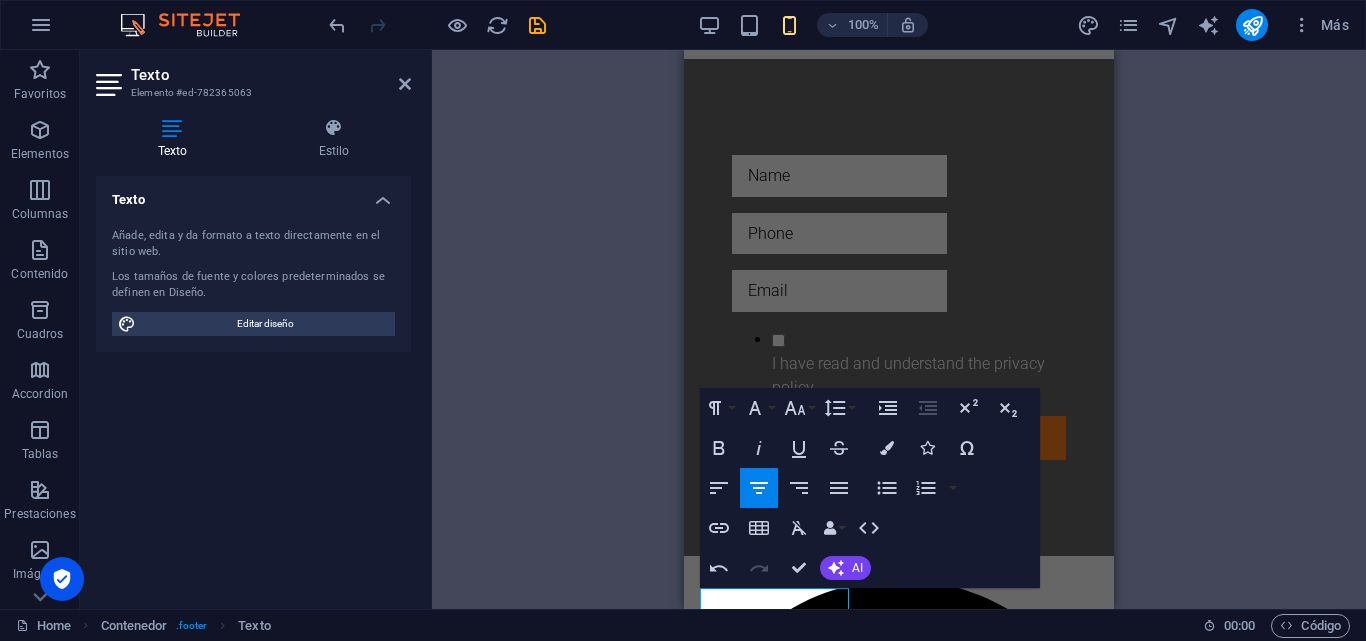 click 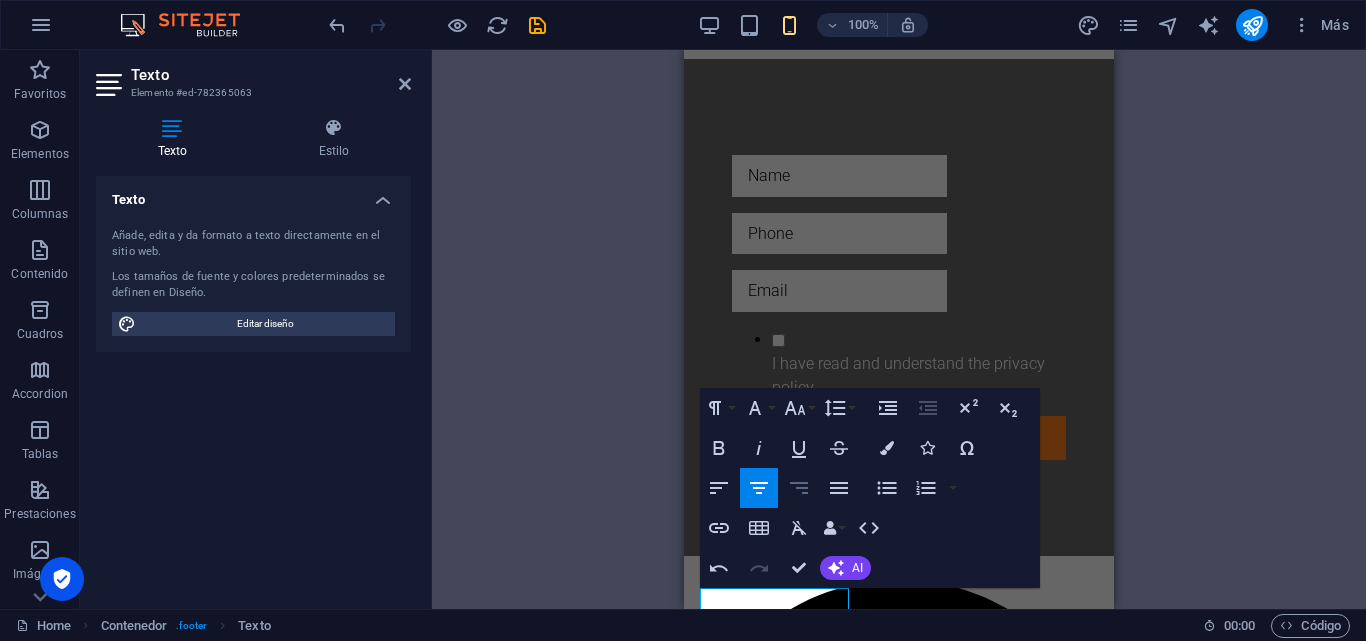 click 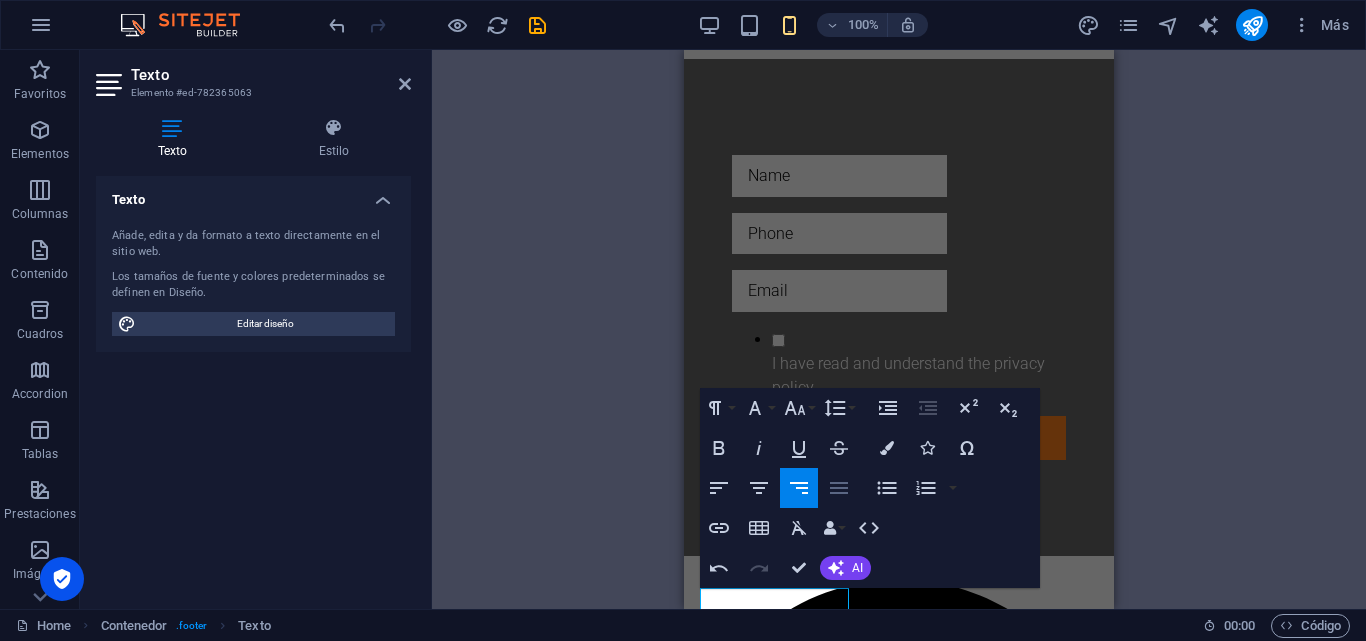 click 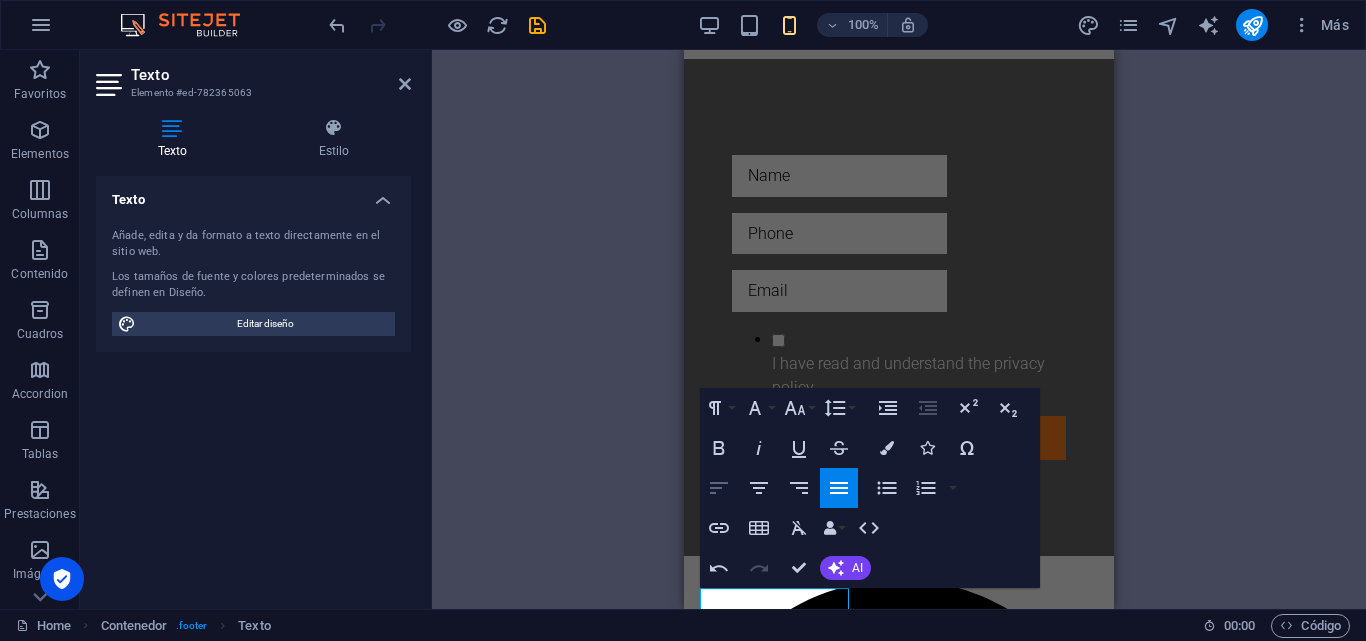 click 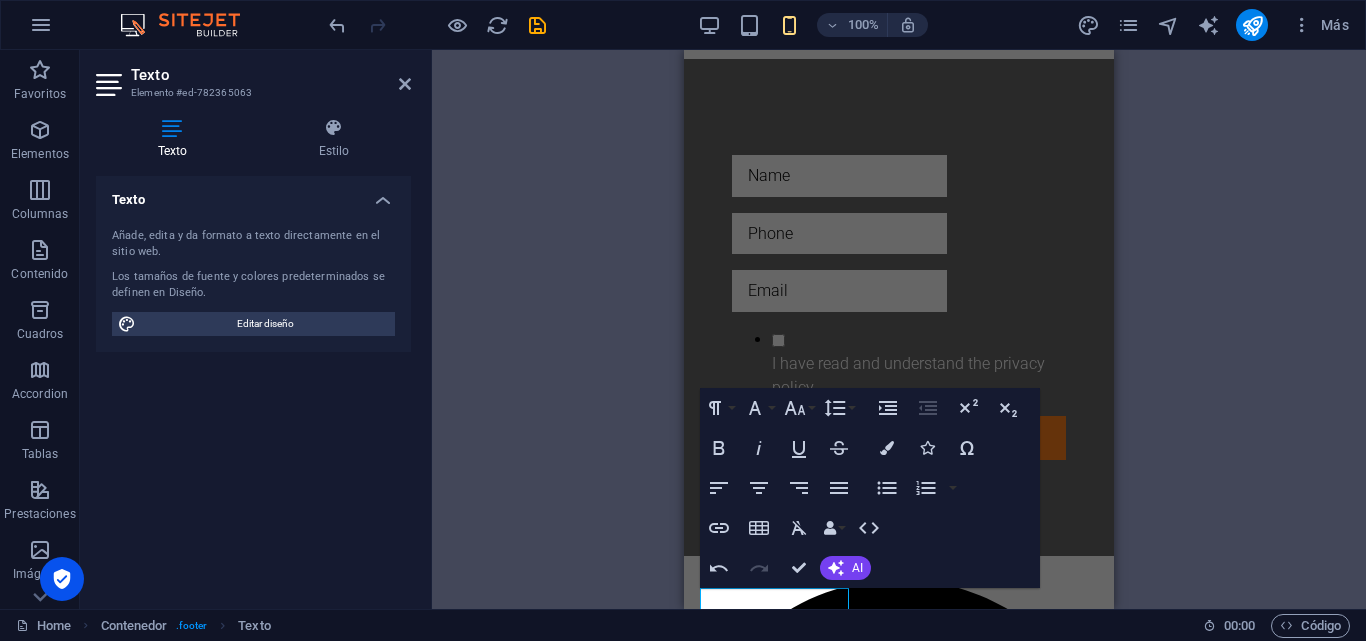 click on "Texto" at bounding box center [253, 194] 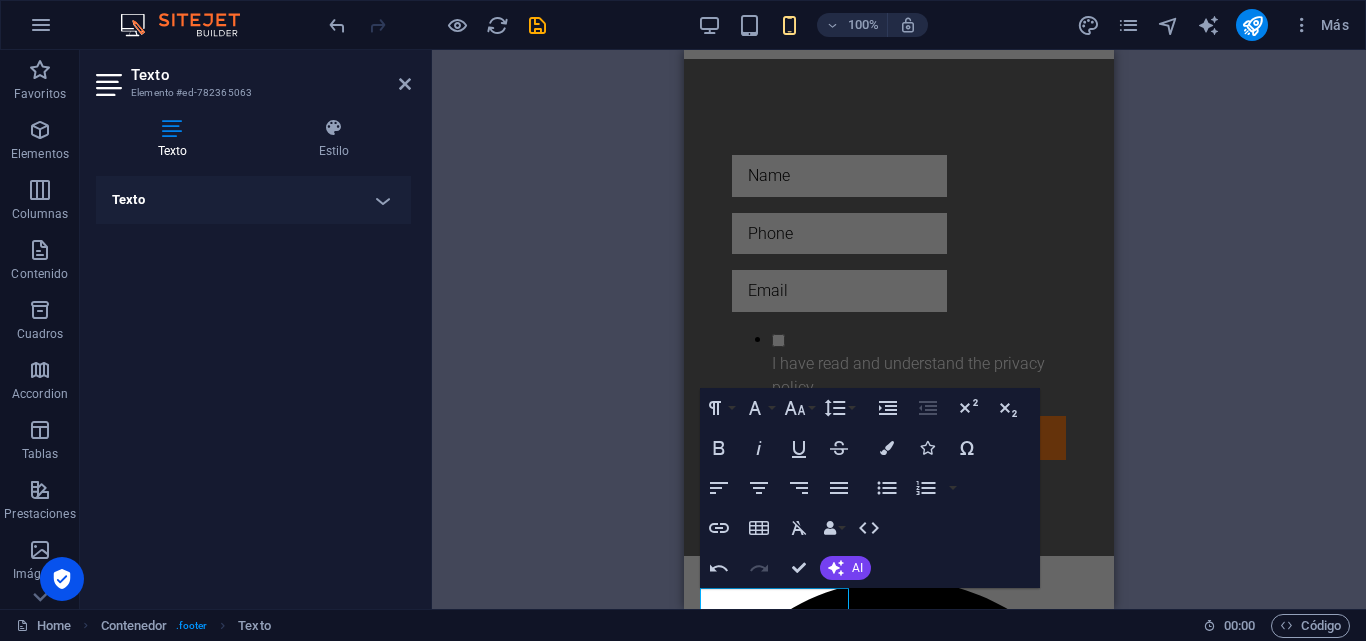 click on "Texto" at bounding box center [253, 200] 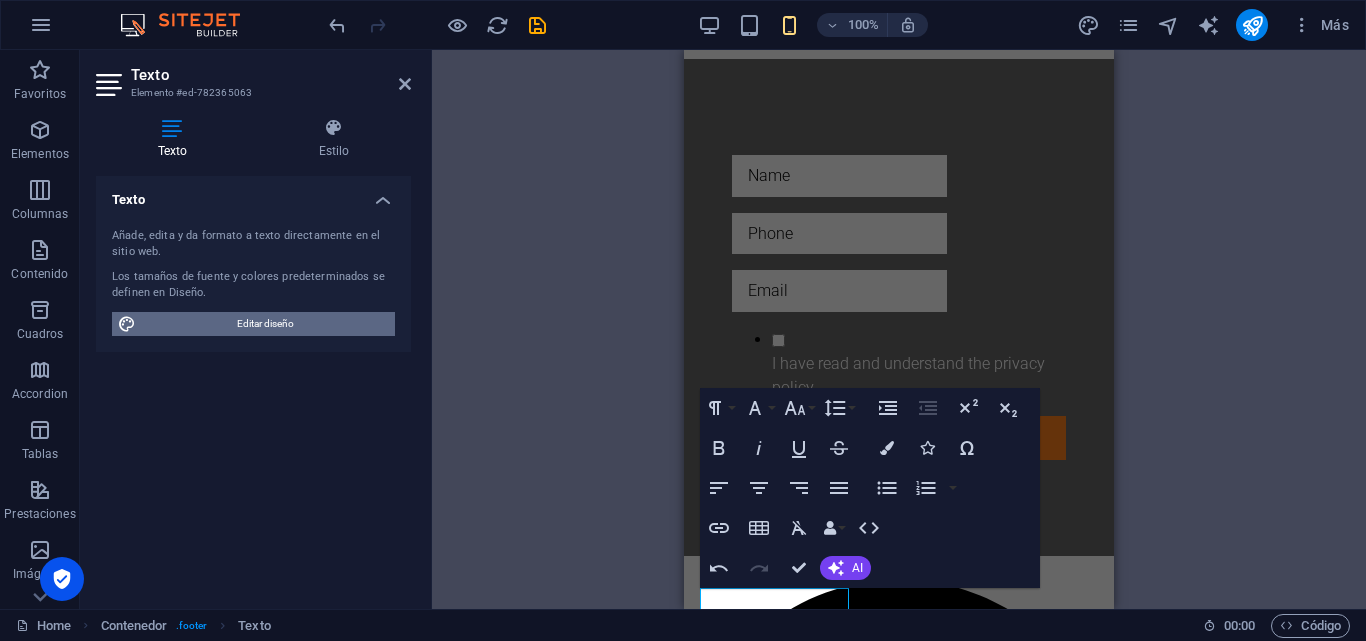 drag, startPoint x: 337, startPoint y: 244, endPoint x: 337, endPoint y: 319, distance: 75 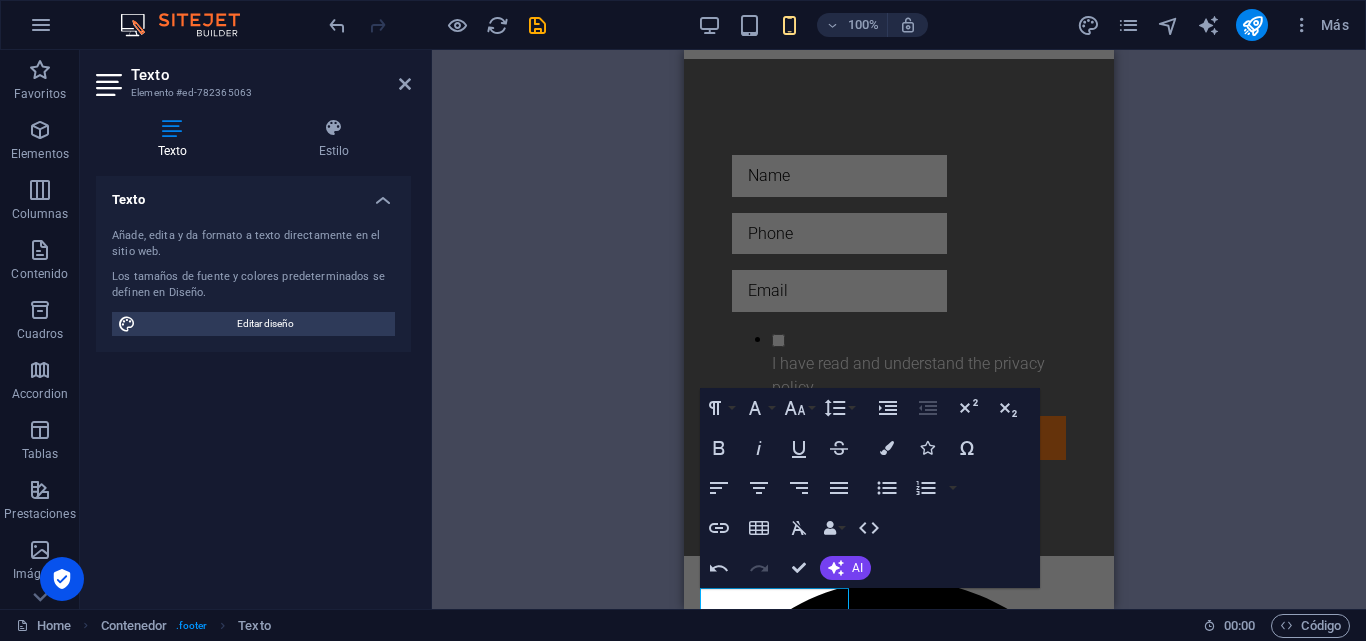 select on "px" 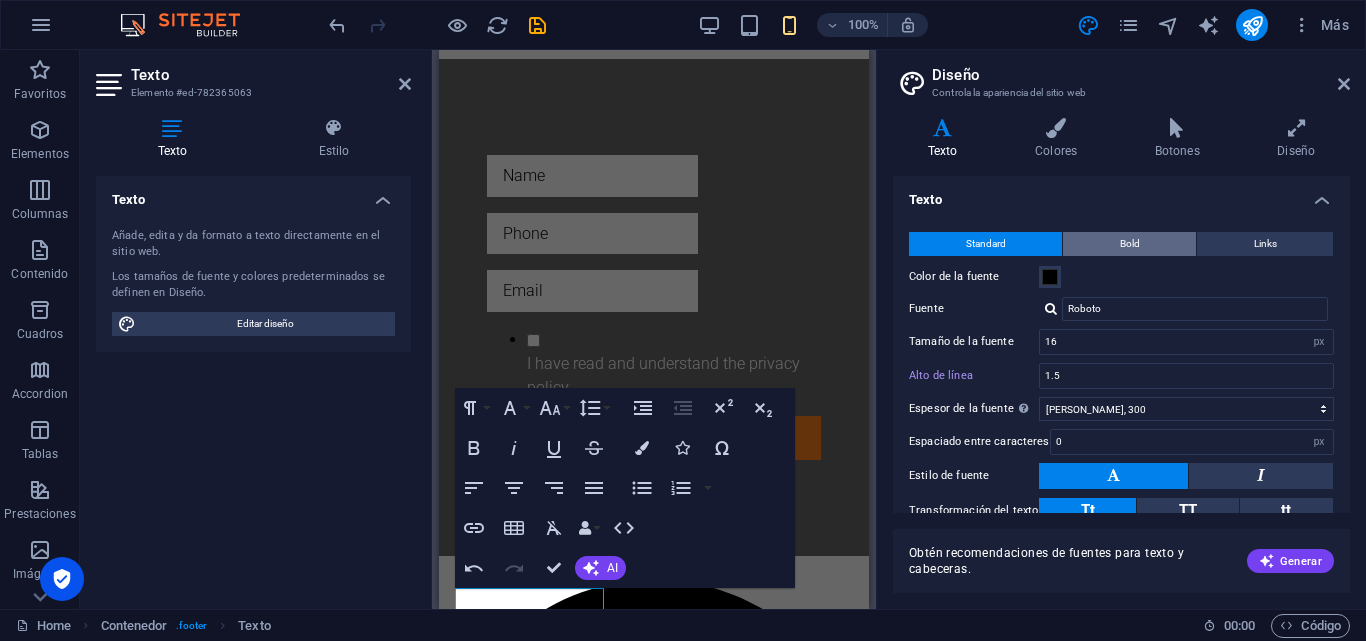 click on "Bold" at bounding box center (1130, 244) 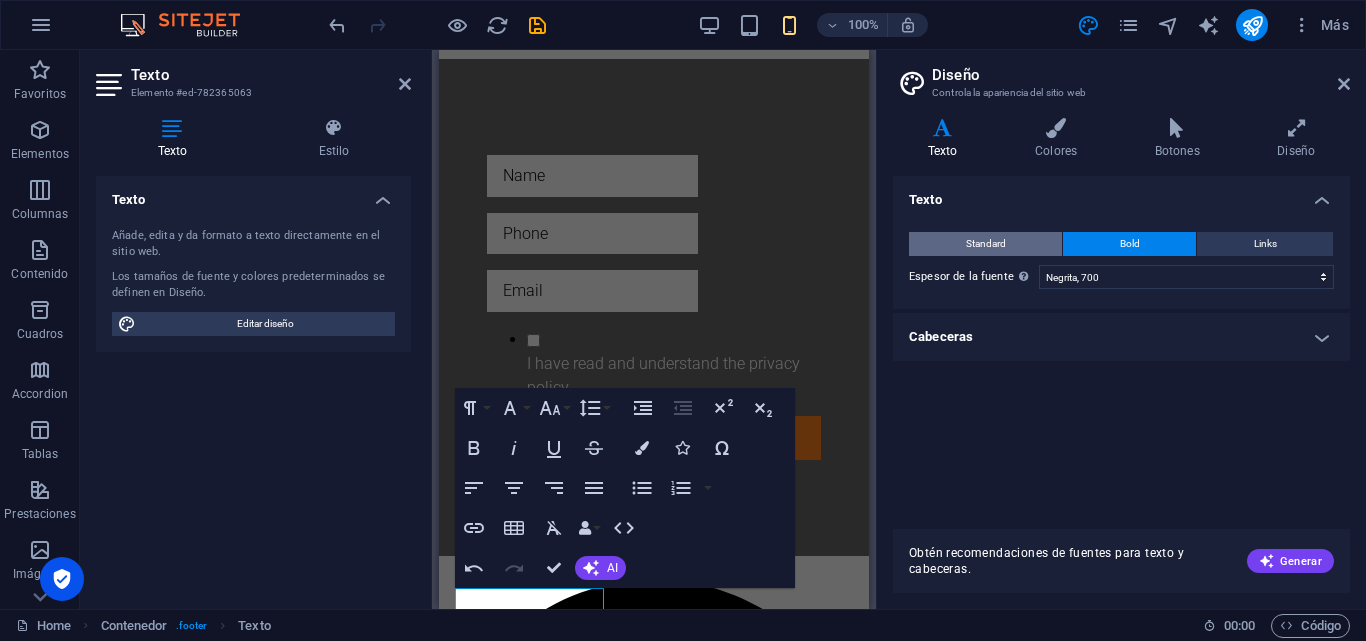 click on "Standard" at bounding box center [985, 244] 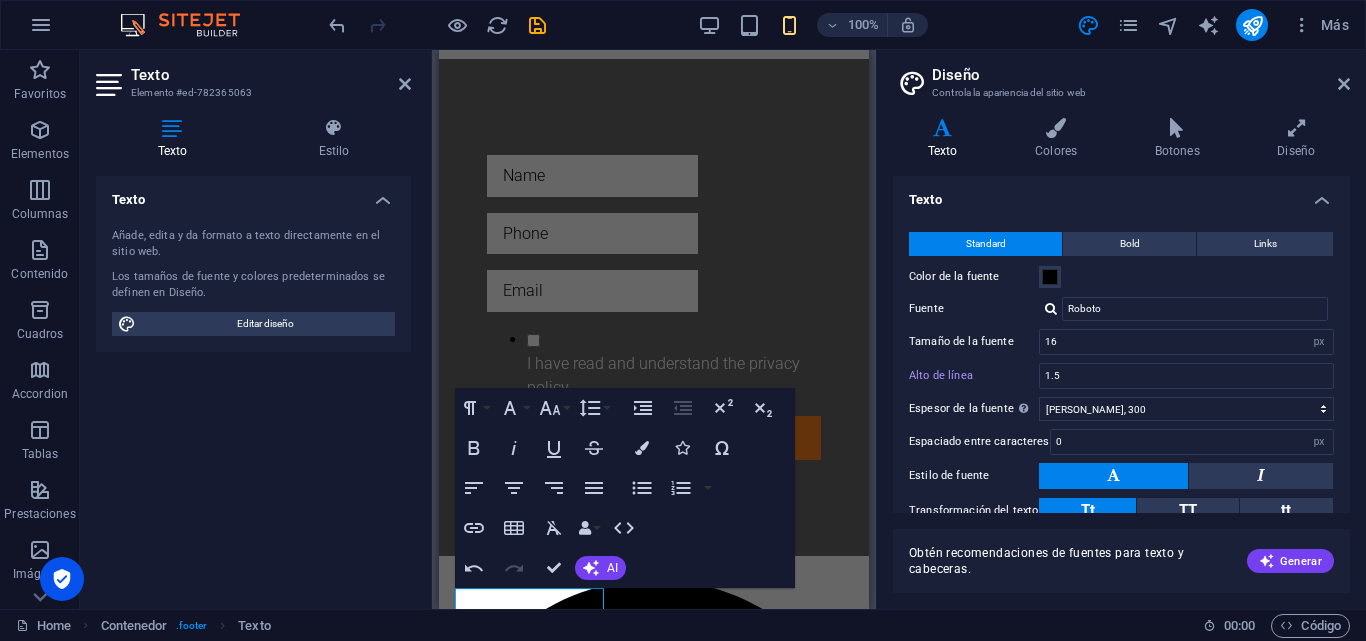 click at bounding box center (1344, 84) 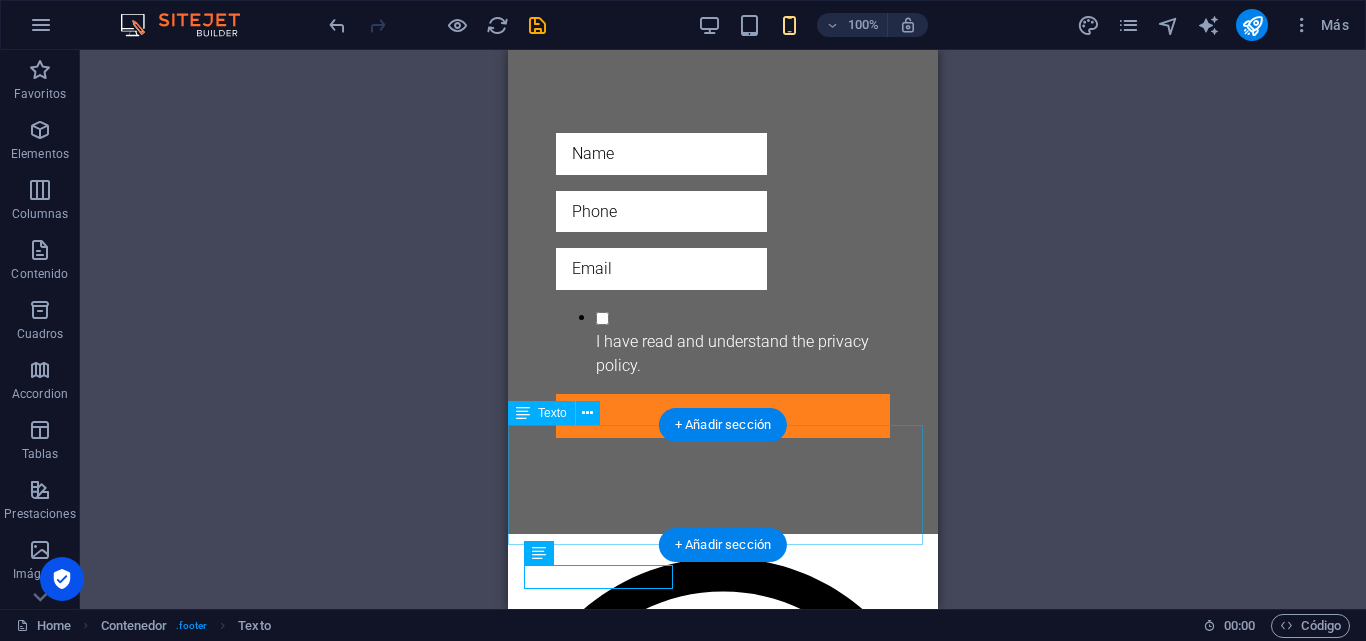 scroll, scrollTop: 966, scrollLeft: 0, axis: vertical 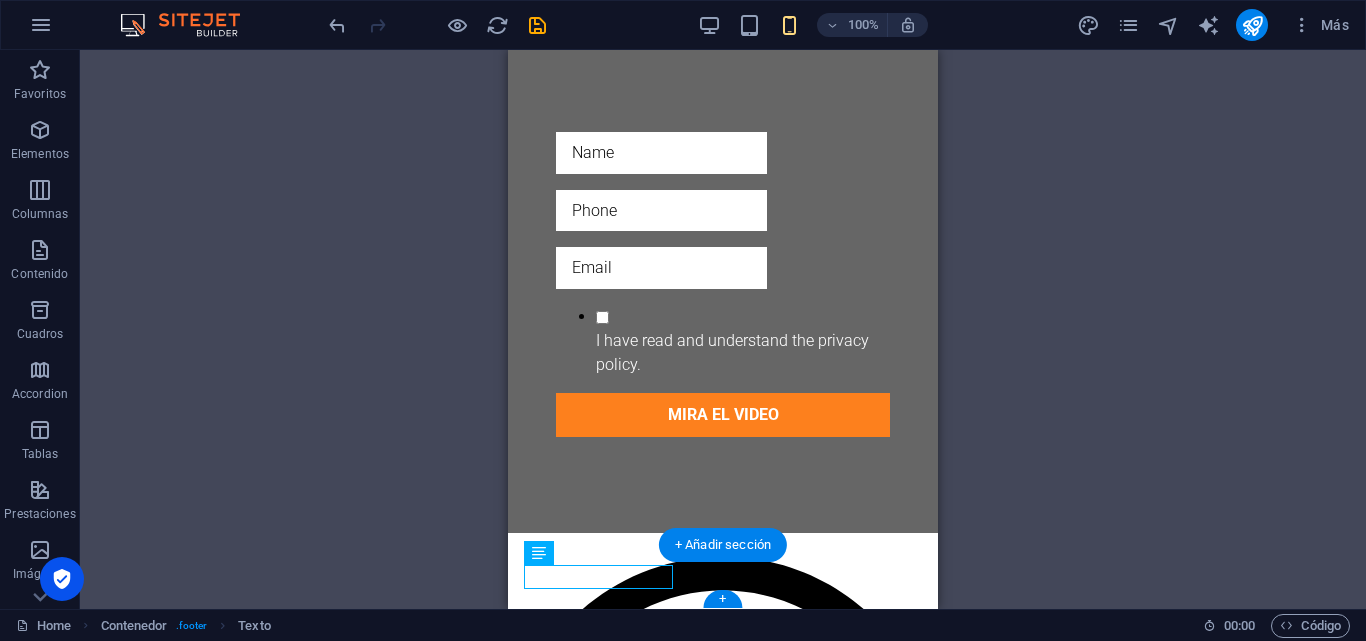 drag, startPoint x: 654, startPoint y: 580, endPoint x: 737, endPoint y: 576, distance: 83.09633 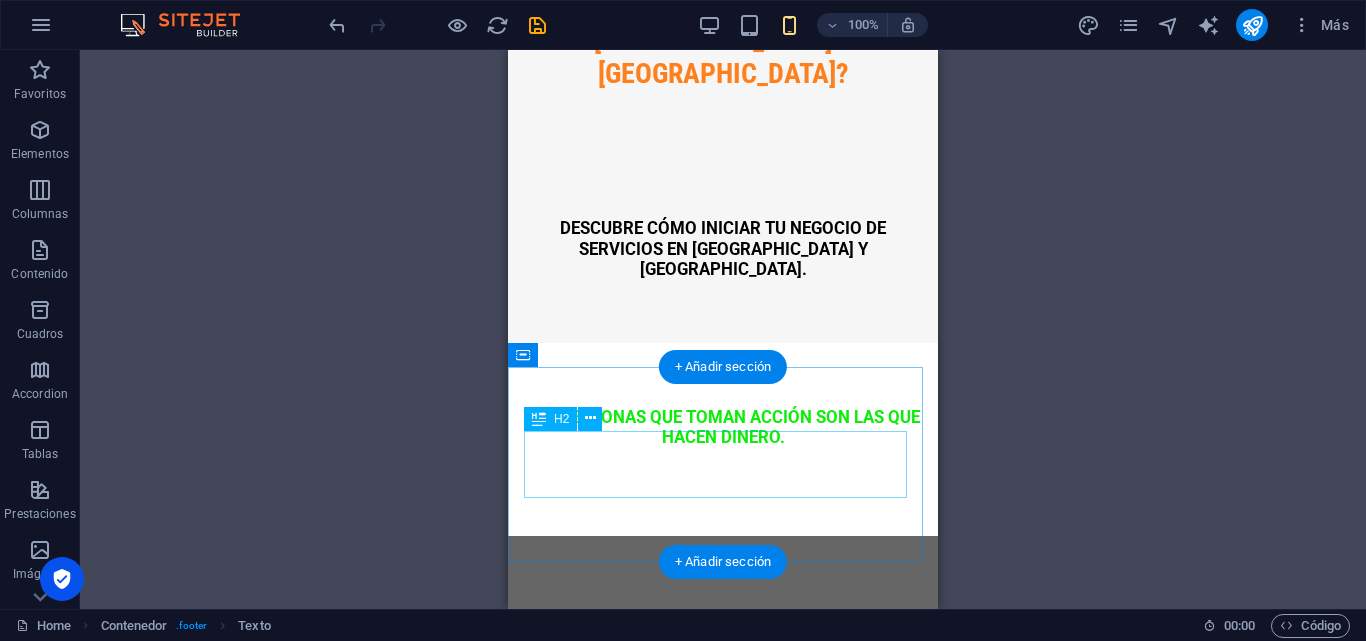 scroll, scrollTop: 0, scrollLeft: 0, axis: both 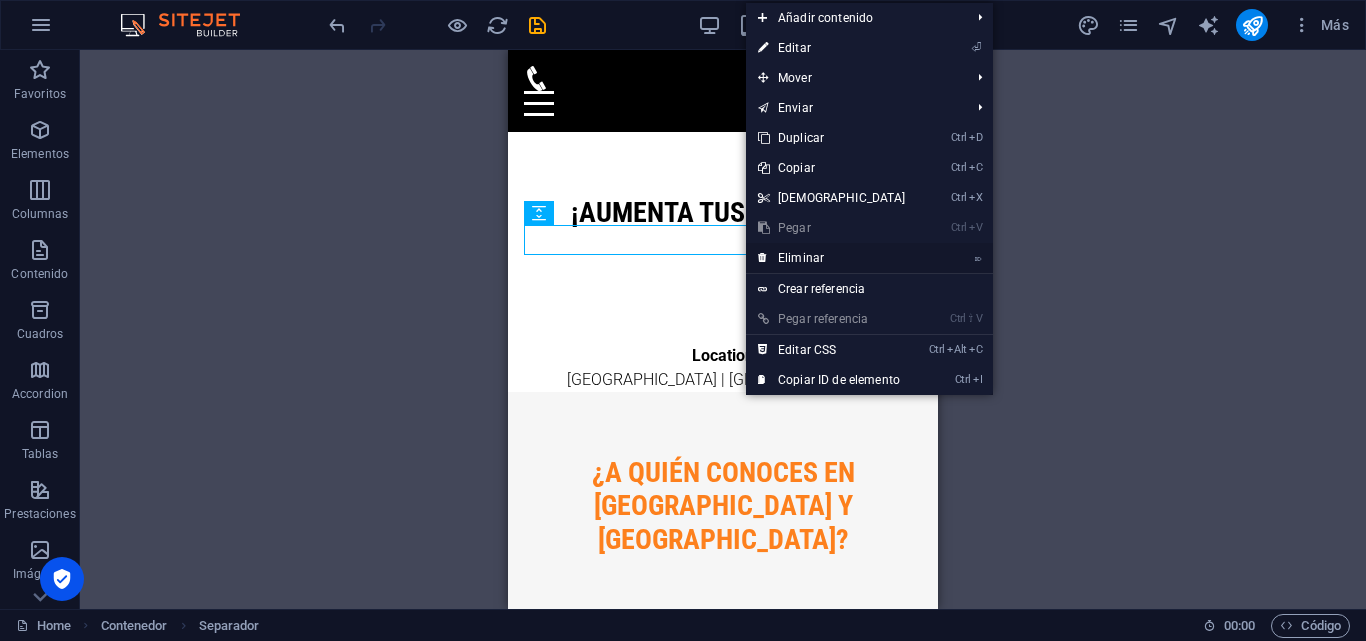 drag, startPoint x: 788, startPoint y: 257, endPoint x: 280, endPoint y: 206, distance: 510.55362 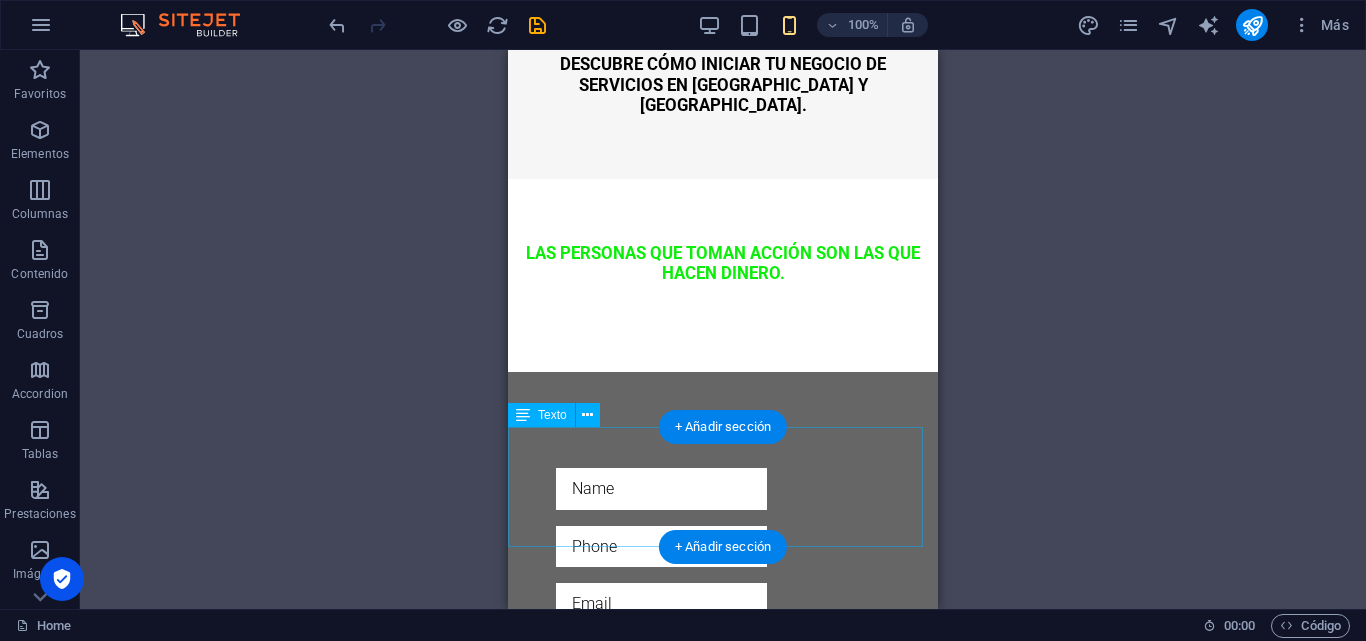 scroll, scrollTop: 936, scrollLeft: 0, axis: vertical 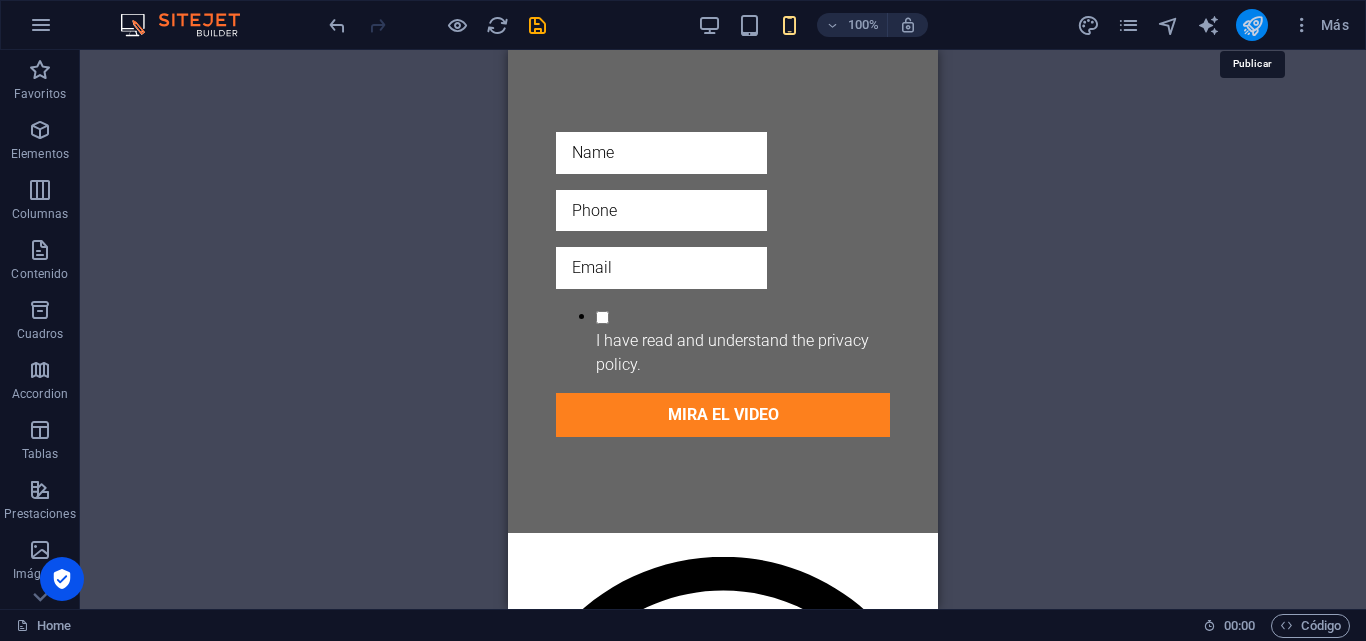 click at bounding box center (1252, 25) 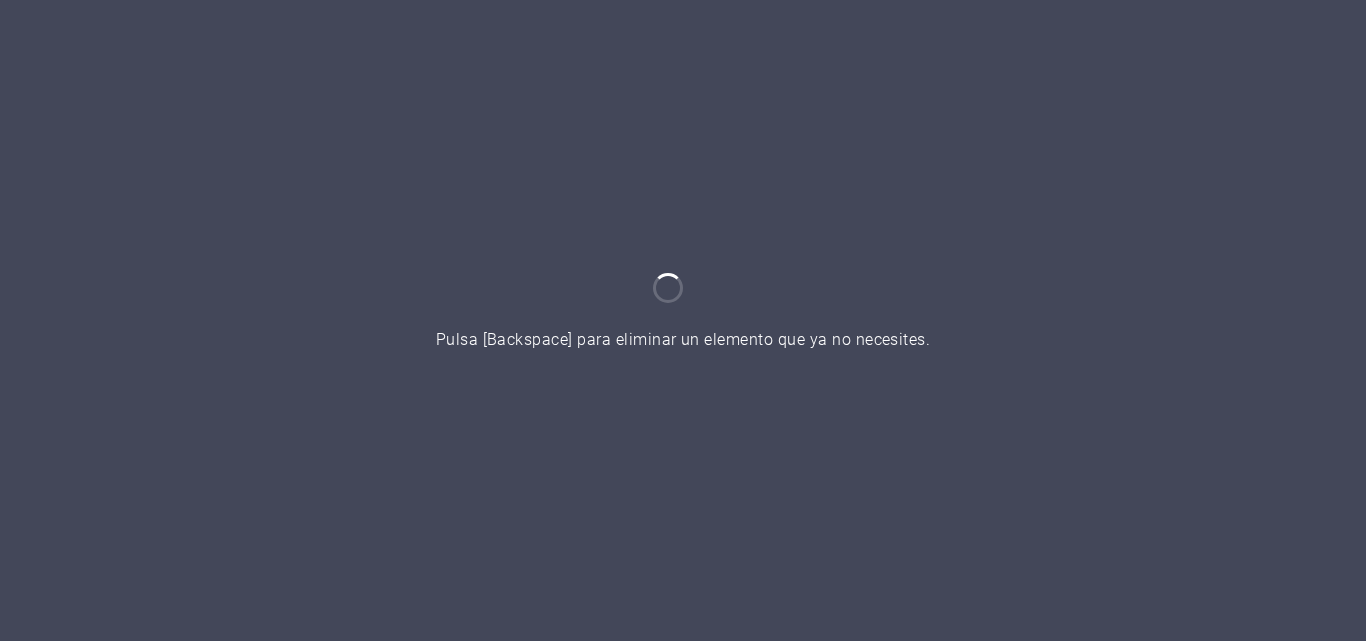 scroll, scrollTop: 0, scrollLeft: 0, axis: both 